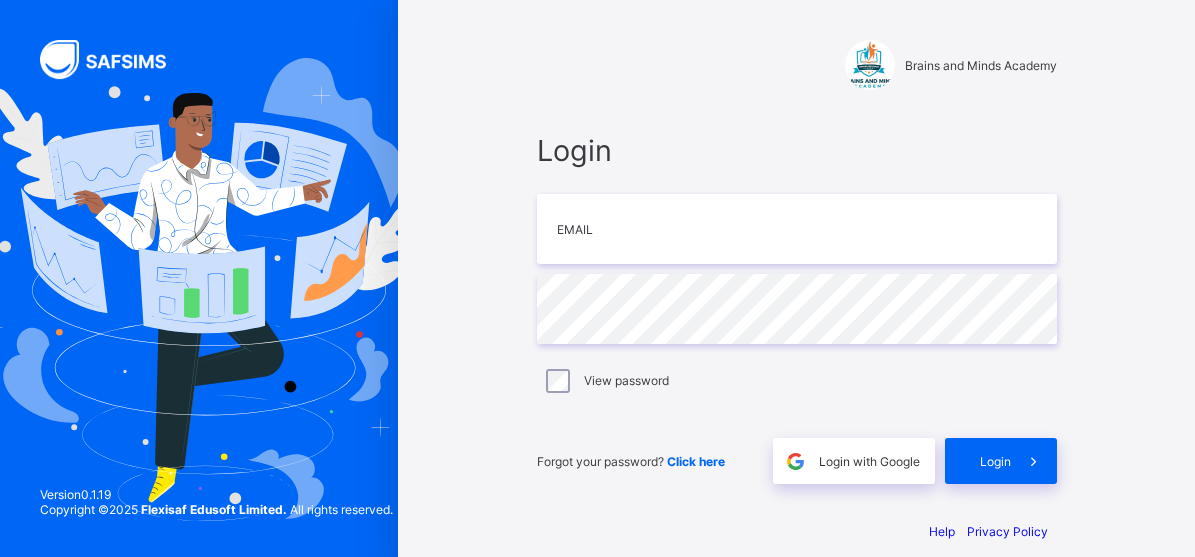scroll, scrollTop: 0, scrollLeft: 0, axis: both 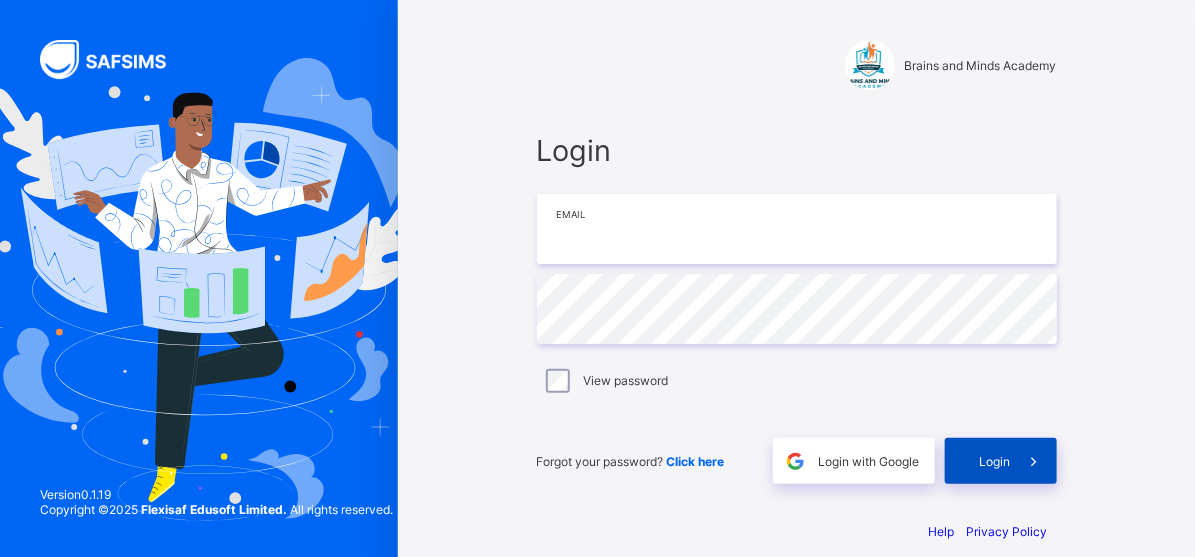 type on "**********" 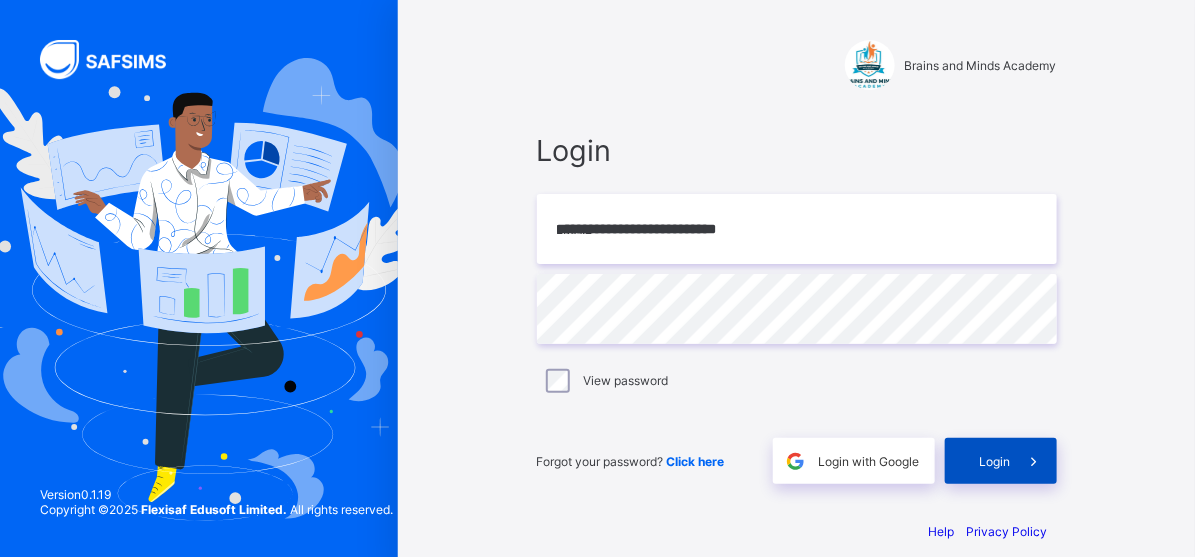 click on "Login" at bounding box center [995, 461] 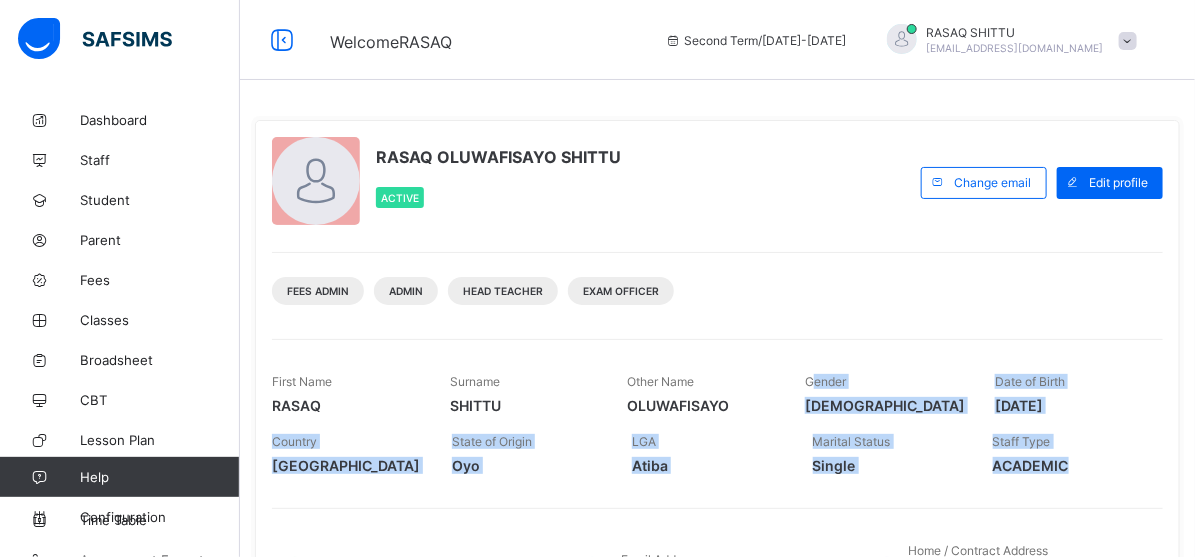 drag, startPoint x: 1121, startPoint y: 495, endPoint x: 809, endPoint y: 299, distance: 368.45624 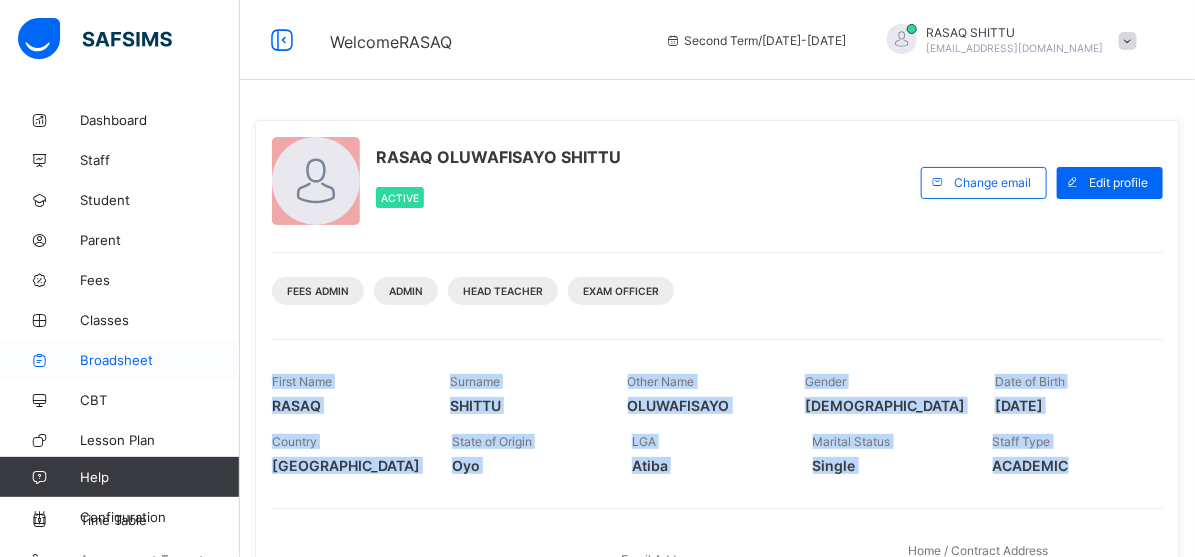 click on "Broadsheet" at bounding box center [160, 360] 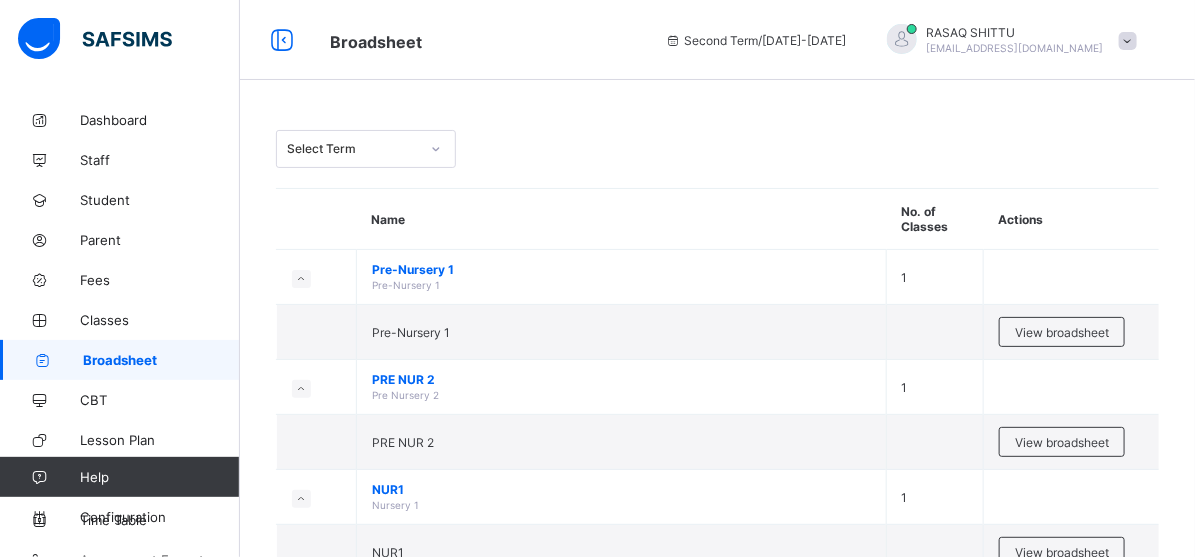 click on "Select Term Name No. of Classes Actions   Pre-Nursery 1     Pre-Nursery 1   1 Pre-Nursery 1  View broadsheet   PRE NUR 2     Pre Nursery 2   1 PRE NUR 2  View broadsheet   NUR1     Nursery 1   1 NUR1  View broadsheet   NUR 2     Nursery 2   1 NUR 2  View broadsheet   YR1     Year 1   1   View class level broadsheet   YR1  View broadsheet   YR2     Year 2   1   View class level broadsheet   YR2  View broadsheet   YR3     Year 3   1   View class level broadsheet   YR3  View broadsheet   YR4     Year 4   1   View class level broadsheet   YR4  View broadsheet   YR5     Year 5   1   View class level broadsheet   YR5  View broadsheet   YR7     Year 7   1   View class level broadsheet   YR7  View broadsheet   YR8     Year 8   1   View class level broadsheet   YR8  View broadsheet   LB     Lower Basic   1   View class level broadsheet   LB  View broadsheet   IM     Intermediate    1   View class level broadsheet   IM  View broadsheet   UB     Upper Basic   1   View class level broadsheet   UB  View broadsheet   IEP" at bounding box center (717, 1036) 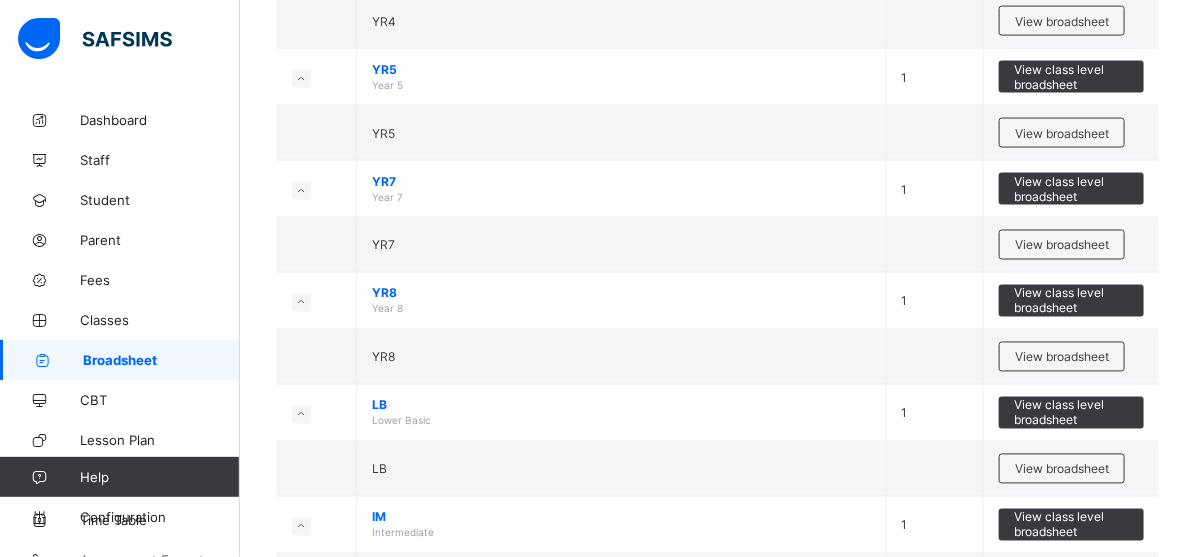 scroll, scrollTop: 1090, scrollLeft: 0, axis: vertical 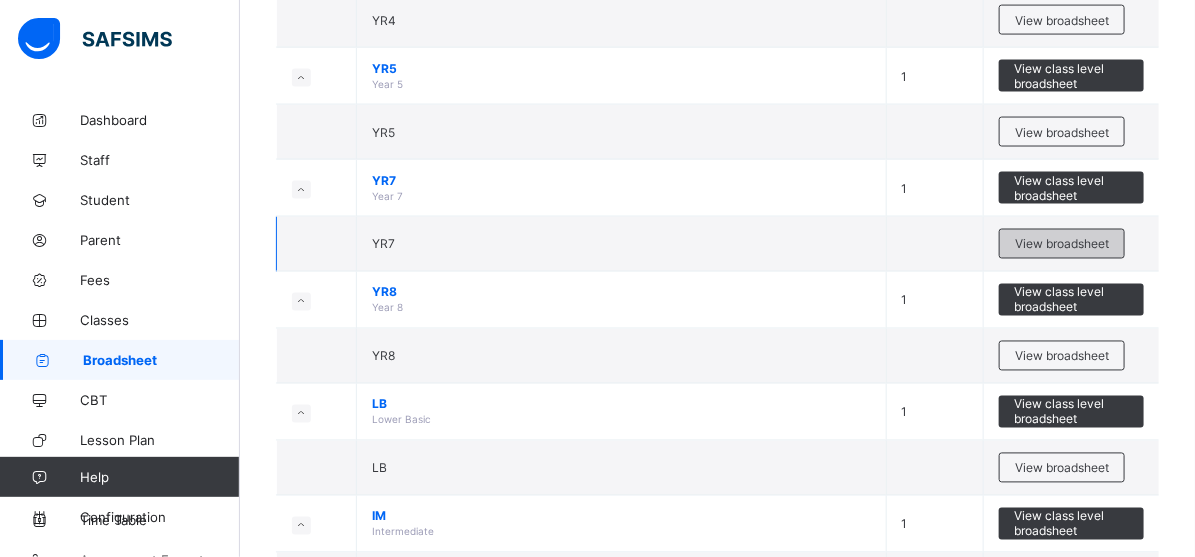click on "View broadsheet" at bounding box center [1062, 244] 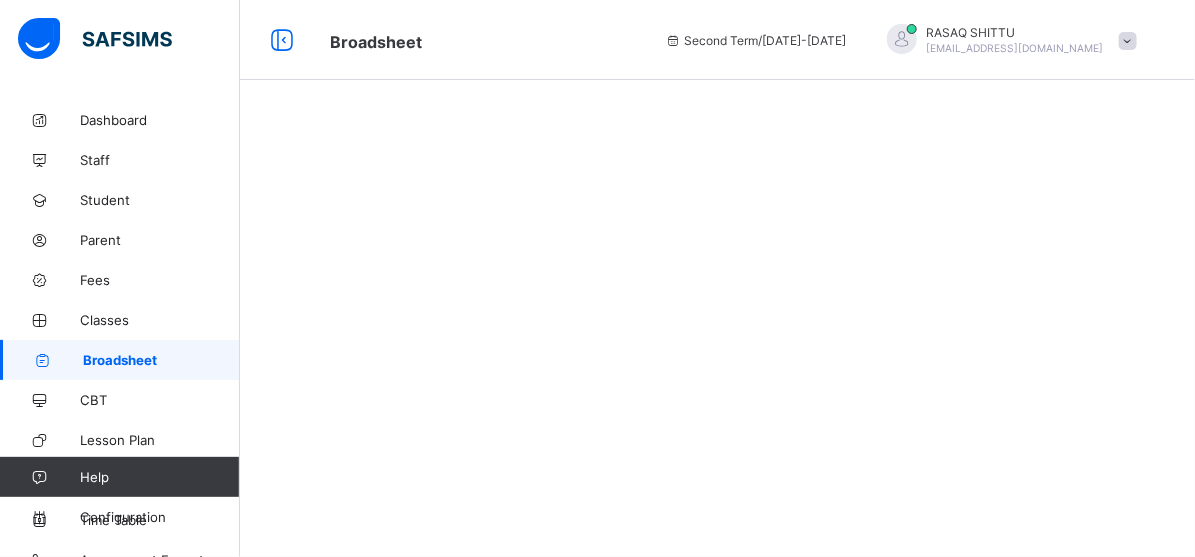 scroll, scrollTop: 0, scrollLeft: 0, axis: both 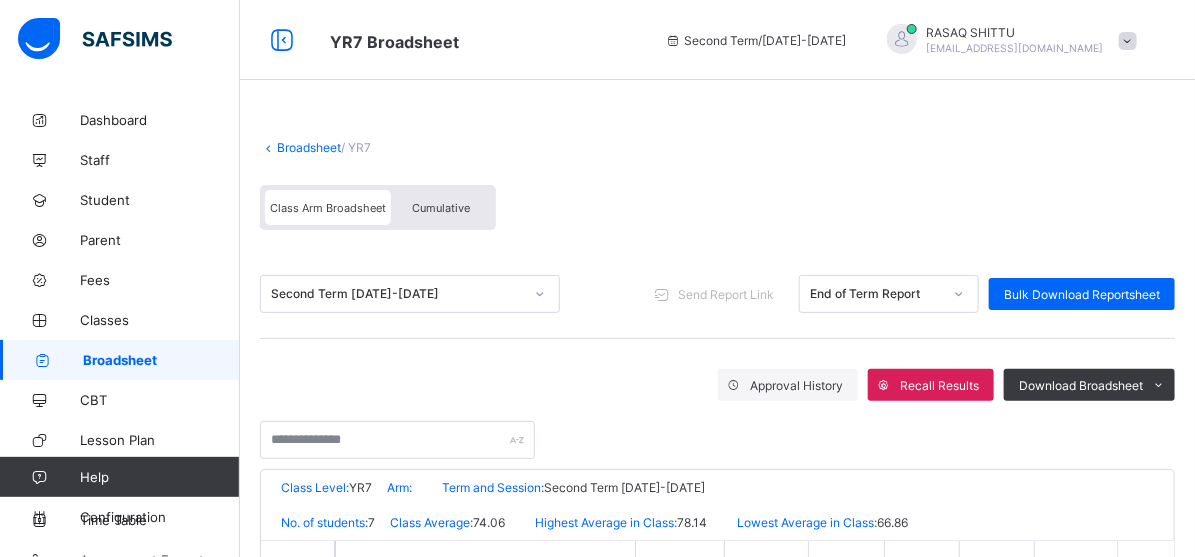 click on "Class Arm Broadsheet Cumulative" at bounding box center [717, 212] 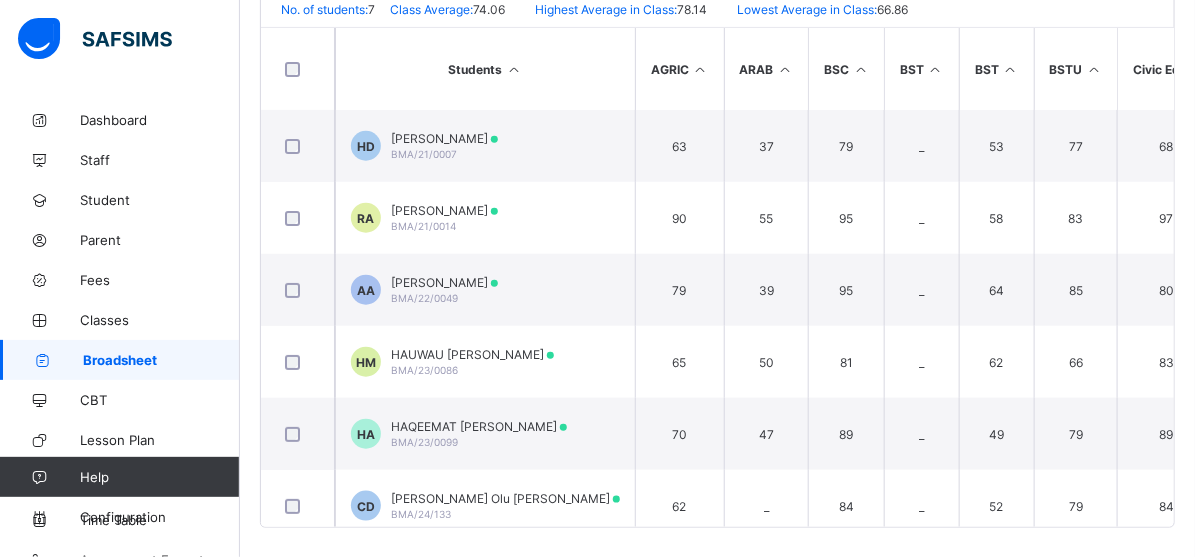 scroll, scrollTop: 521, scrollLeft: 0, axis: vertical 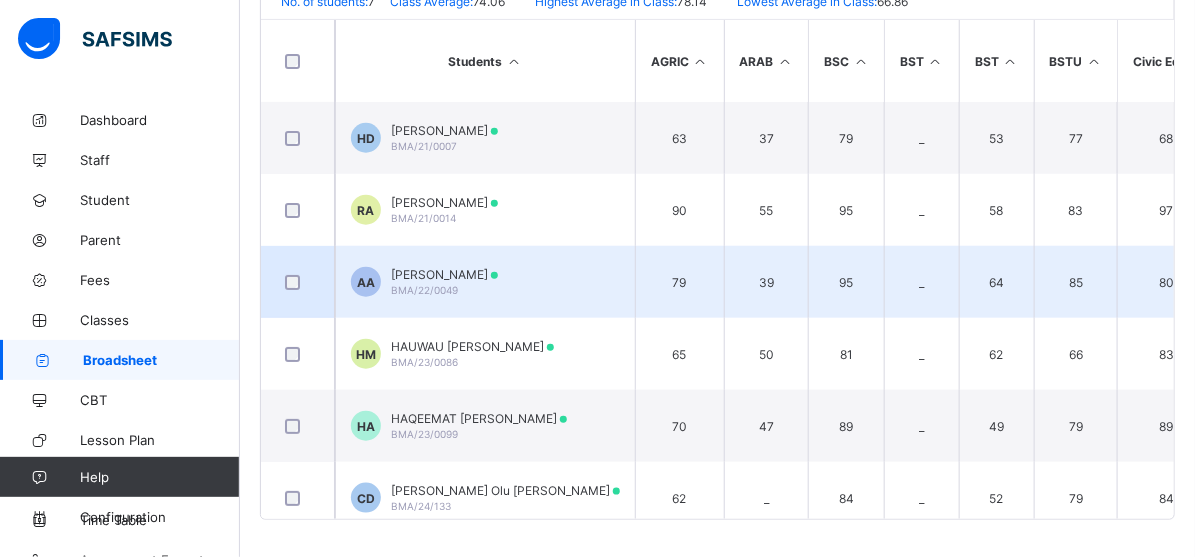 click on "79" at bounding box center (679, 282) 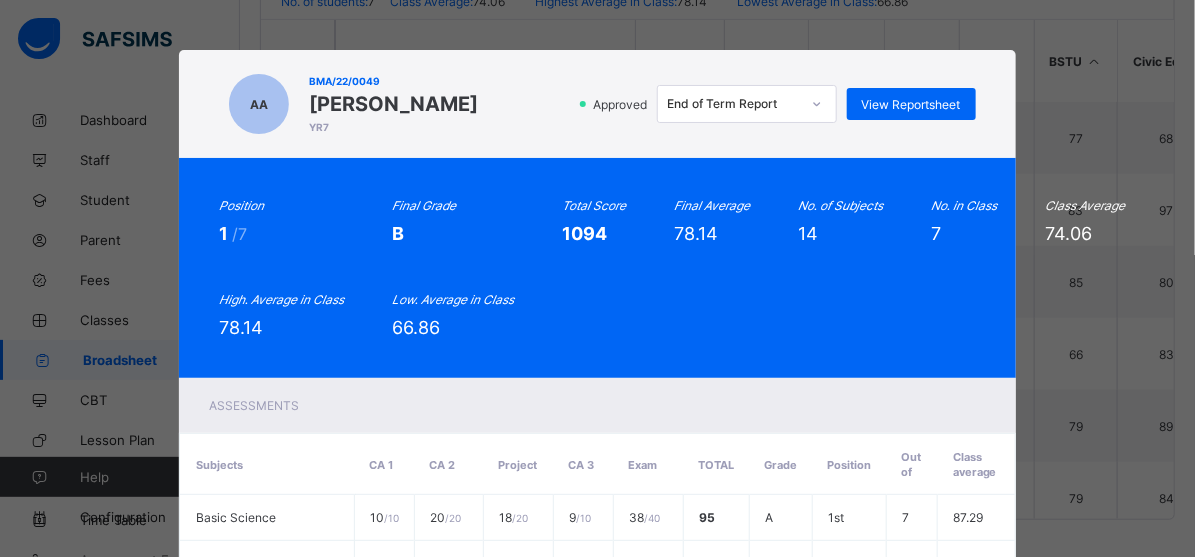 click on "Position         1       /7         Final Grade         B         Total Score         1094         Final Average         78.14         No. of Subjects         14         No. in Class         7         Class Average         74.06         High. Average in Class         78.14         Low. Average in Class         66.86" at bounding box center [597, 268] 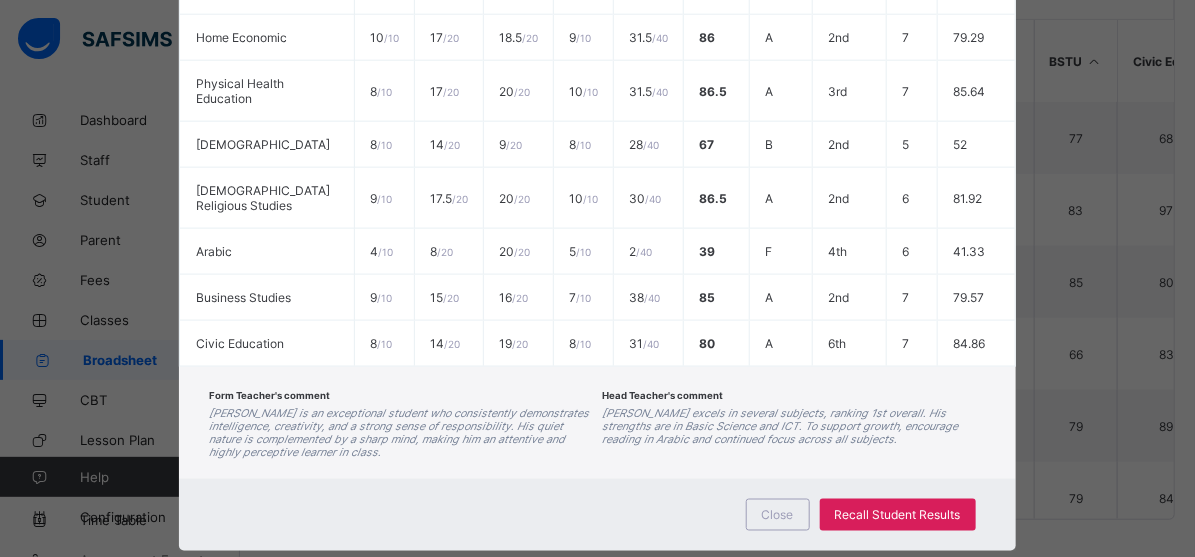 scroll, scrollTop: 321, scrollLeft: 0, axis: vertical 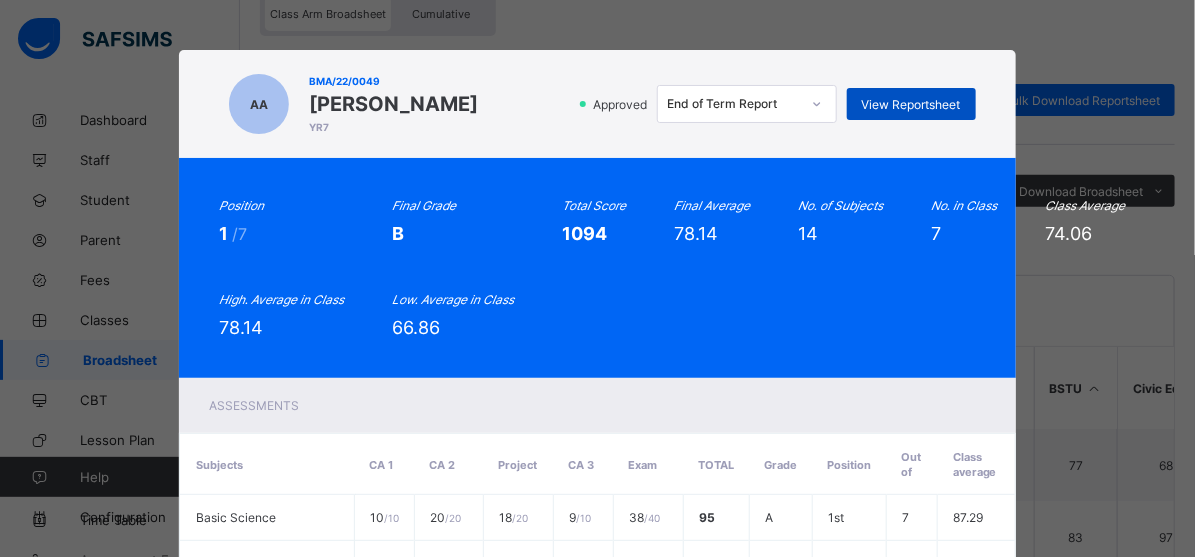 click on "View Reportsheet" at bounding box center (911, 104) 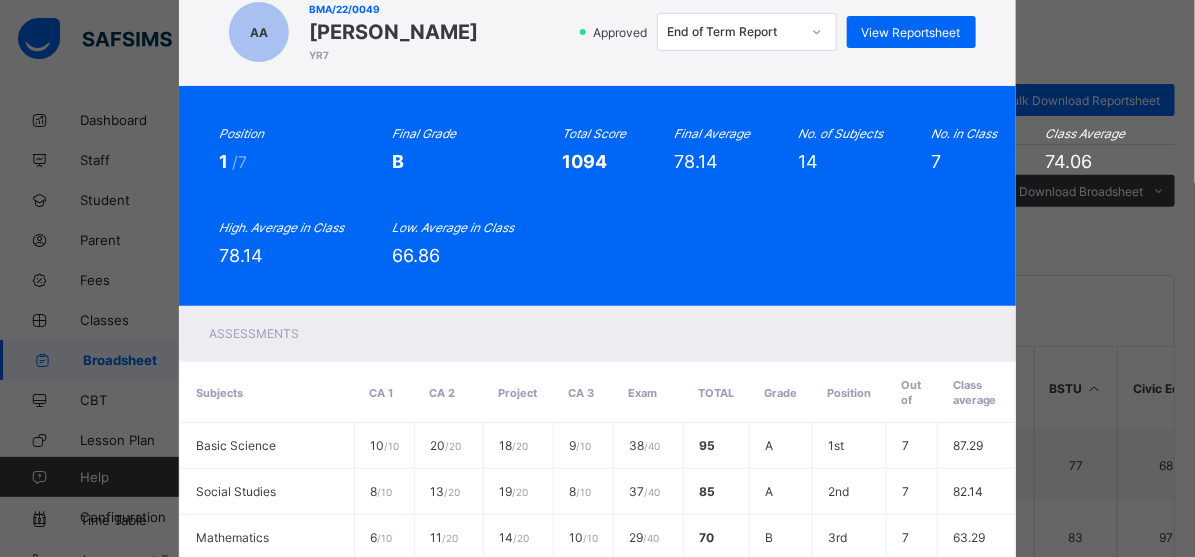 scroll, scrollTop: 772, scrollLeft: 0, axis: vertical 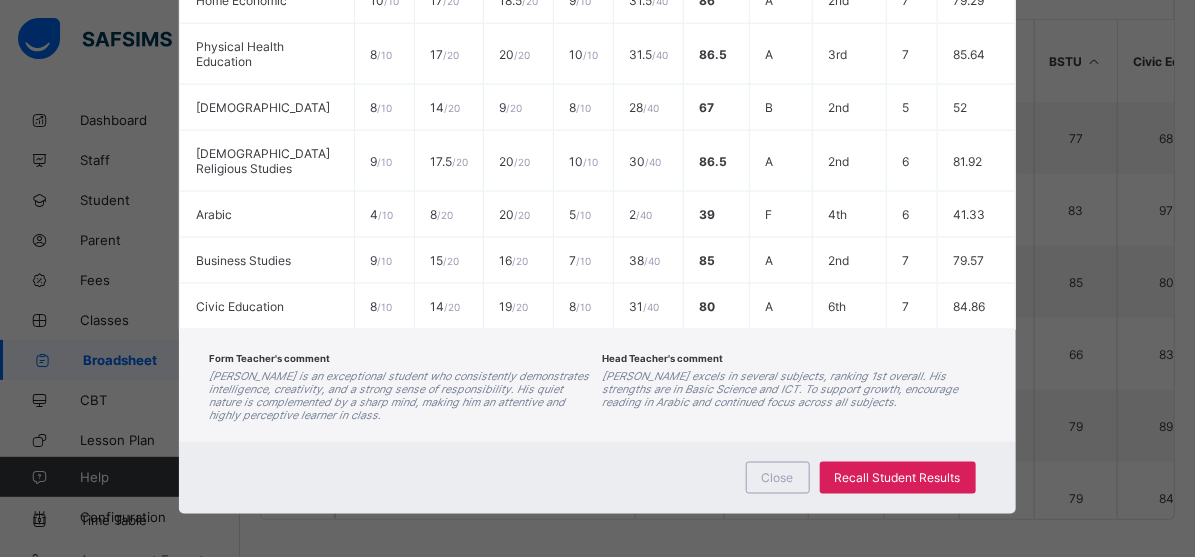 drag, startPoint x: 1028, startPoint y: 391, endPoint x: 897, endPoint y: 418, distance: 133.75351 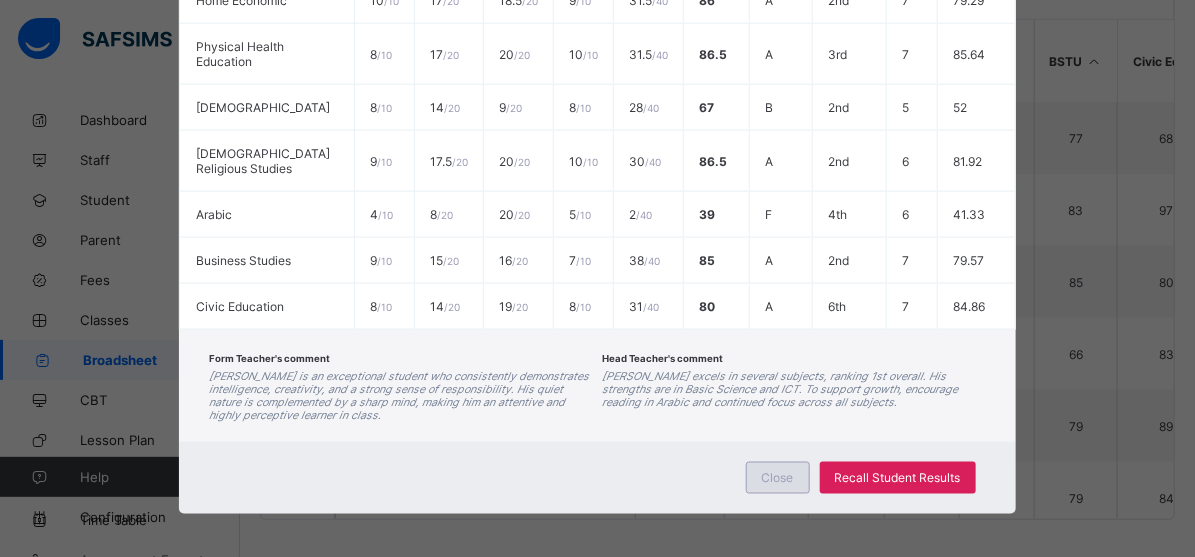 click on "Close" at bounding box center (778, 478) 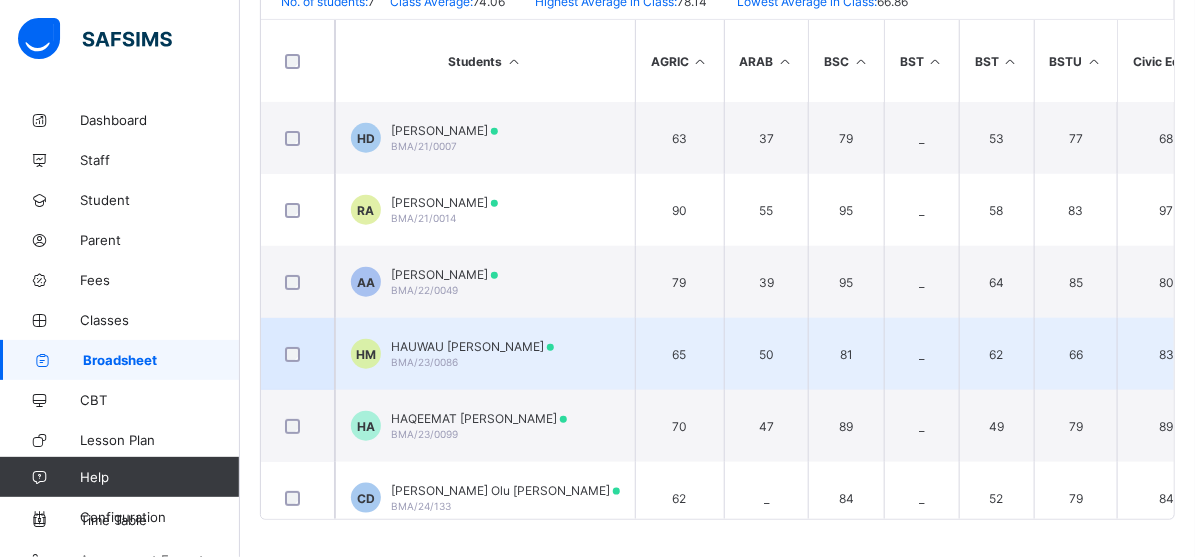 click on "HAUWAU BAPPA MUHAMMAD   BMA/23/0086" at bounding box center (472, 354) 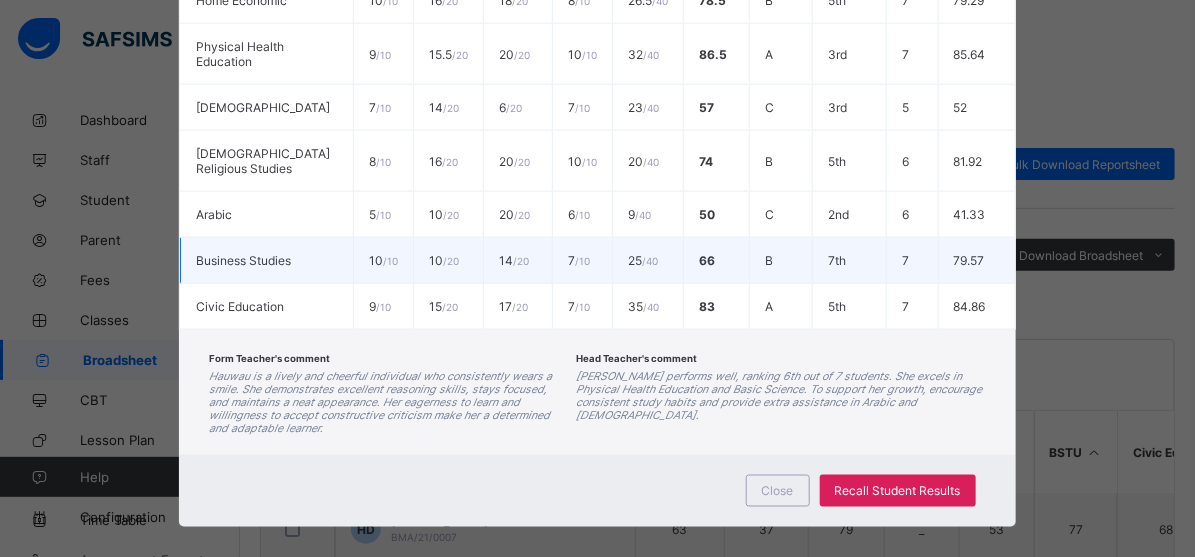 scroll, scrollTop: 49, scrollLeft: 0, axis: vertical 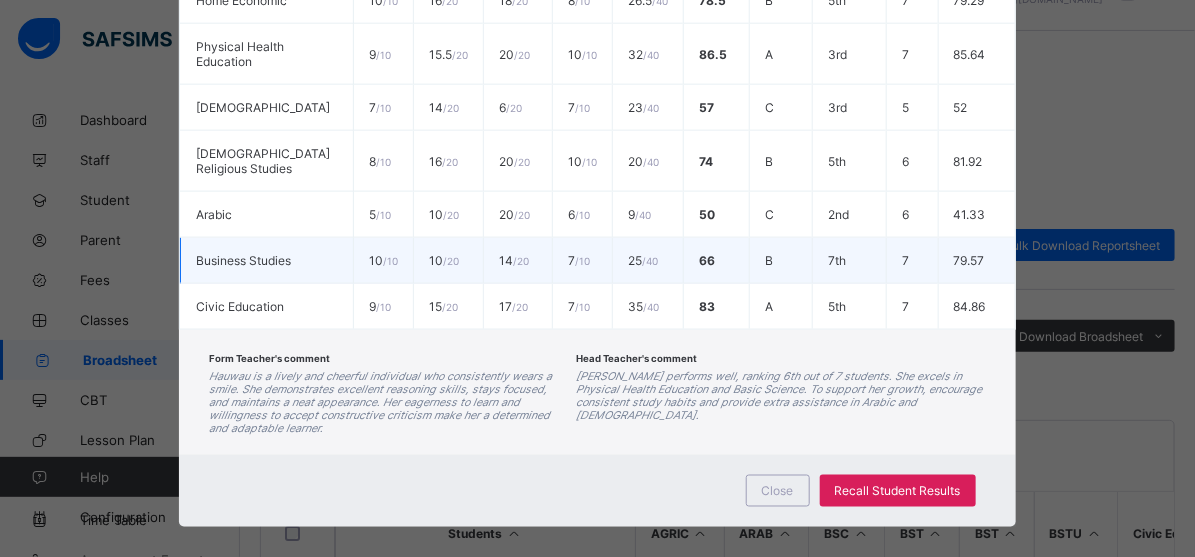 click on "66" at bounding box center (717, 261) 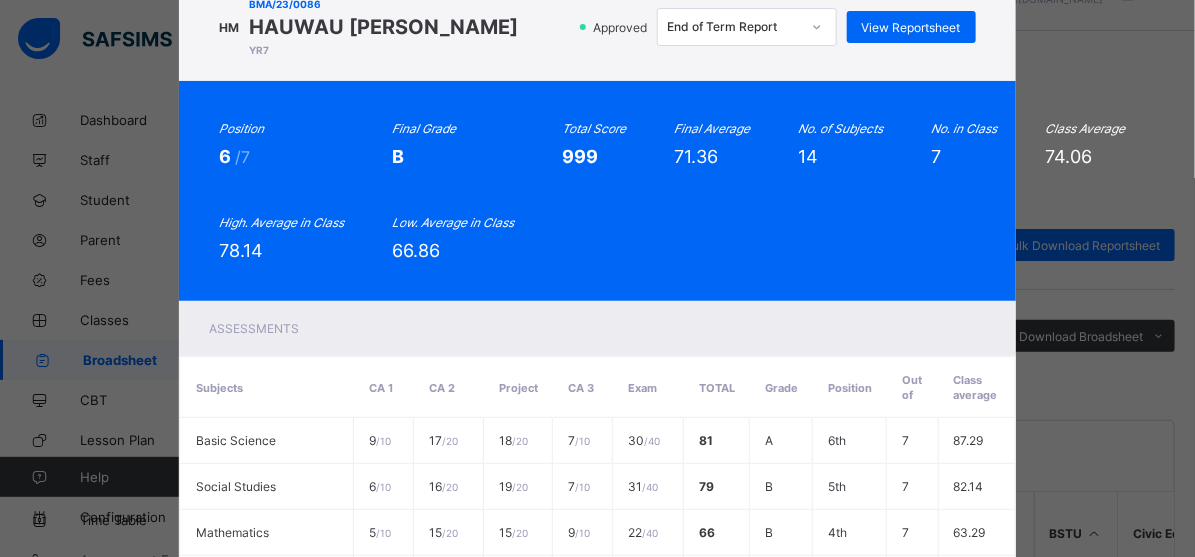 scroll, scrollTop: 2, scrollLeft: 0, axis: vertical 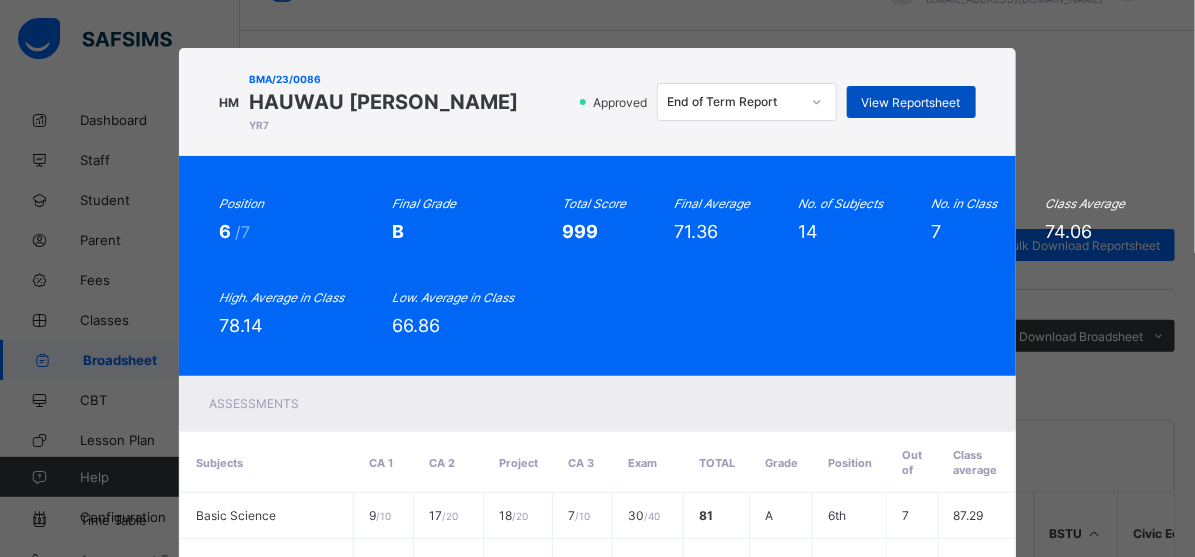 click on "View Reportsheet" at bounding box center [911, 102] 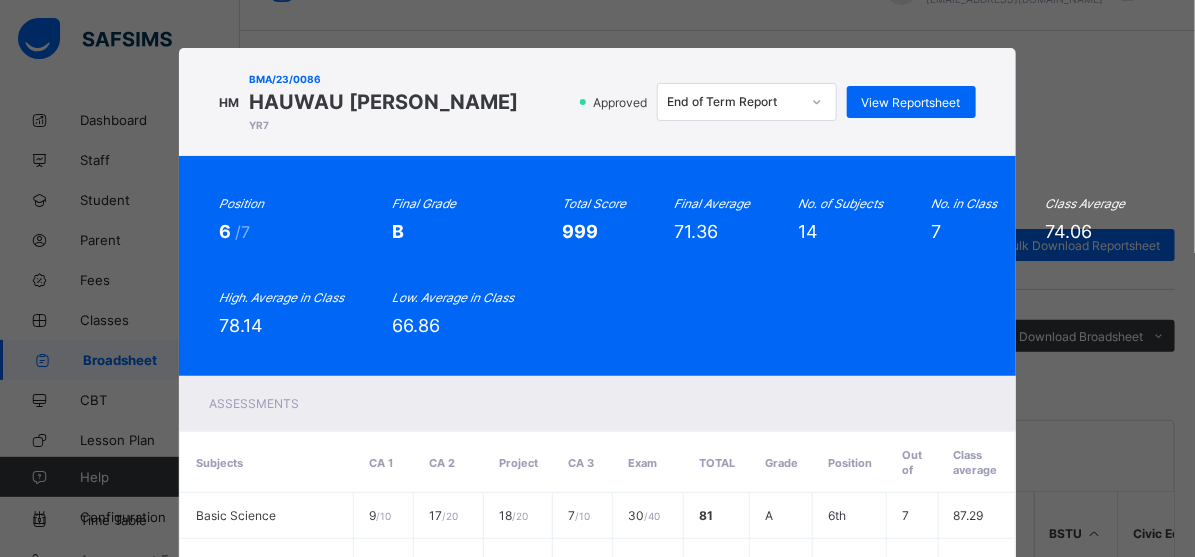 drag, startPoint x: 211, startPoint y: 36, endPoint x: 254, endPoint y: 65, distance: 51.86521 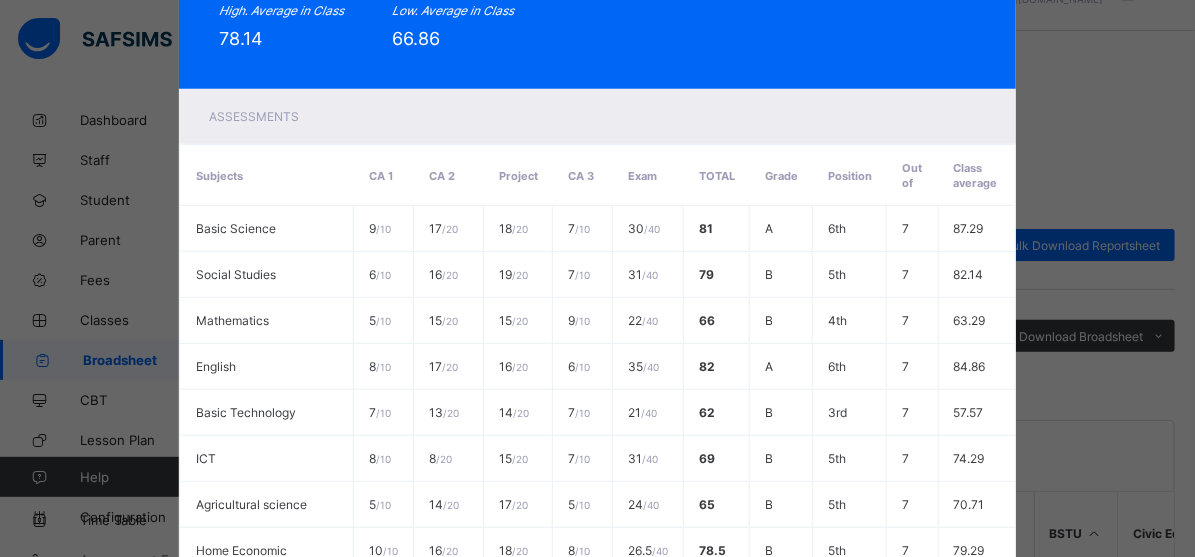 scroll, scrollTop: 862, scrollLeft: 0, axis: vertical 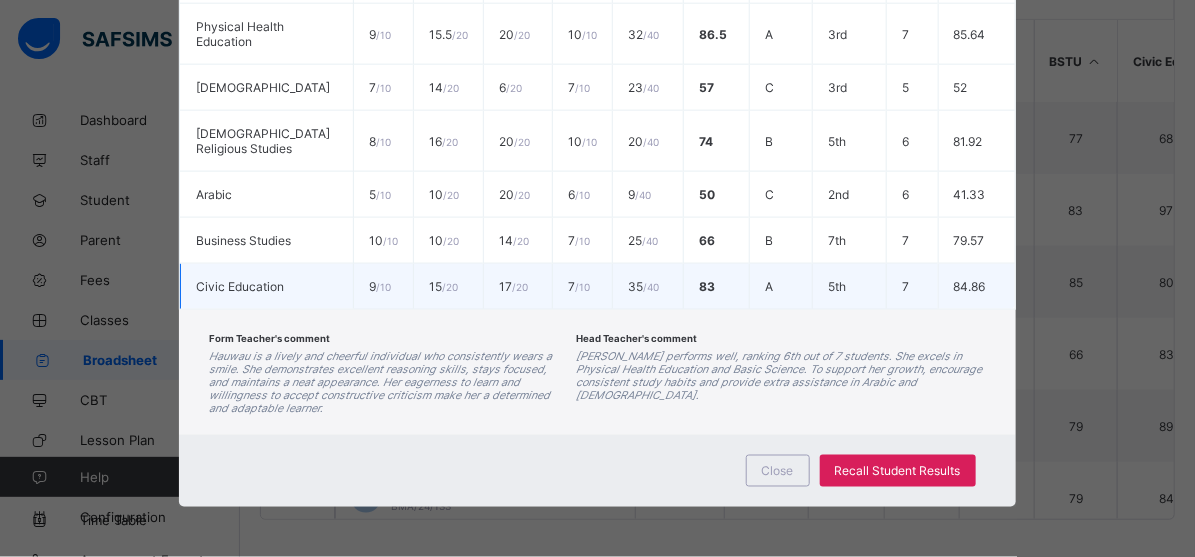 drag, startPoint x: 504, startPoint y: 273, endPoint x: 527, endPoint y: 300, distance: 35.468296 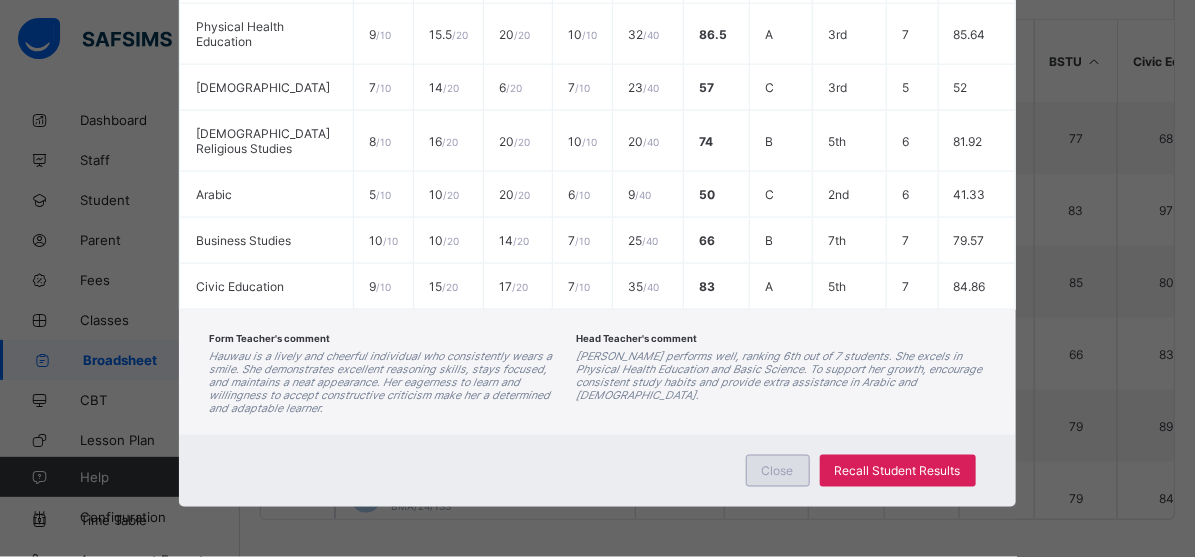 click on "Close" at bounding box center [778, 471] 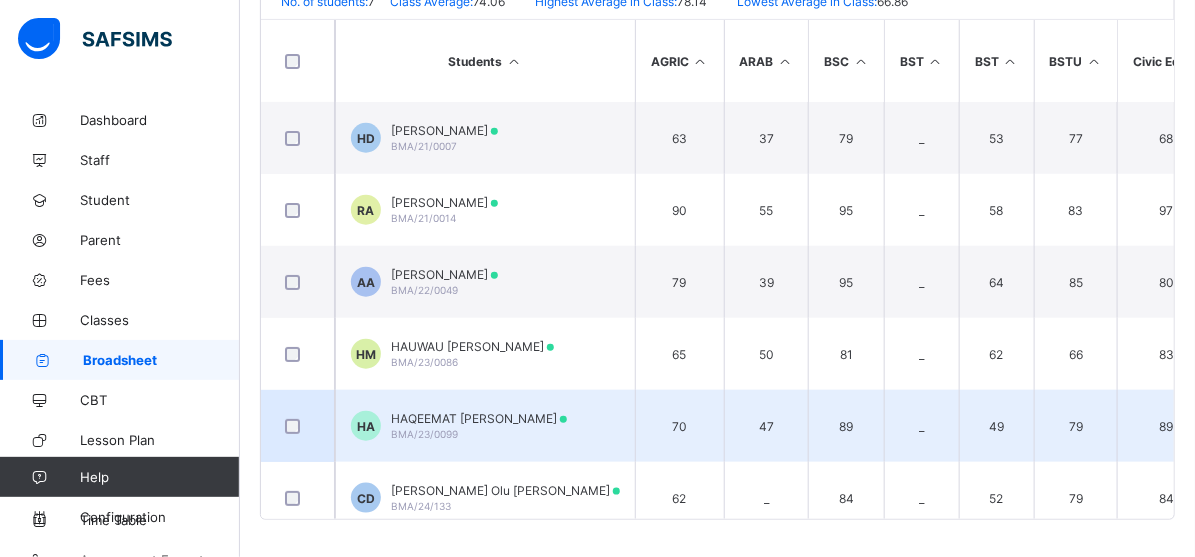 click on "HAQEEMAT AVOSUAHI ADAMS   BMA/23/0099" at bounding box center (479, 426) 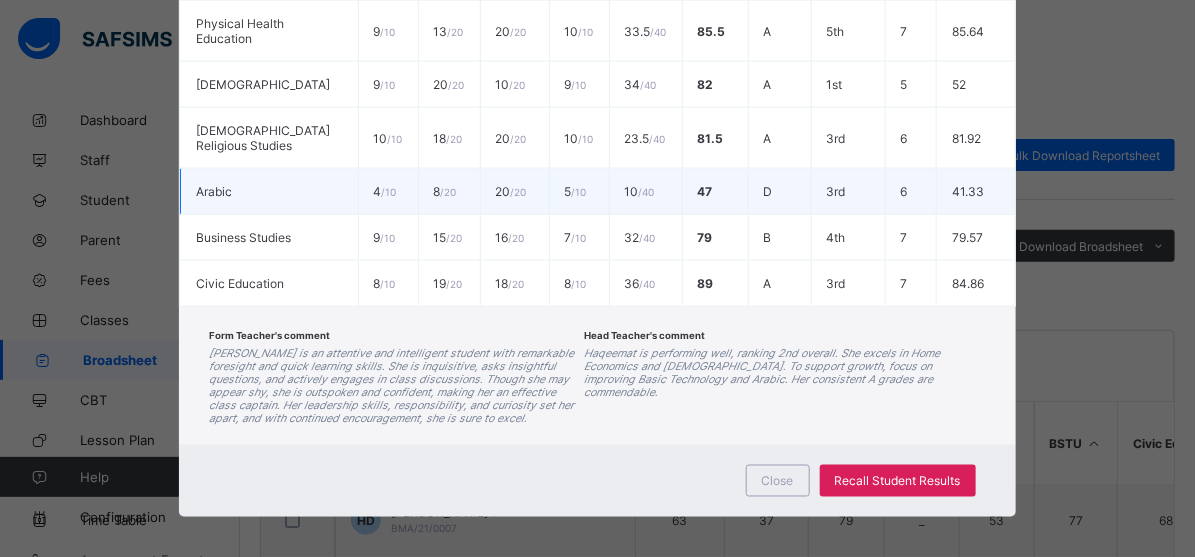 scroll, scrollTop: 0, scrollLeft: 0, axis: both 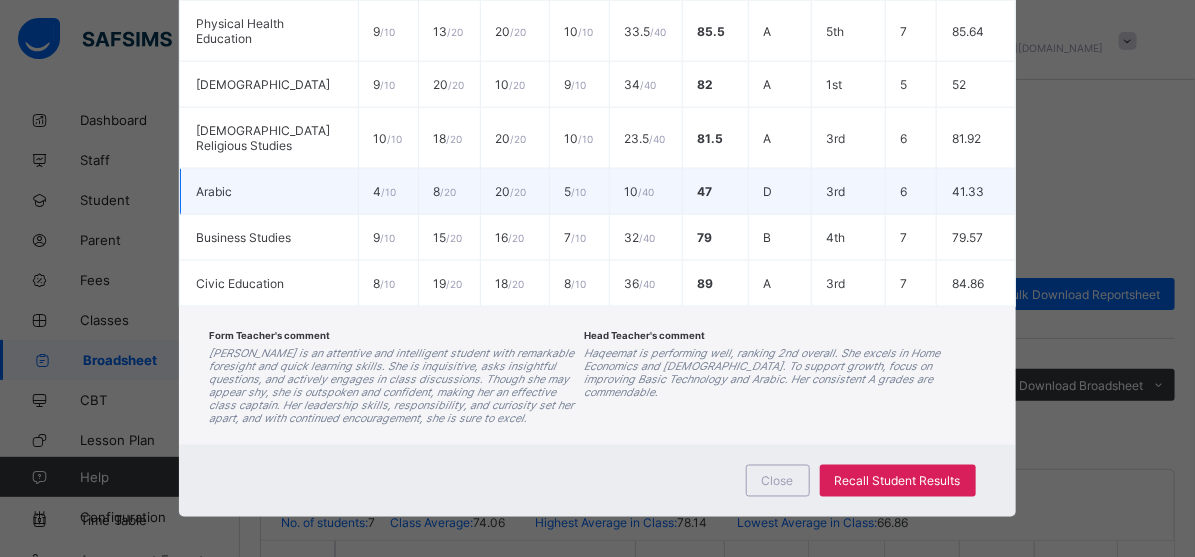 click on "20 / 20" at bounding box center (514, 192) 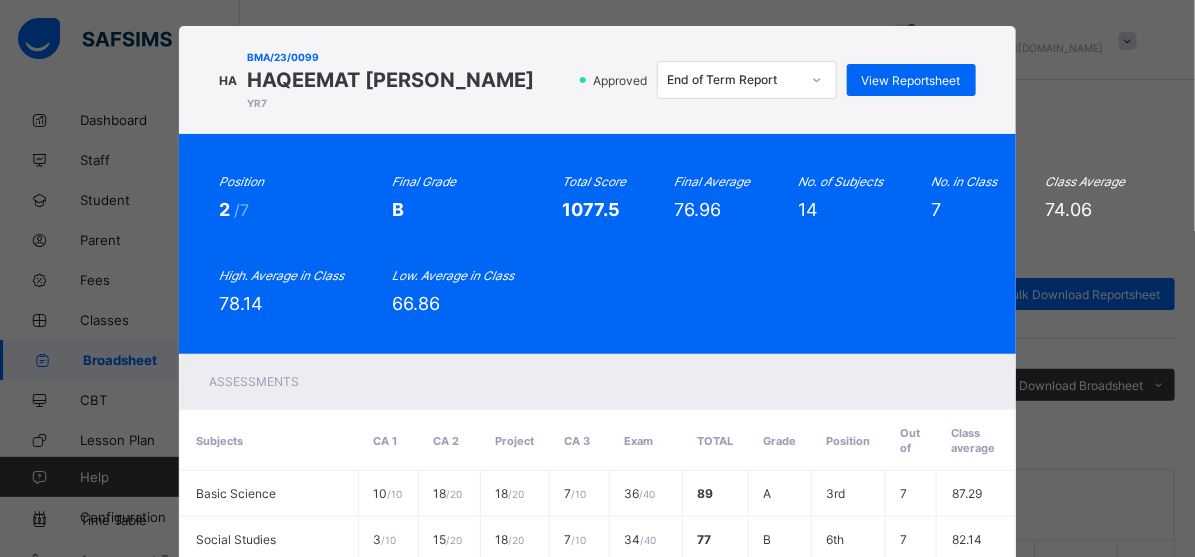 scroll, scrollTop: 0, scrollLeft: 0, axis: both 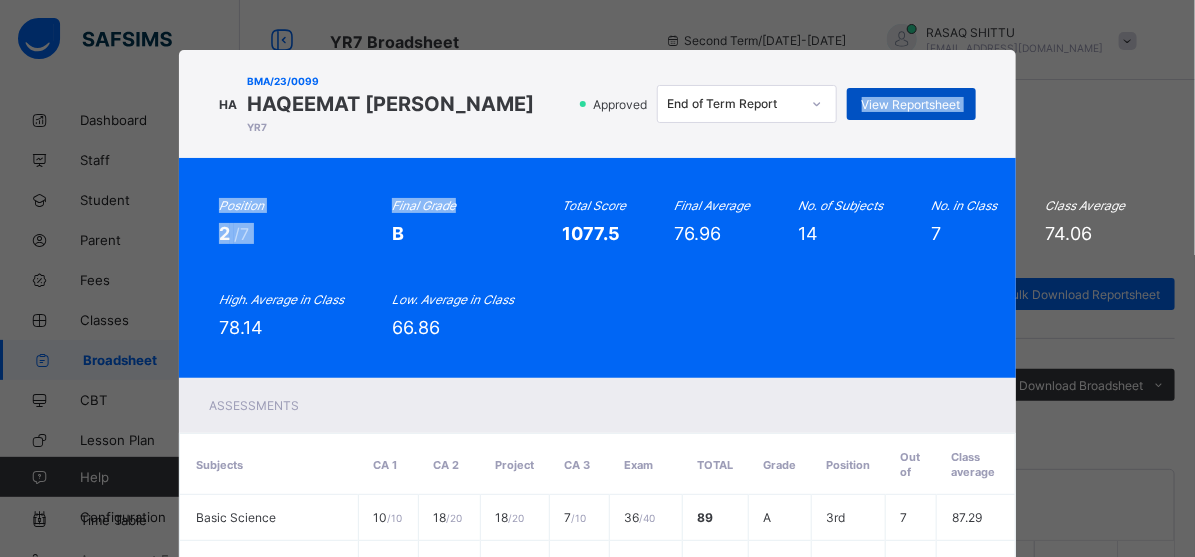 drag, startPoint x: 497, startPoint y: 220, endPoint x: 931, endPoint y: 114, distance: 446.7572 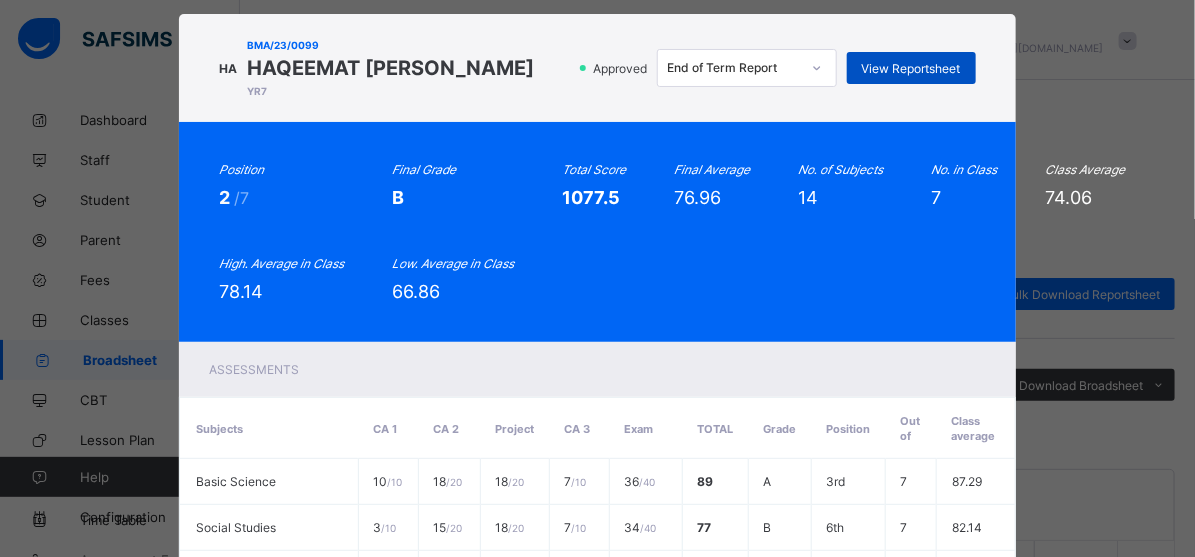 scroll, scrollTop: 680, scrollLeft: 0, axis: vertical 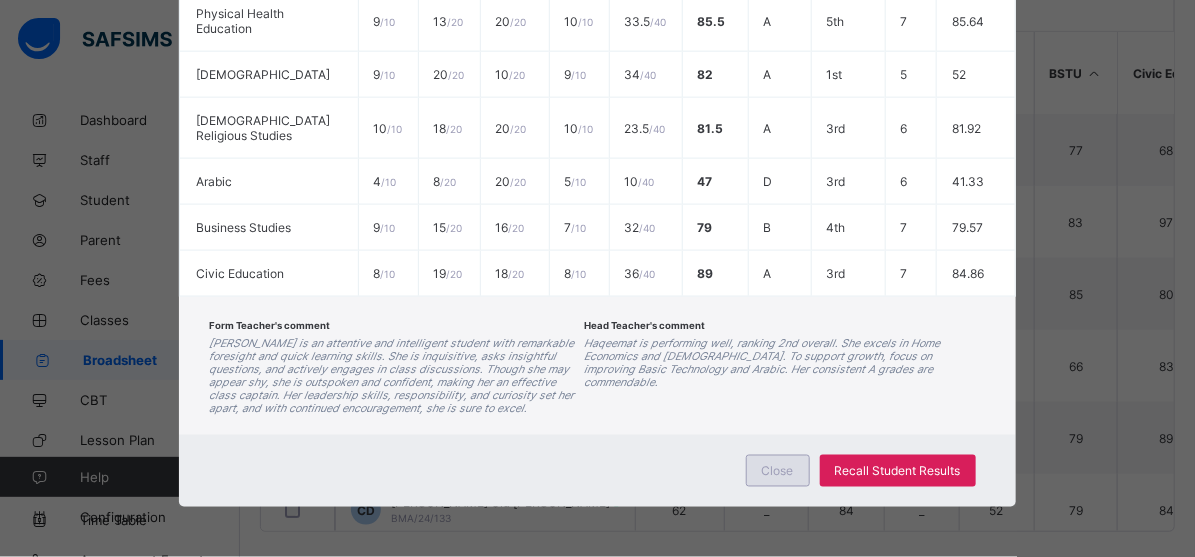 click on "Close" at bounding box center (778, 471) 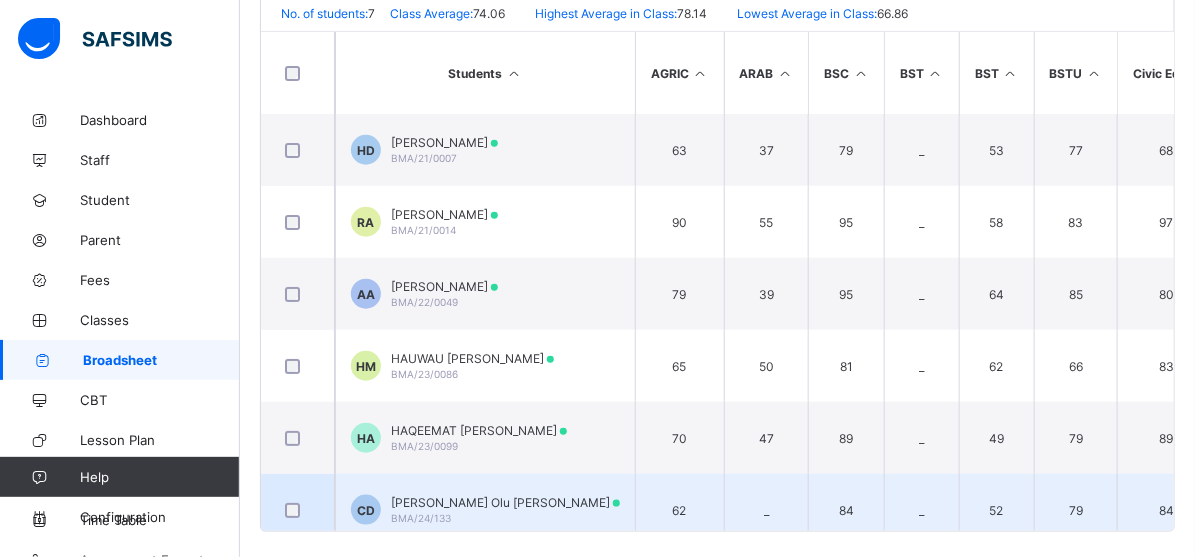 click on "Christabel Olu Dominic" at bounding box center (505, 502) 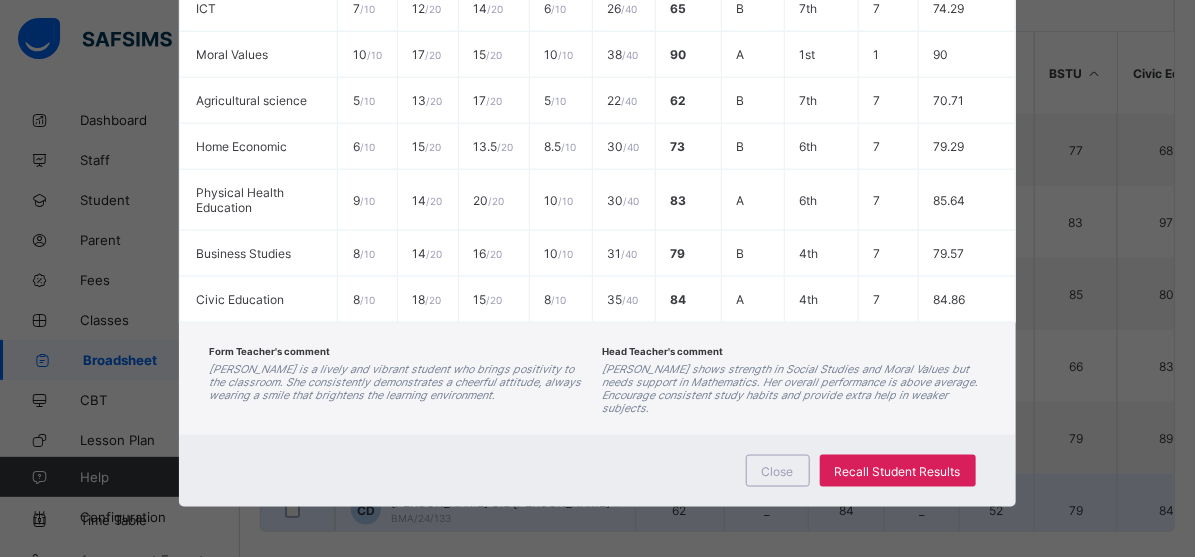 scroll, scrollTop: 733, scrollLeft: 0, axis: vertical 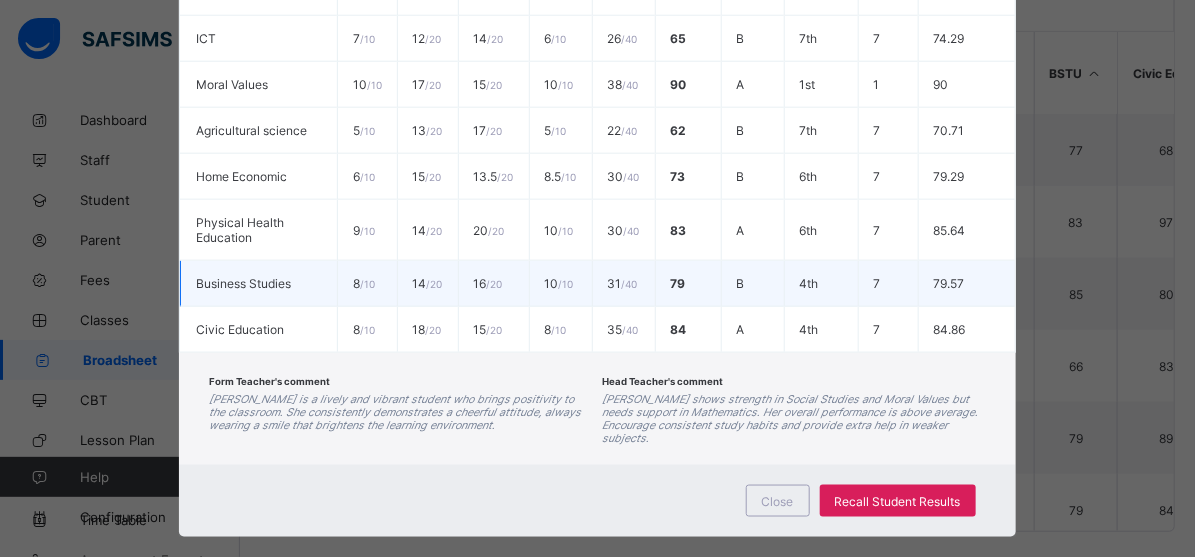 click on "16 / 20" at bounding box center [493, 284] 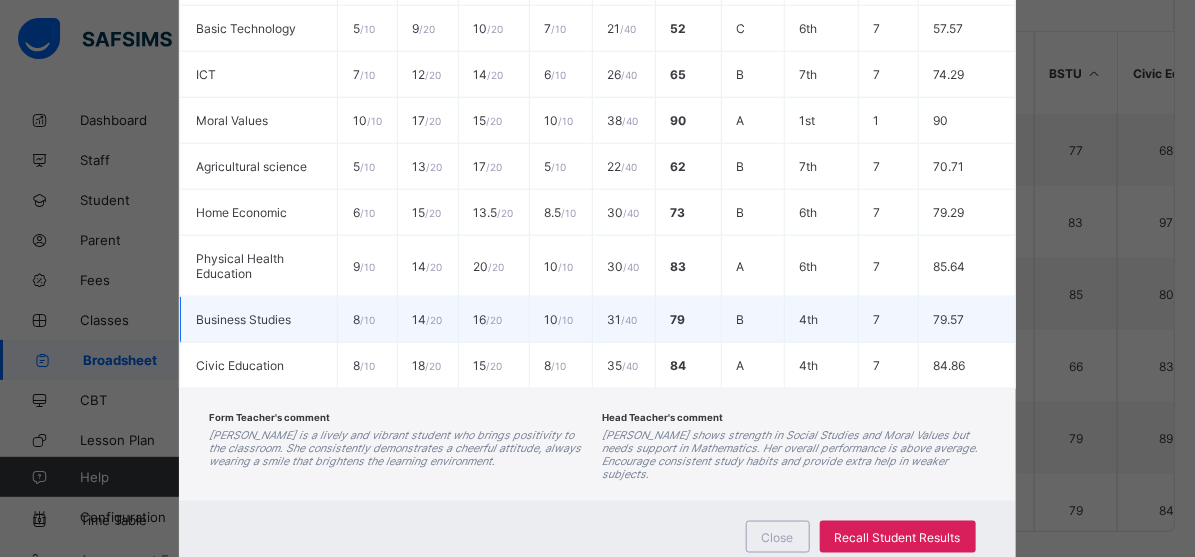 scroll, scrollTop: 196, scrollLeft: 0, axis: vertical 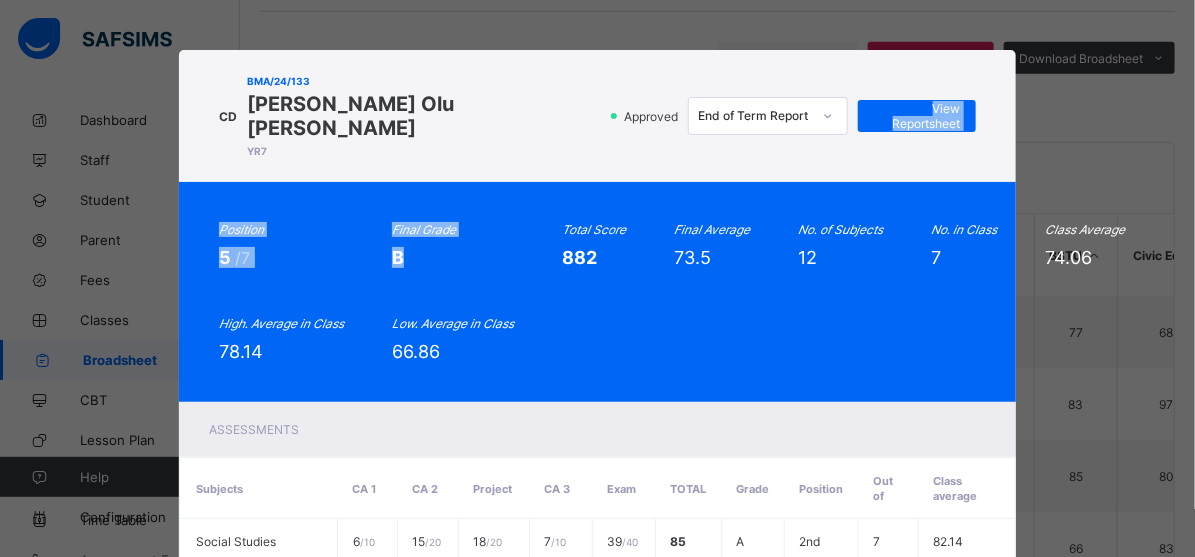drag, startPoint x: 498, startPoint y: 239, endPoint x: 771, endPoint y: 80, distance: 315.92722 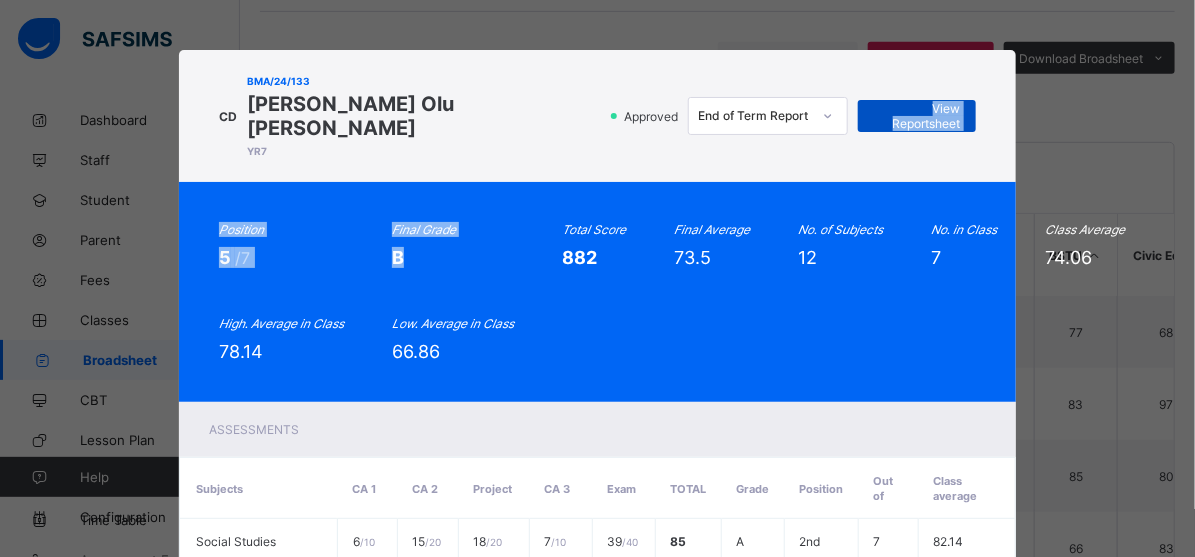 click on "View Reportsheet" at bounding box center (917, 116) 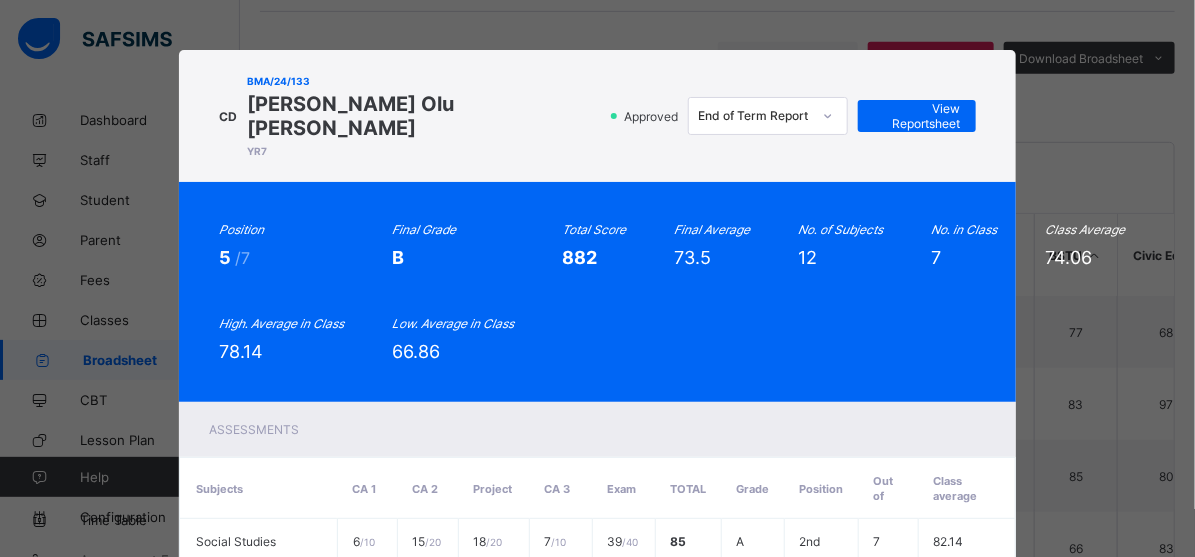 click on "CD   BMA/24/133     Christabel Olu Dominic     YR7    Approved End of Term Report View Reportsheet" at bounding box center [597, 116] 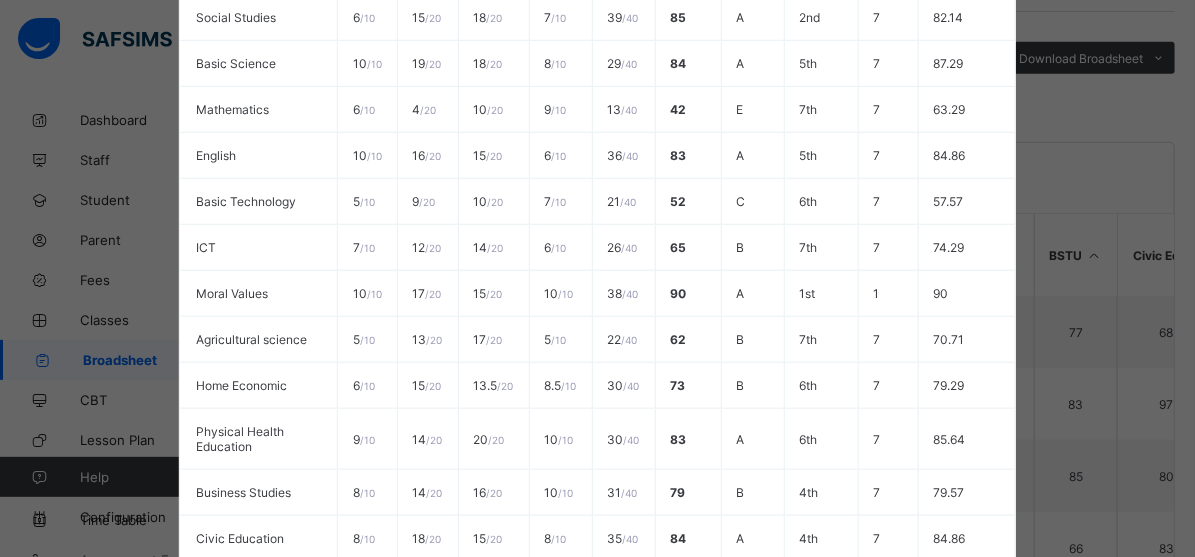 scroll, scrollTop: 733, scrollLeft: 0, axis: vertical 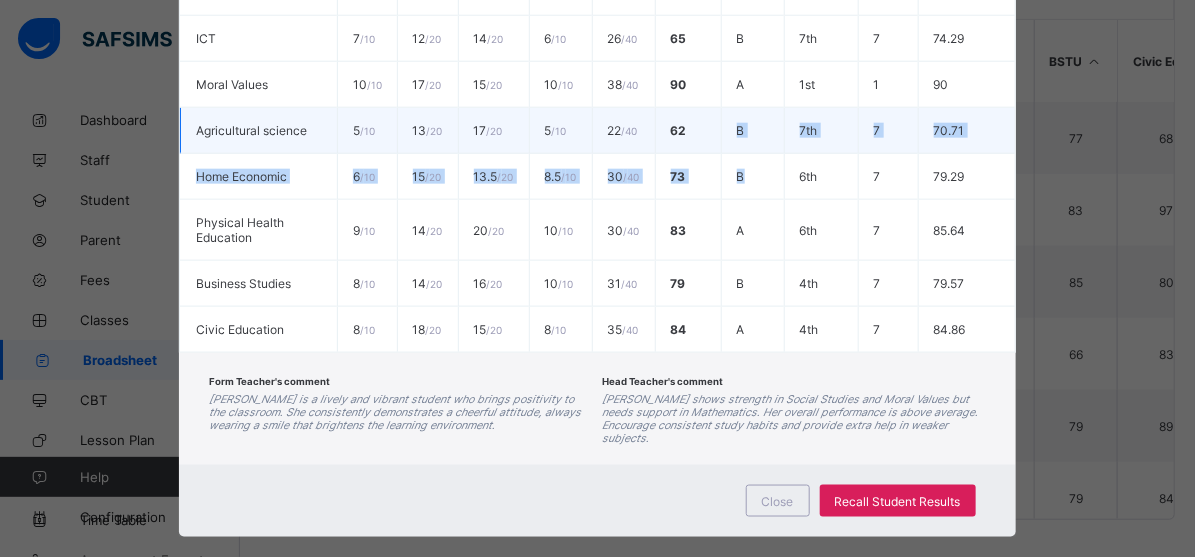 drag, startPoint x: 739, startPoint y: 153, endPoint x: 701, endPoint y: 103, distance: 62.801273 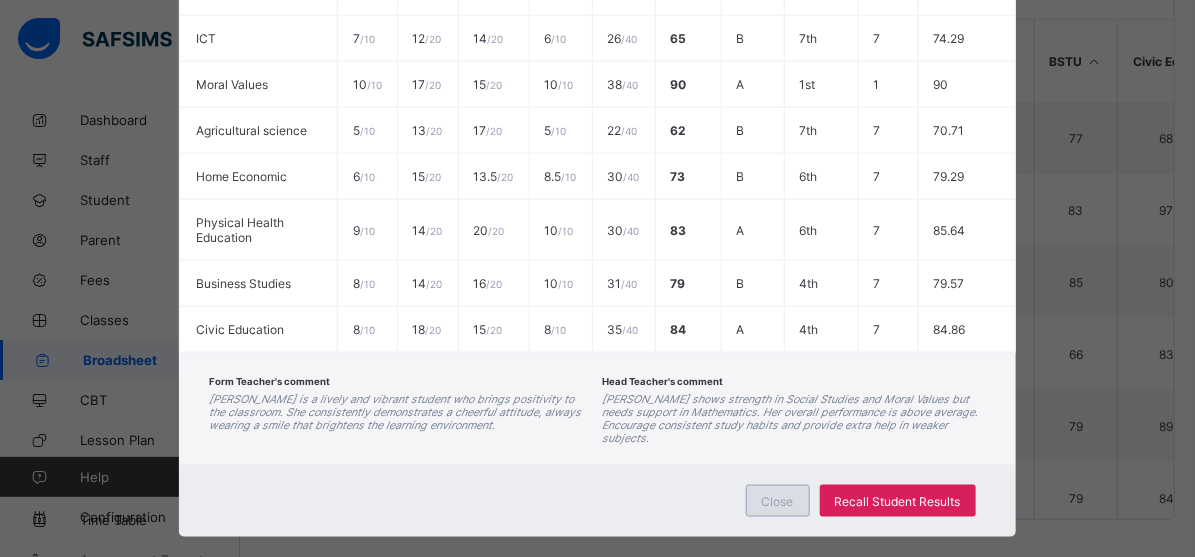 click on "Close" at bounding box center (778, 501) 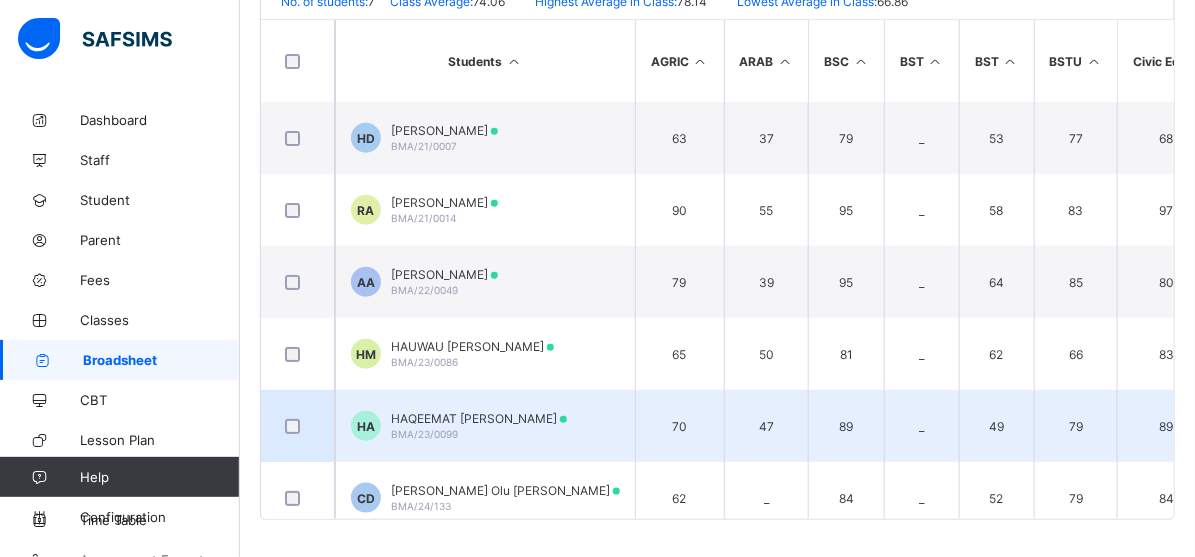 click on "47" at bounding box center [766, 426] 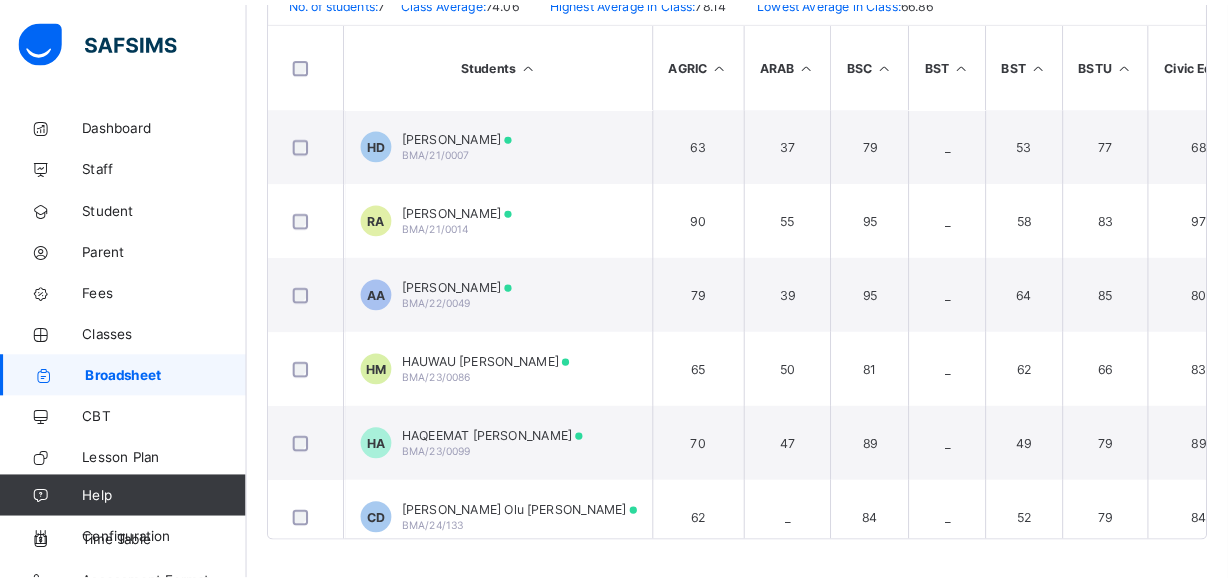 scroll, scrollTop: 496, scrollLeft: 0, axis: vertical 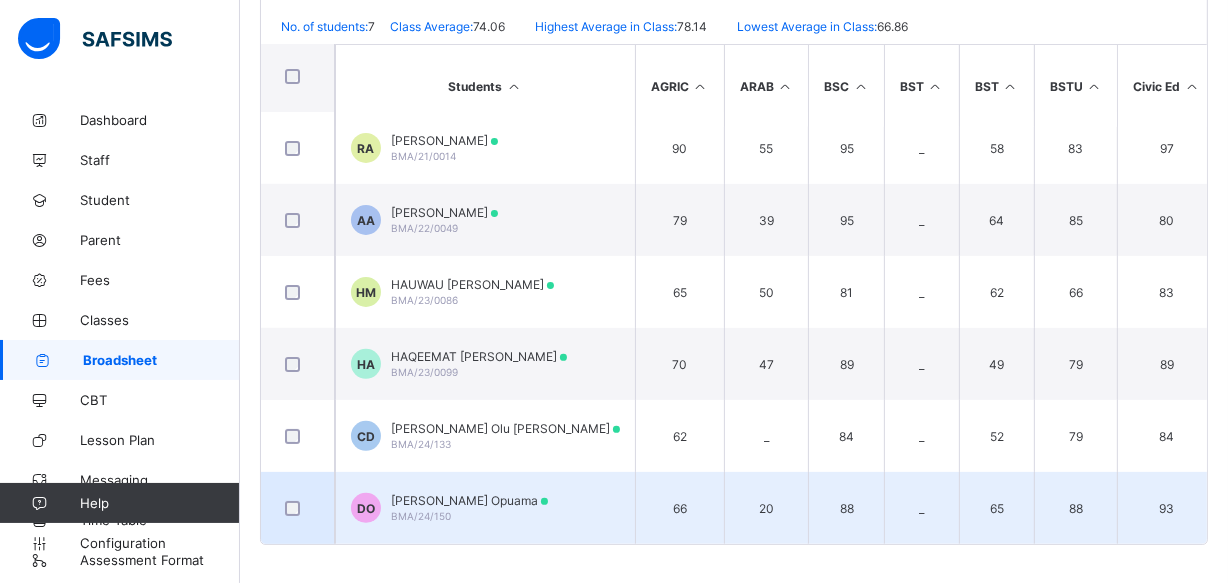 click on "David  Eguonoroghene Opuama" at bounding box center [469, 500] 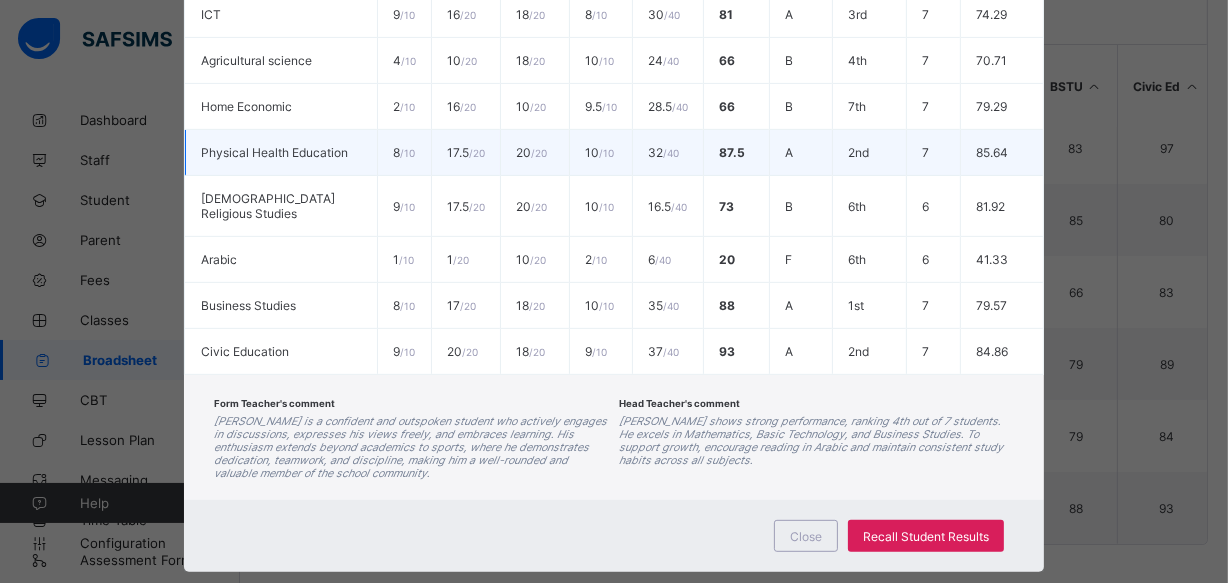 click on "2nd" at bounding box center (869, 153) 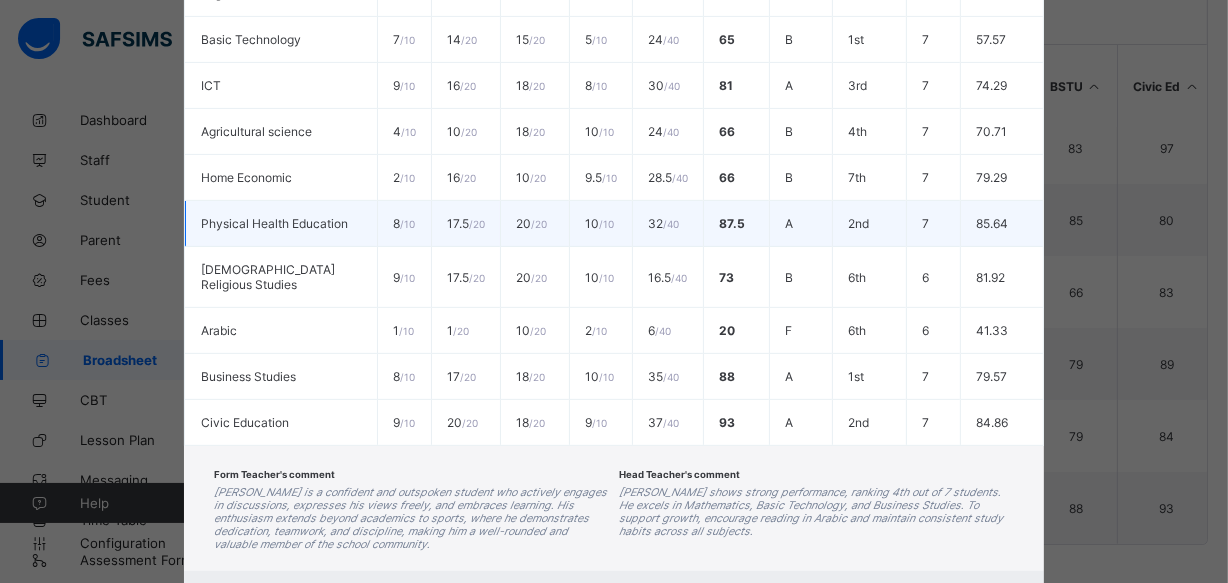 scroll, scrollTop: 93, scrollLeft: 0, axis: vertical 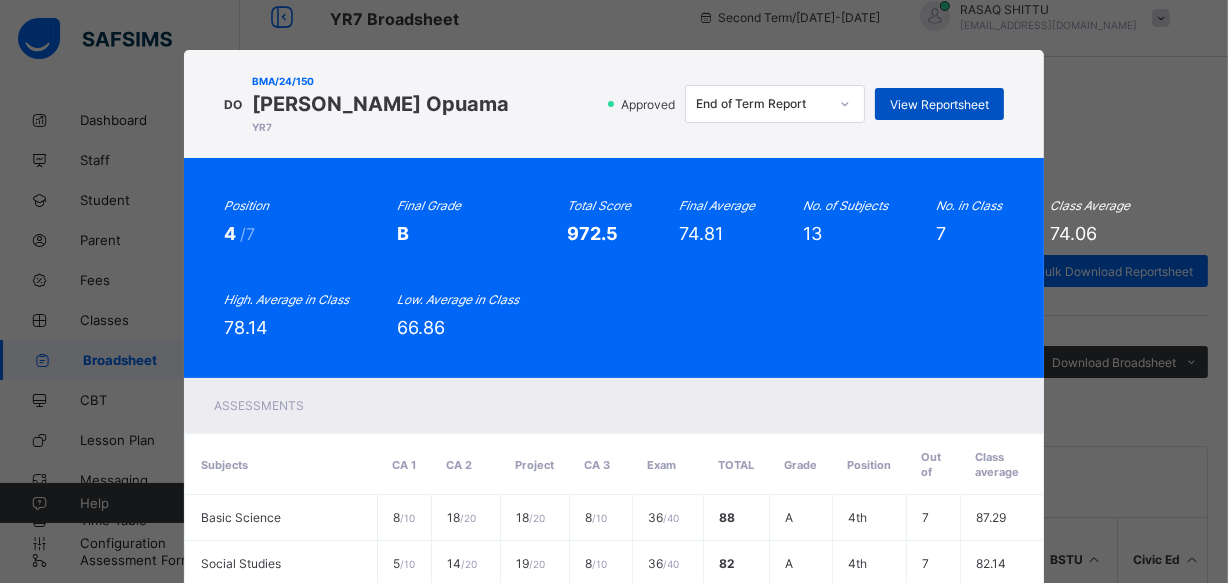 click on "View Reportsheet" at bounding box center (939, 104) 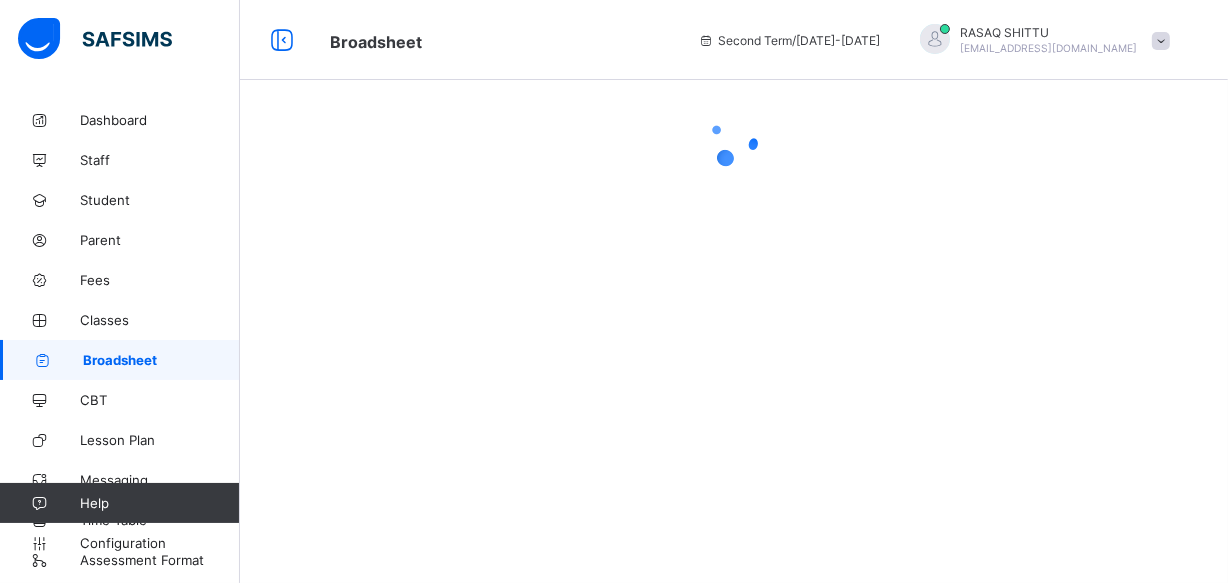 scroll, scrollTop: 0, scrollLeft: 0, axis: both 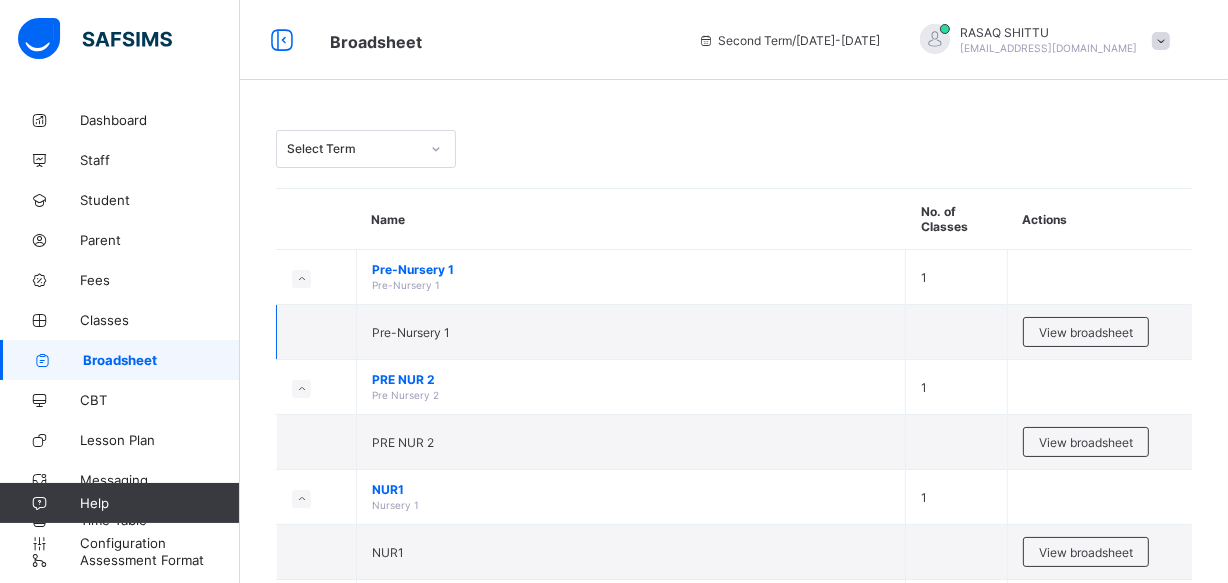 click on "Pre-Nursery 1" at bounding box center [631, 332] 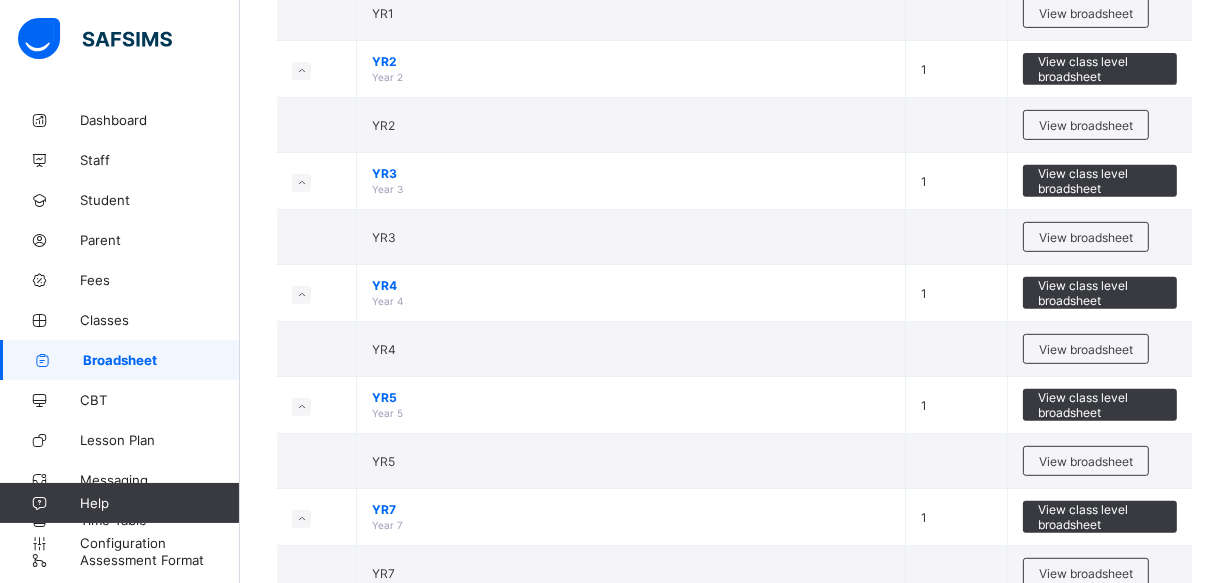 scroll, scrollTop: 763, scrollLeft: 0, axis: vertical 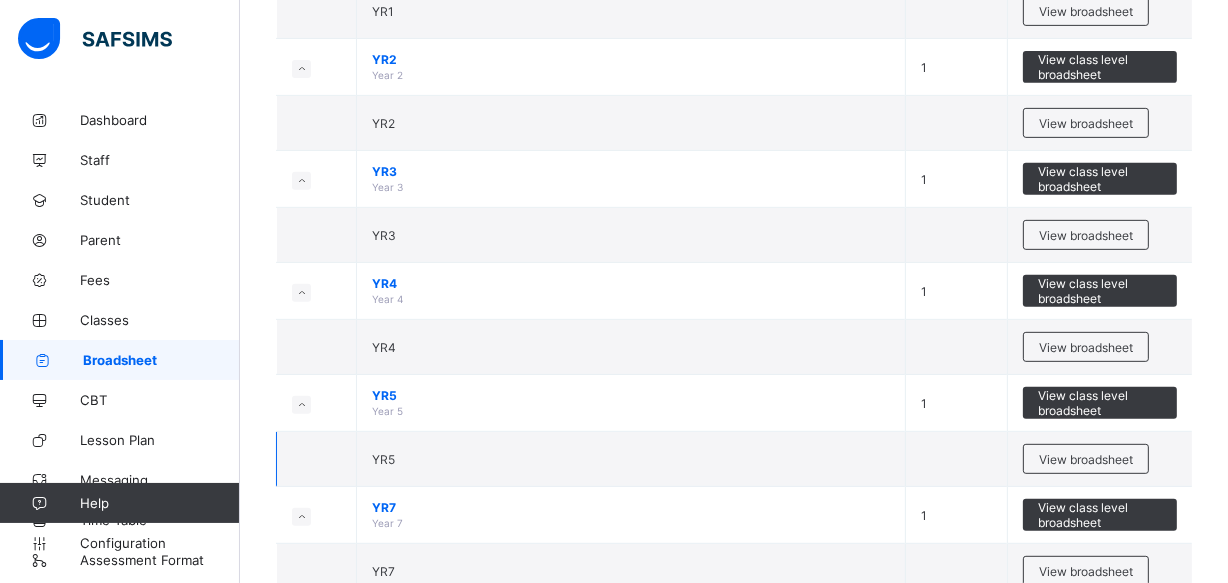 drag, startPoint x: 796, startPoint y: 436, endPoint x: 958, endPoint y: 454, distance: 162.99693 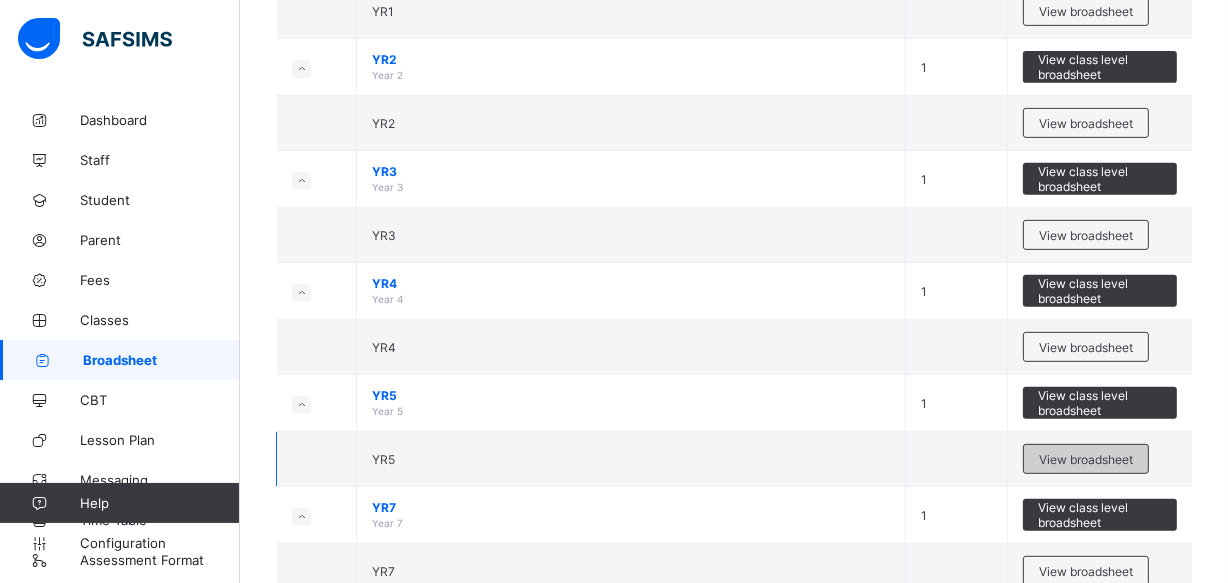 click on "View broadsheet" at bounding box center (1086, 459) 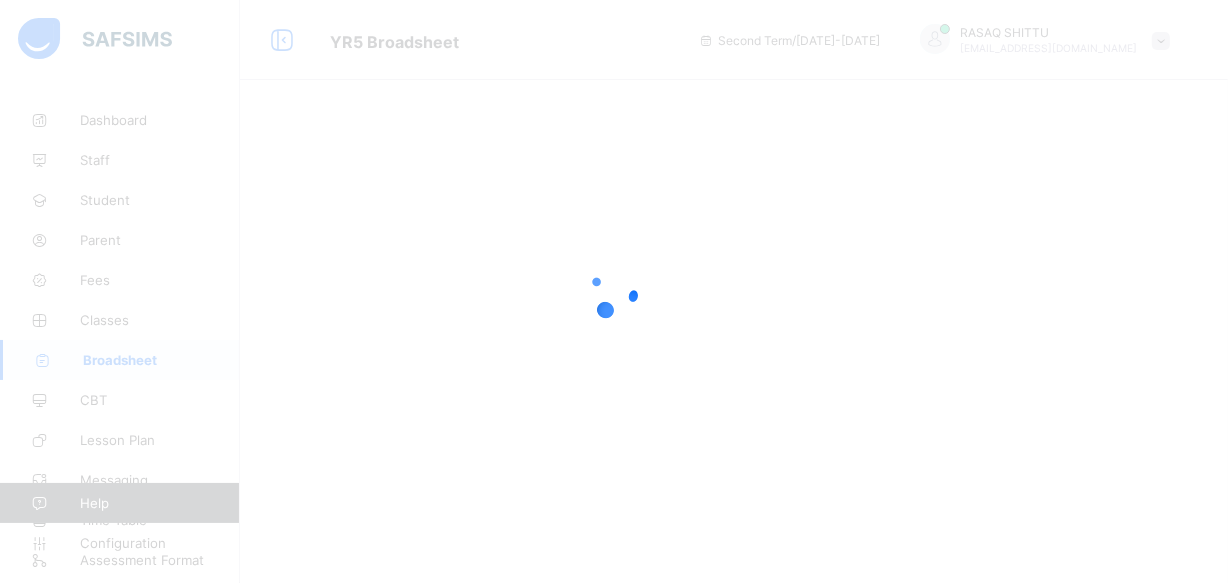 scroll, scrollTop: 0, scrollLeft: 0, axis: both 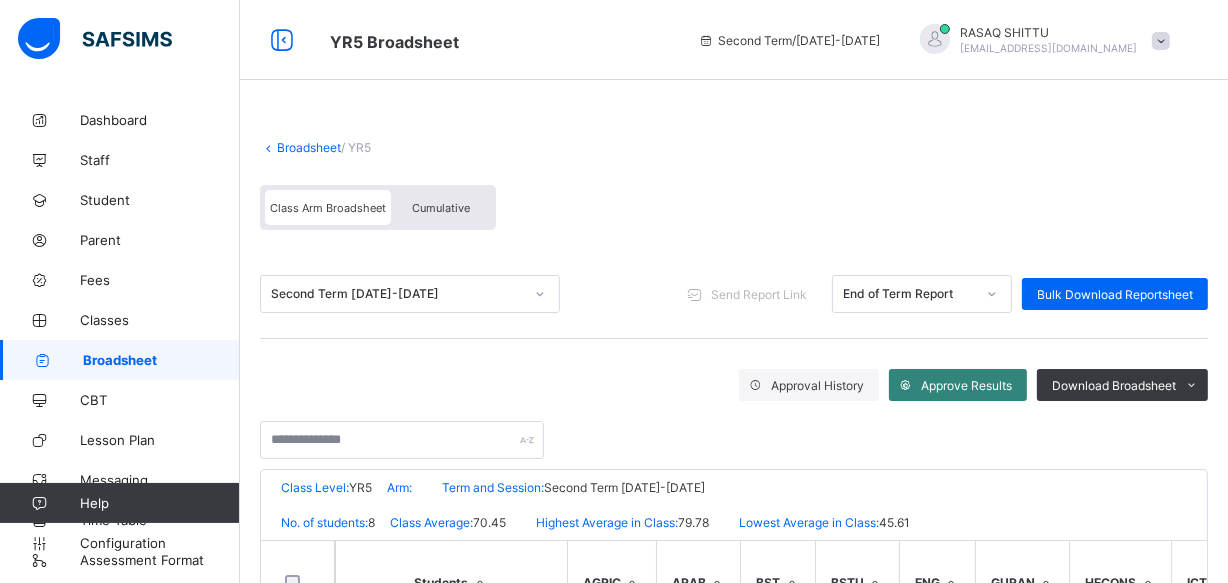 click on "Approve Results" at bounding box center [966, 385] 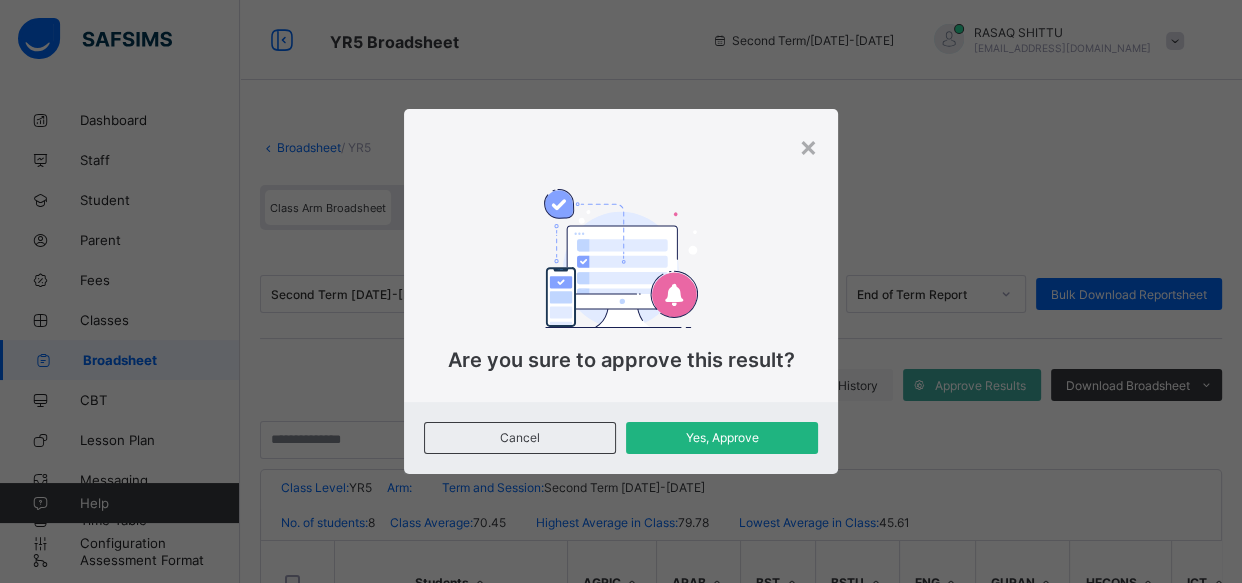 click on "Yes, Approve" at bounding box center (722, 437) 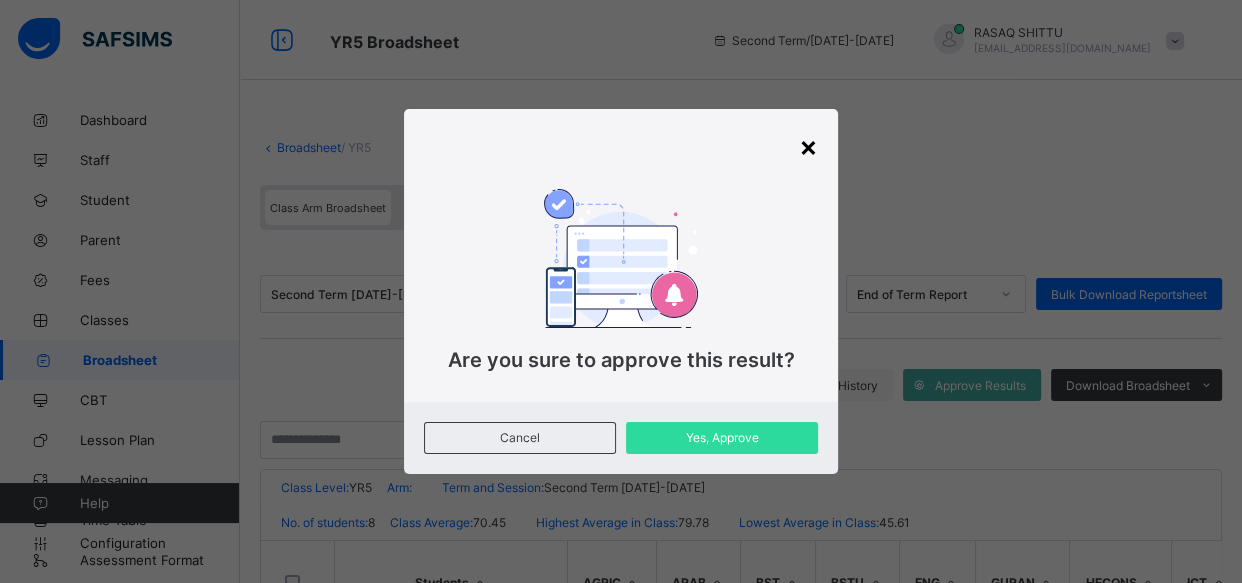 click on "×" at bounding box center (808, 146) 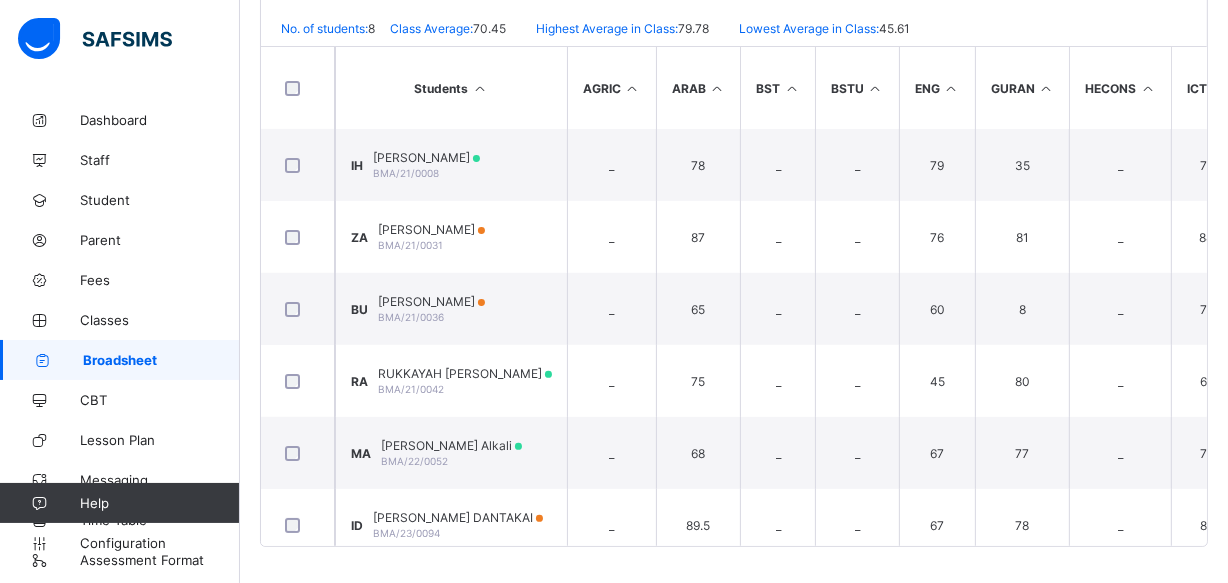 scroll, scrollTop: 496, scrollLeft: 0, axis: vertical 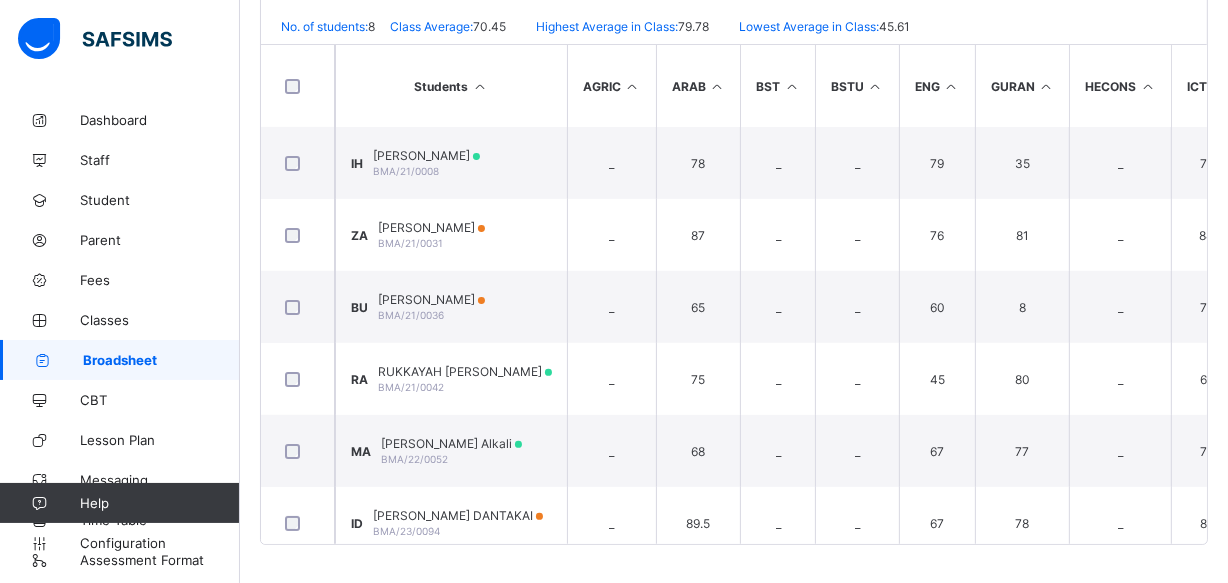 click on "Broadsheet  / YR5  Class Arm Broadsheet Cumulative Second Term 2024-2025 Send Report Link End of Term Report Bulk Download Reportsheet  Approval History  Approve Results Download Broadsheet PDF Excel sheet Brains and Minds Academy Date: 14th Jul 2025, 10:51:18 am  Class Level:  YR5  Arm:   Term and Session:  Second Term 2024-2025  No. of students:  8  Class Average:  70.45  Highest Average in Class:  79.78  Lowest Average in Class:  45.61 S/NO Admission No. Full Name AGRIC ARAB BST BSTU ENG GURAN HECONS ICT IRS MATH MRV NV PHE SCI TOTAL Average Position  Grade 1 BMA/21/0008 Ibrahim  Hamza   _   78   _   _   79   35   _   79   93.5   67   _   87   86   70 674.5 74.94 4th B 2 BMA/21/0031 Ziyaadatulkhayr  Abdurrazaq   _   87   _   _   76   81   _   84   90   79   _   82   77   62 718 79.78 1st B 3 BMA/21/0036 Bilal Shuaibu Usman   _   65   _   _   60   8   _   77   92.5   80   _   74   74   74 604.5 67.17 7th B 4 BMA/21/0042 RUKKAYAH MARAFA ABDULLAHI   _   75   _   _   45   80   _   69   88   70   _   89   67" at bounding box center [734, 94] 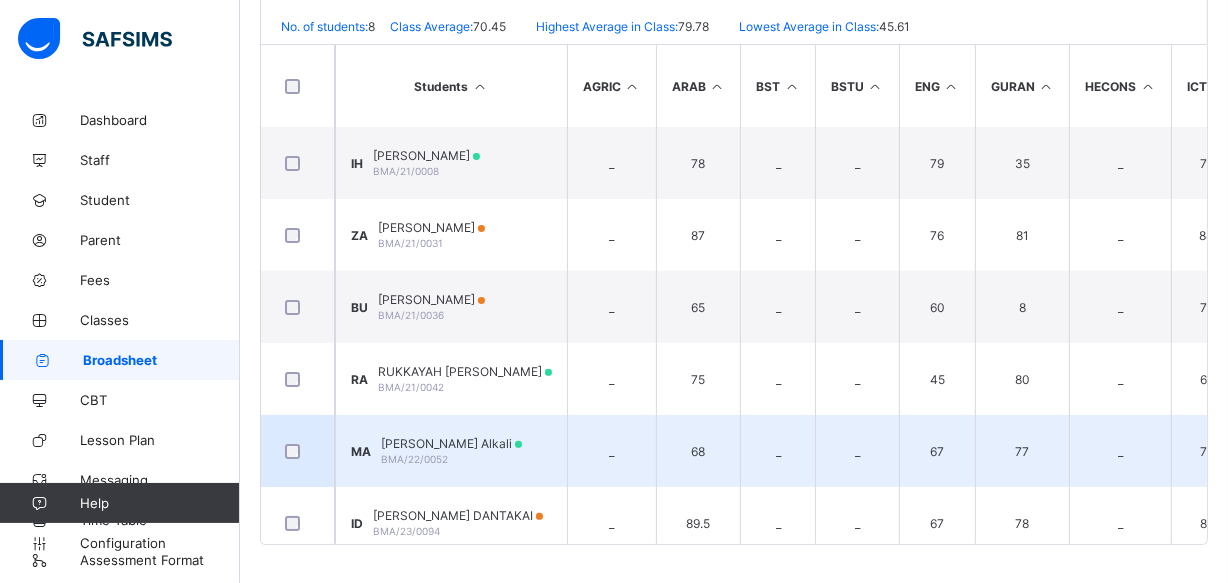 click on "[PERSON_NAME]  Alkali" at bounding box center (451, 443) 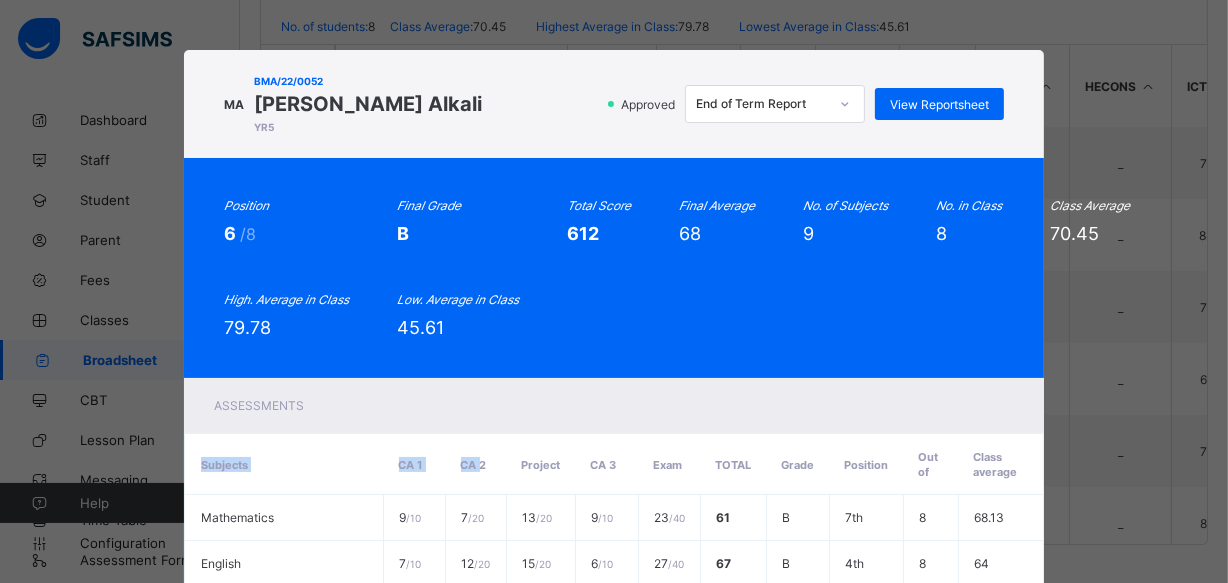 drag, startPoint x: 452, startPoint y: 442, endPoint x: 521, endPoint y: 404, distance: 78.77182 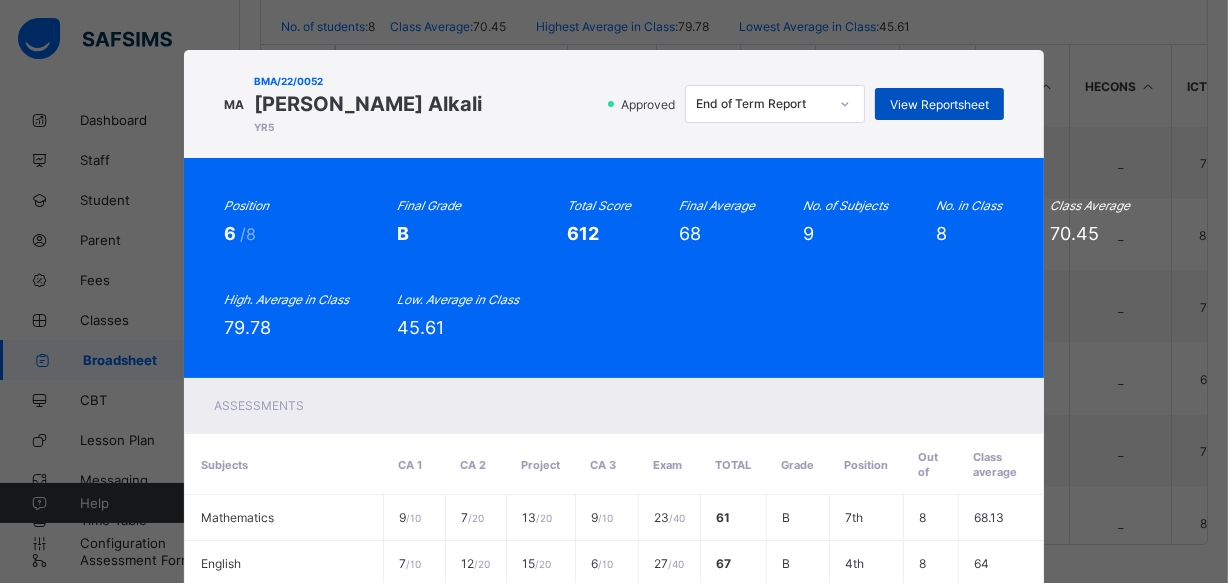 click on "View Reportsheet" at bounding box center [939, 104] 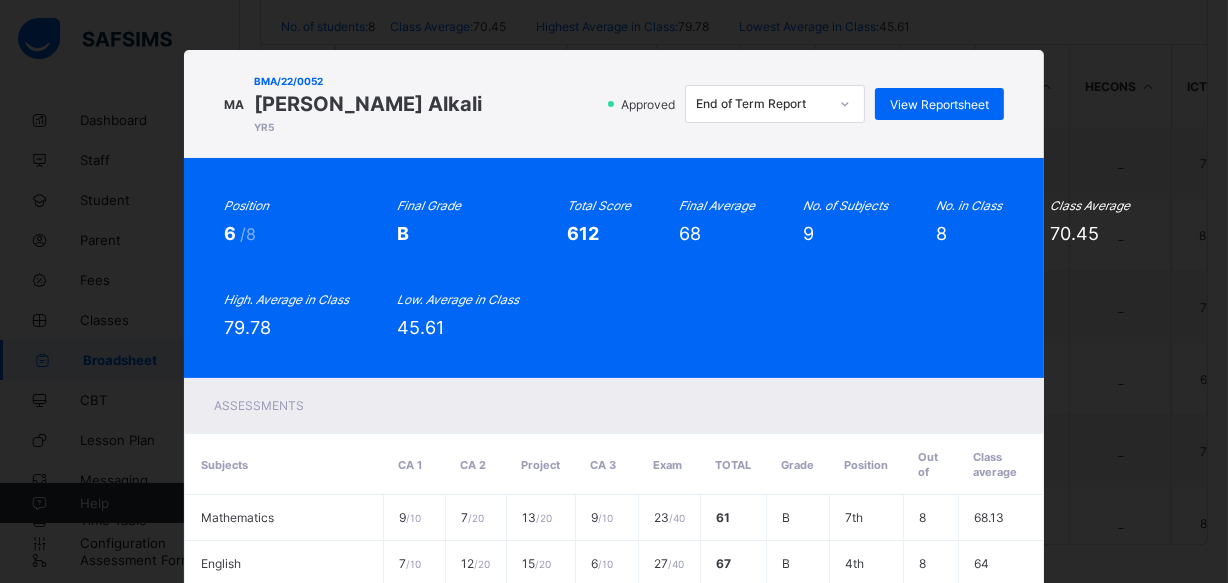 click on "12 / 20" at bounding box center [476, 610] 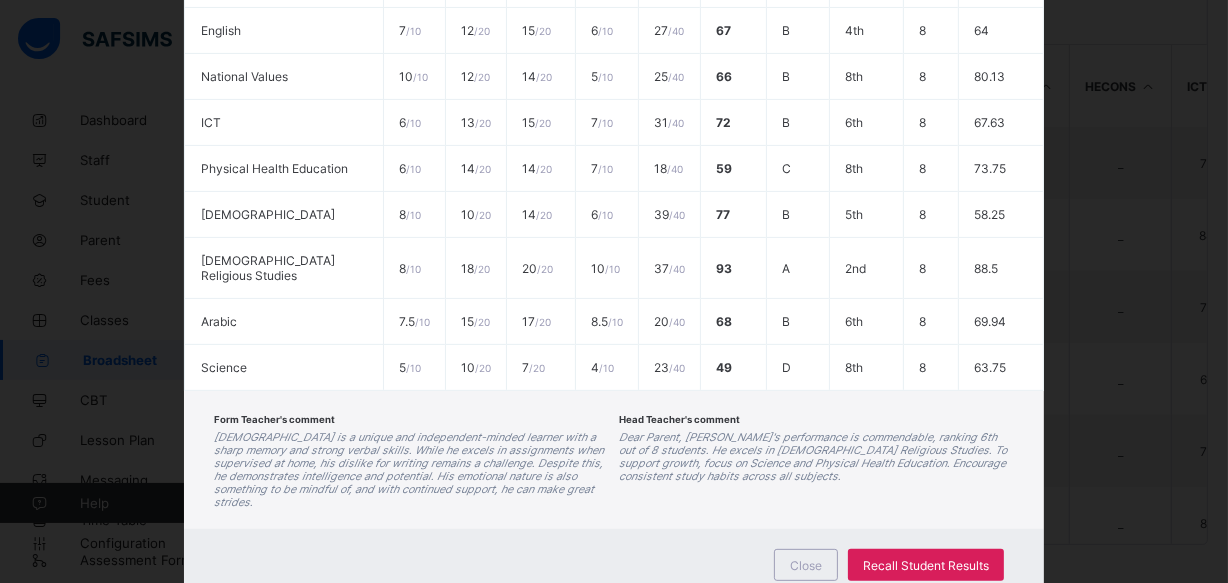scroll, scrollTop: 40, scrollLeft: 0, axis: vertical 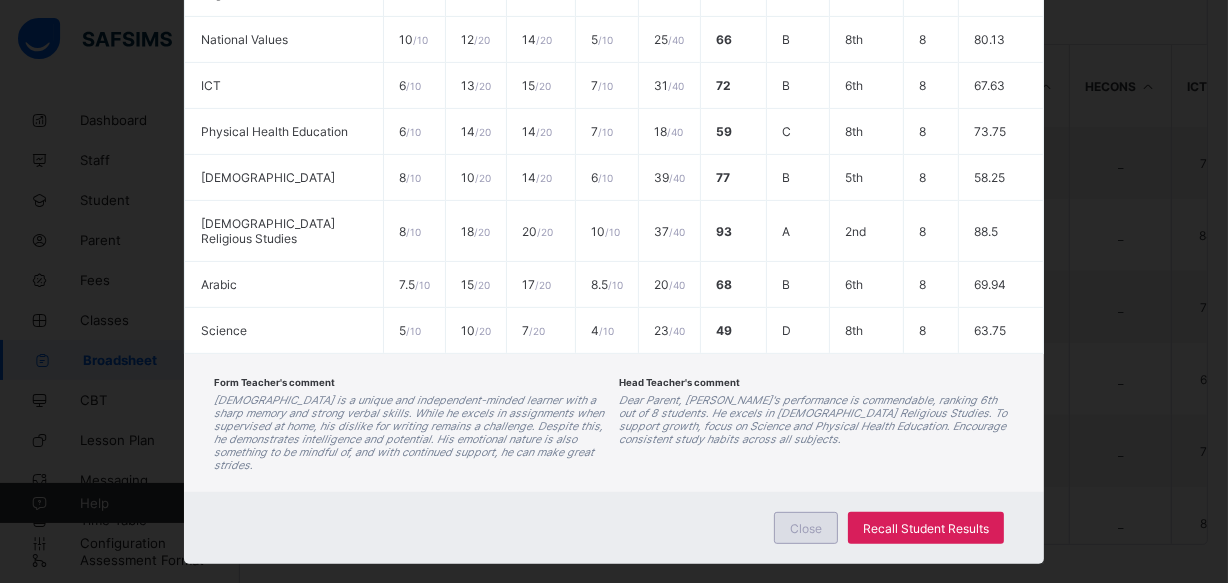 click on "Close" at bounding box center (806, 528) 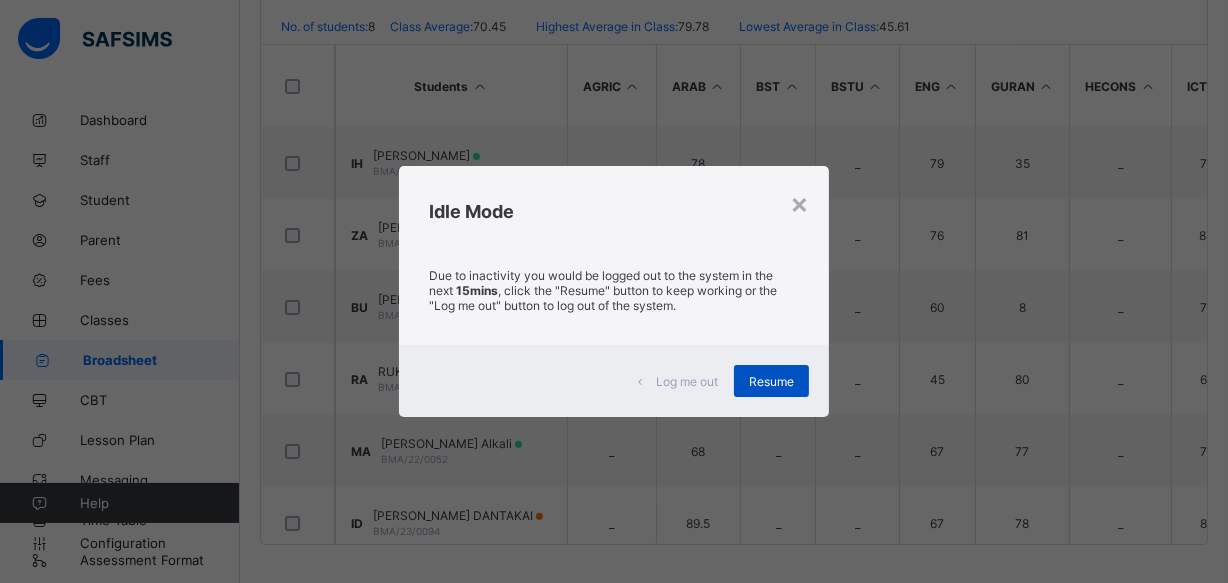 click on "Resume" at bounding box center [771, 381] 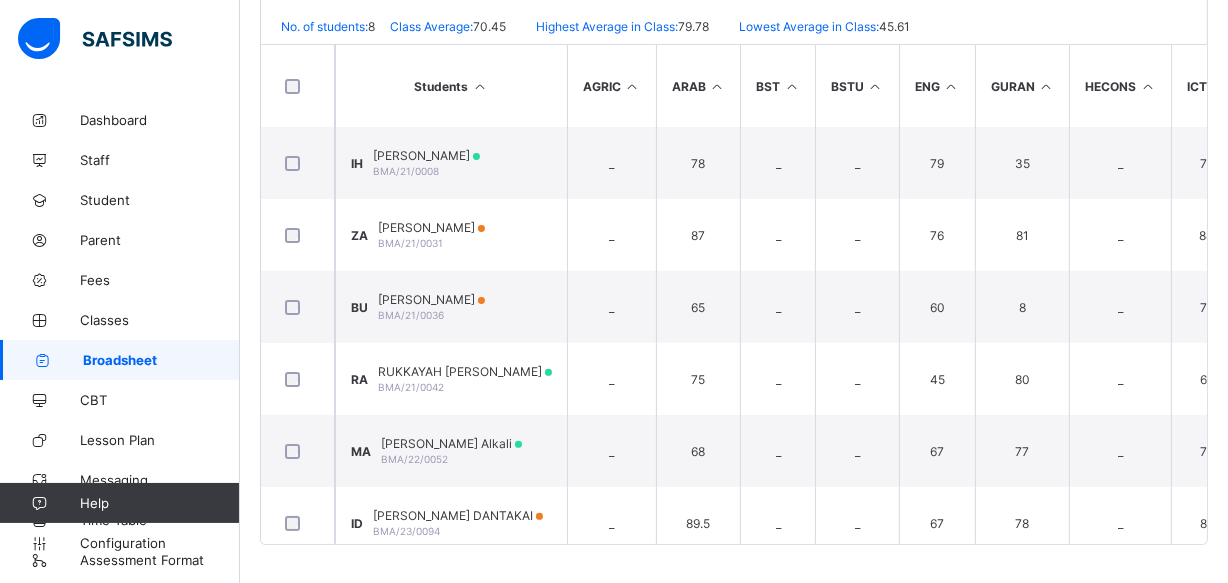 click on "Broadsheet  / YR5  Class Arm Broadsheet Cumulative Second Term 2024-2025 Send Report Link End of Term Report Bulk Download Reportsheet  Approval History  Approve Results Download Broadsheet PDF Excel sheet Brains and Minds Academy Date: 14th Jul 2025, 11:03:46 am  Class Level:  YR5  Arm:   Term and Session:  Second Term 2024-2025  No. of students:  8  Class Average:  70.45  Highest Average in Class:  79.78  Lowest Average in Class:  45.61 S/NO Admission No. Full Name AGRIC ARAB BST BSTU ENG GURAN HECONS ICT IRS MATH MRV NV PHE SCI TOTAL Average Position  Grade 1 BMA/21/0008 Ibrahim  Hamza   _   78   _   _   79   35   _   79   93.5   67   _   87   86   70 674.5 74.94 4th B 2 BMA/21/0031 Ziyaadatulkhayr  Abdurrazaq   _   87   _   _   76   81   _   84   90   79   _   82   77   62 718 79.78 1st B 3 BMA/21/0036 Bilal Shuaibu Usman   _   65   _   _   60   8   _   77   92.5   80   _   74   74   74 604.5 67.17 7th B 4 BMA/21/0042 RUKKAYAH MARAFA ABDULLAHI   _   75   _   _   45   80   _   69   88   70   _   89   67" at bounding box center (734, 94) 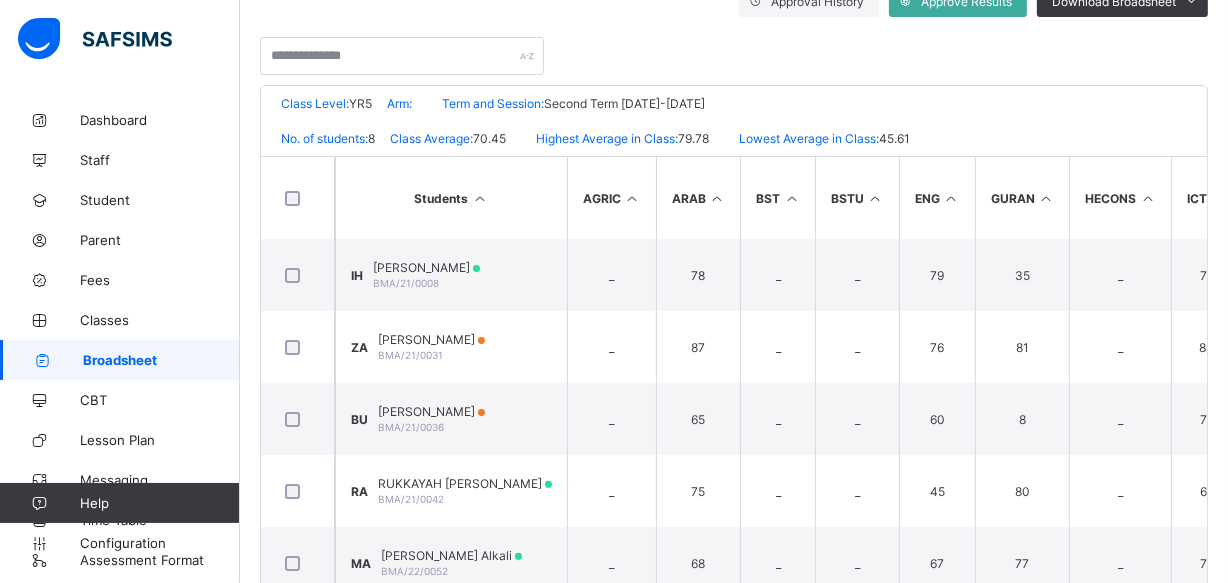 scroll, scrollTop: 496, scrollLeft: 0, axis: vertical 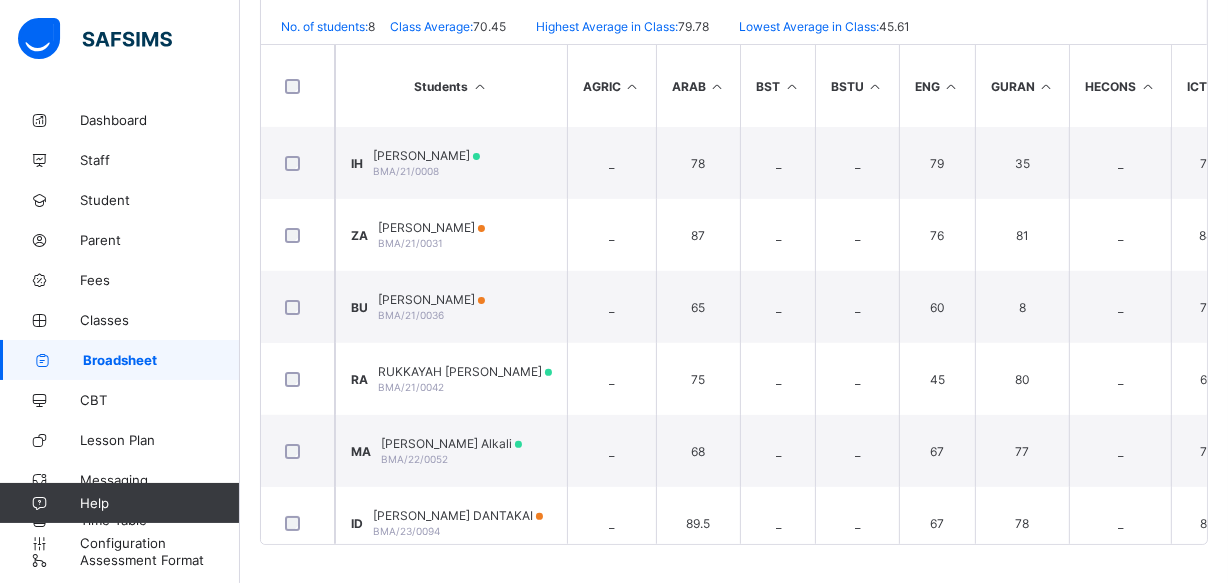 click on "Broadsheet" at bounding box center [161, 360] 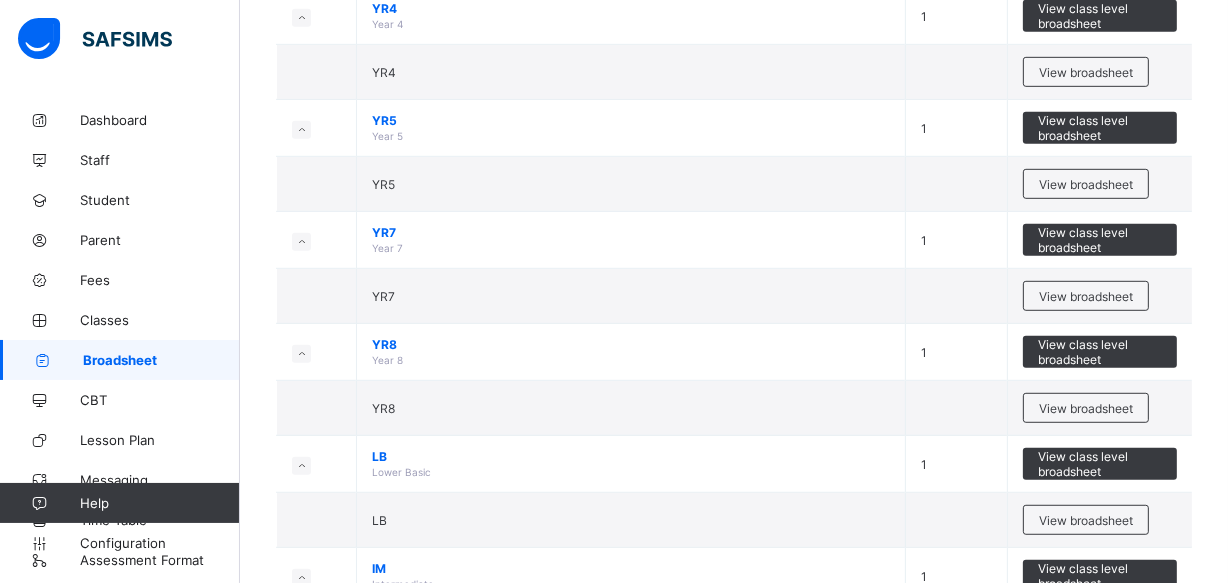 scroll, scrollTop: 1054, scrollLeft: 0, axis: vertical 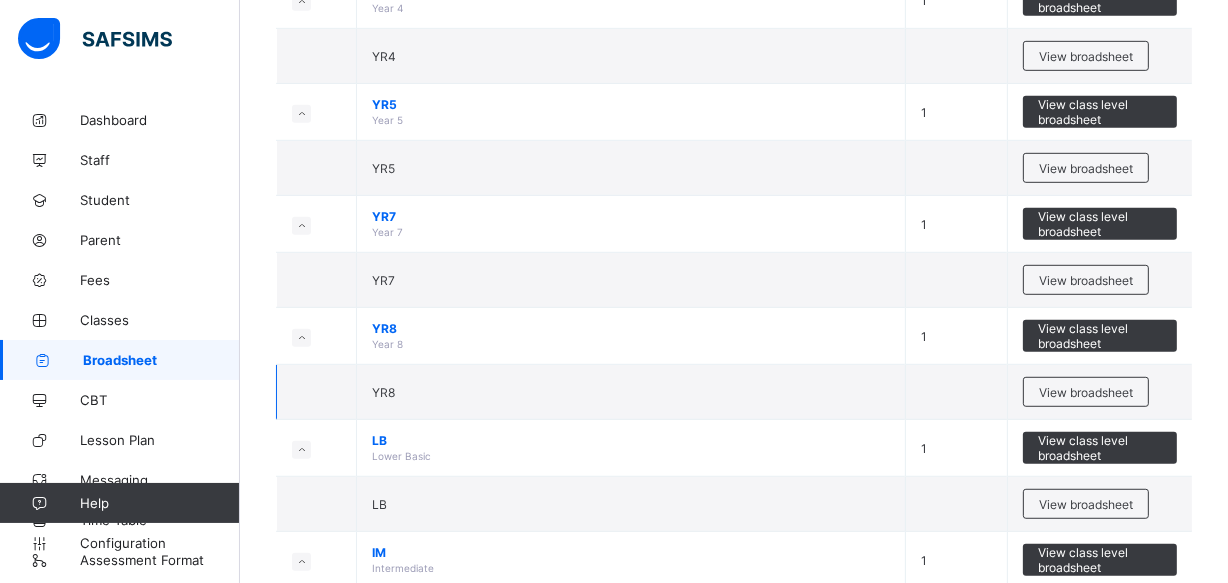 drag, startPoint x: 560, startPoint y: 382, endPoint x: 576, endPoint y: 382, distance: 16 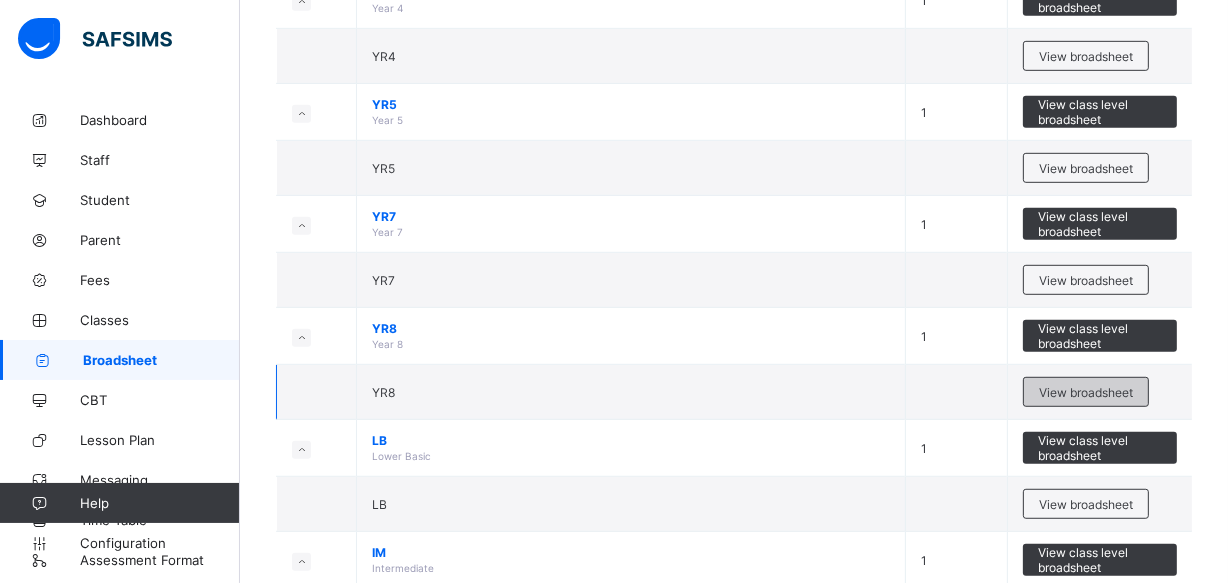 click on "View broadsheet" at bounding box center [1086, 392] 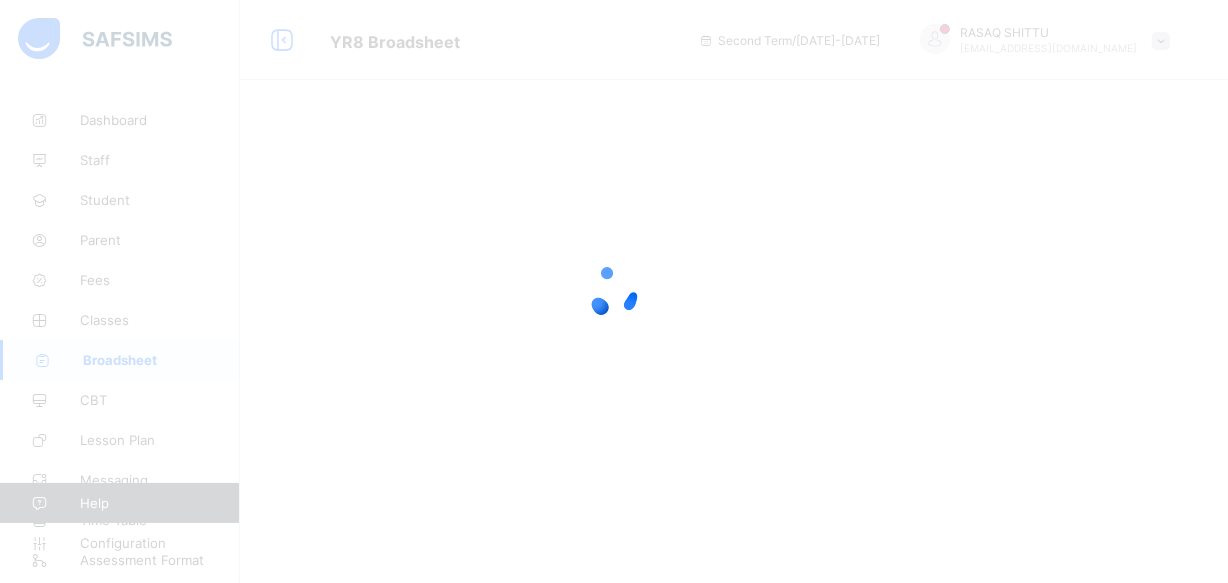 scroll, scrollTop: 0, scrollLeft: 0, axis: both 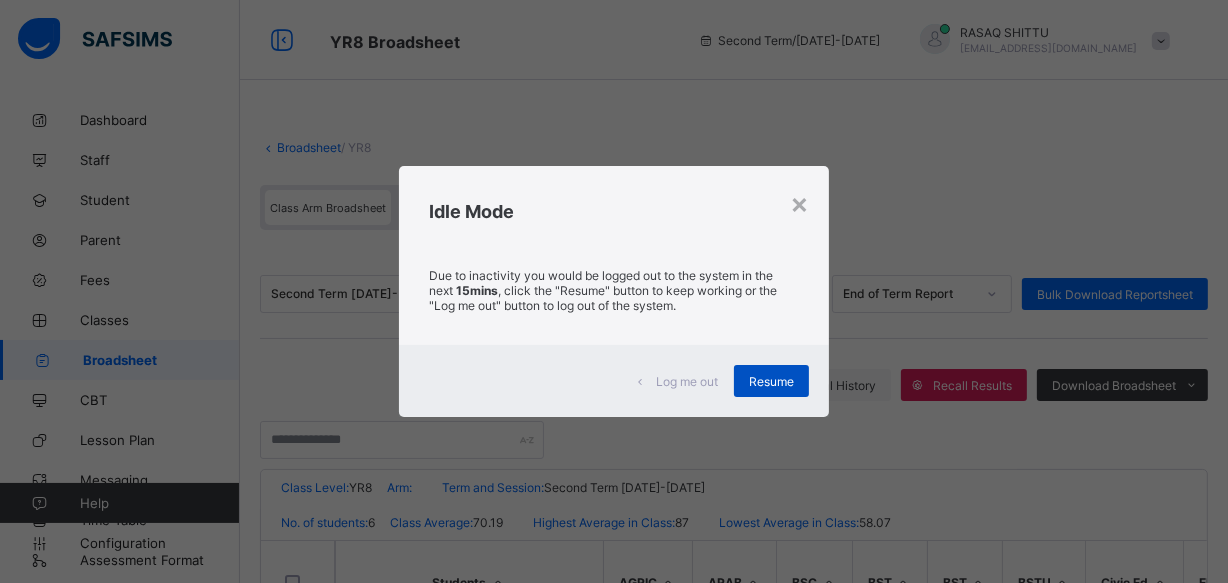 click on "Resume" at bounding box center (771, 381) 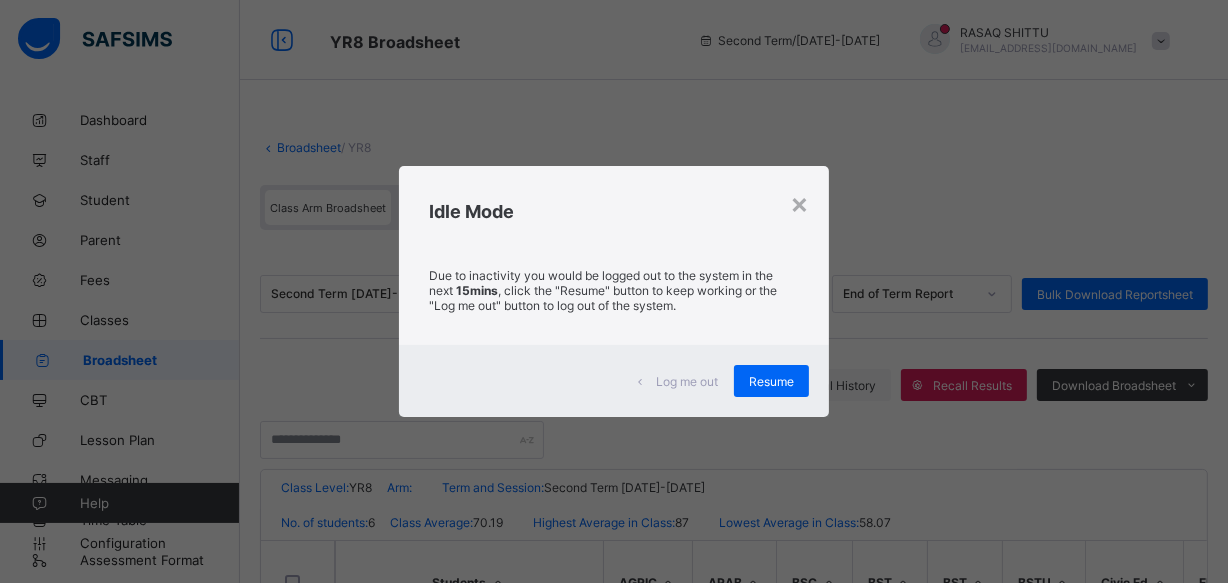 drag, startPoint x: 1054, startPoint y: 291, endPoint x: 962, endPoint y: 346, distance: 107.18675 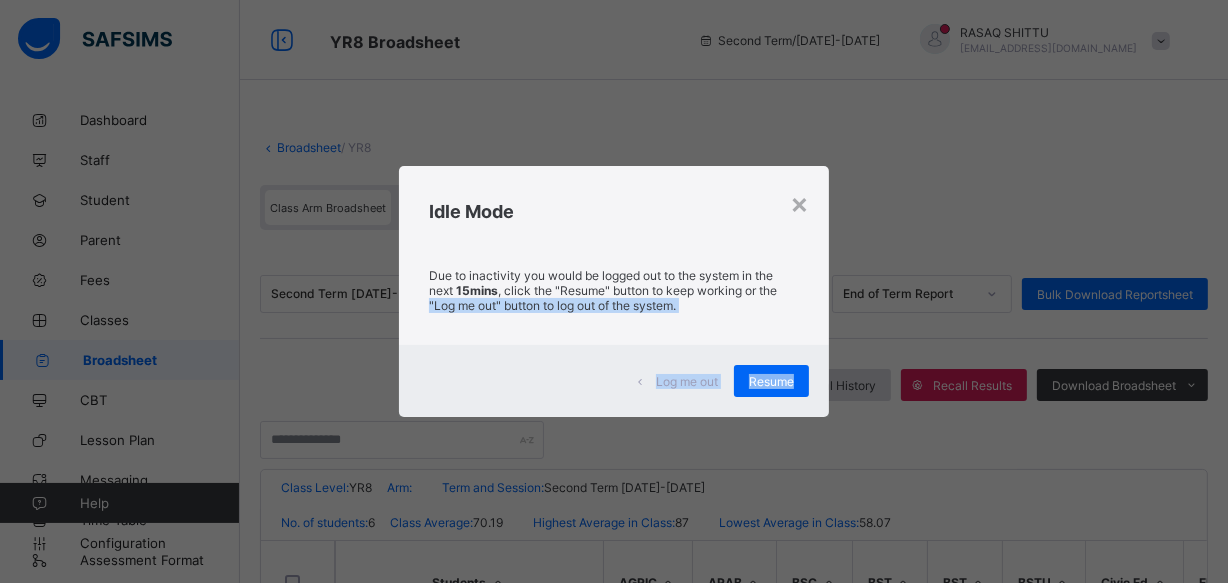 click on "Resume" at bounding box center (771, 381) 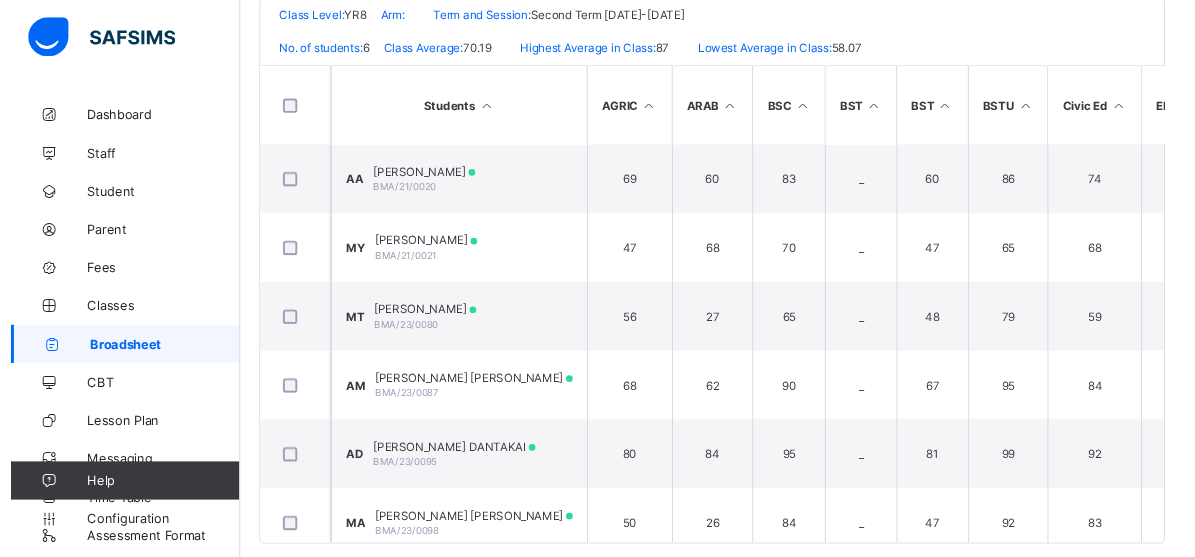 scroll, scrollTop: 496, scrollLeft: 0, axis: vertical 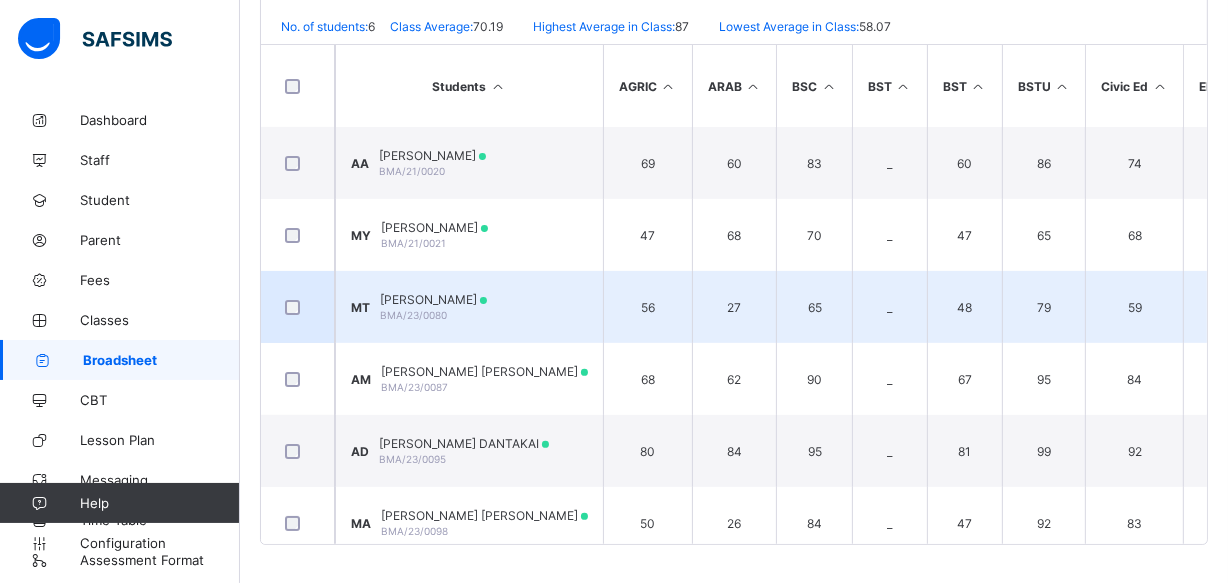 click on "MUSA MUSTAPHA TAFIDA" at bounding box center [433, 299] 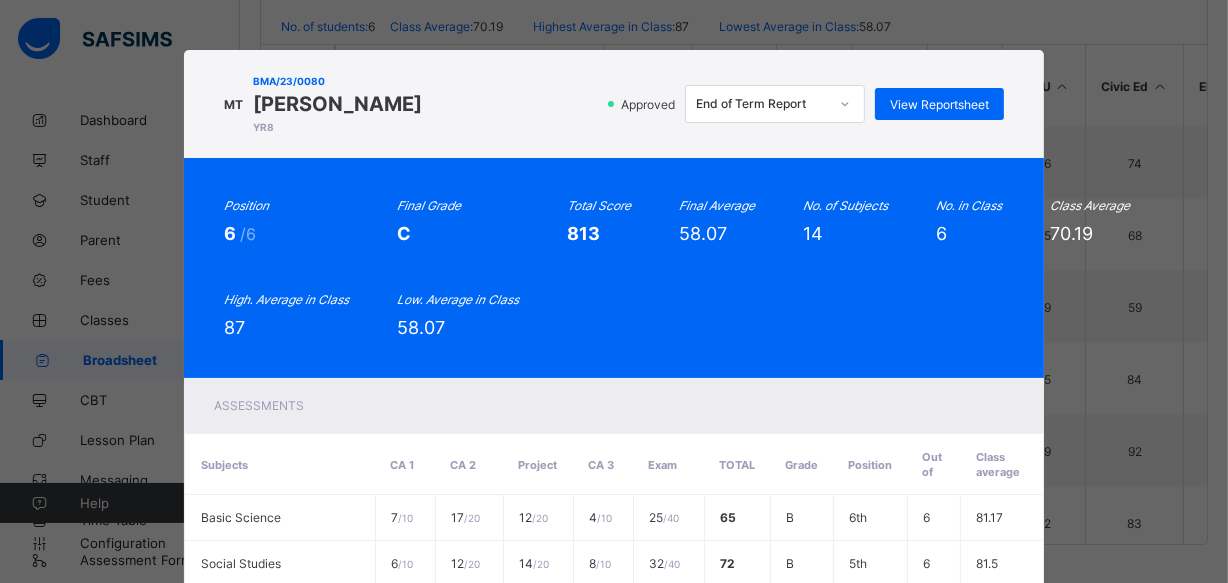 drag, startPoint x: 449, startPoint y: 300, endPoint x: 619, endPoint y: 281, distance: 171.05847 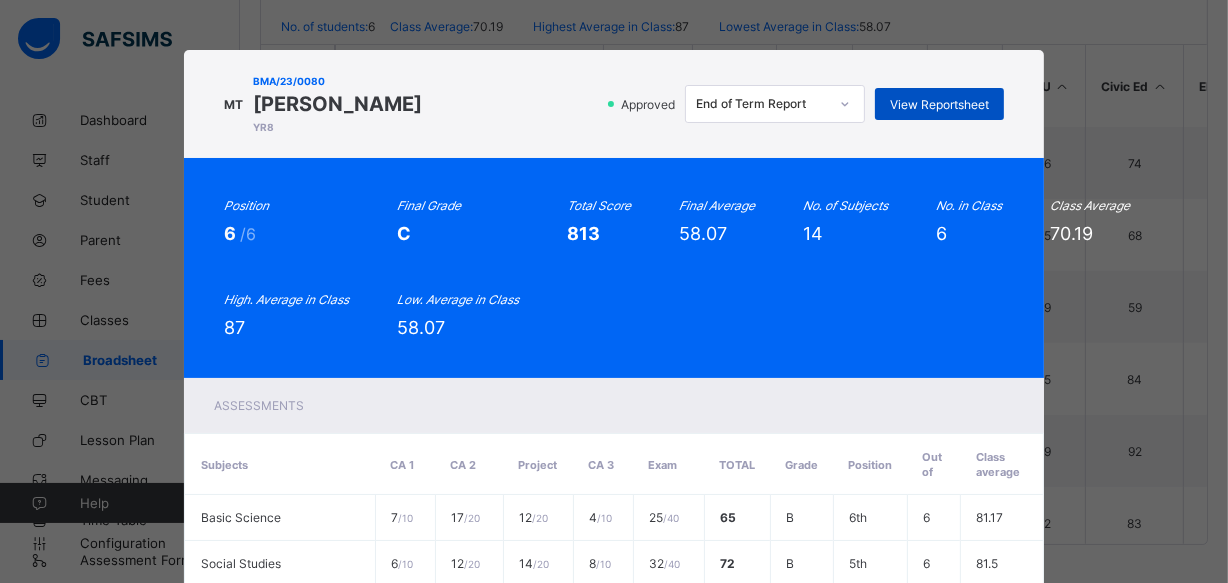 click on "View Reportsheet" at bounding box center (939, 104) 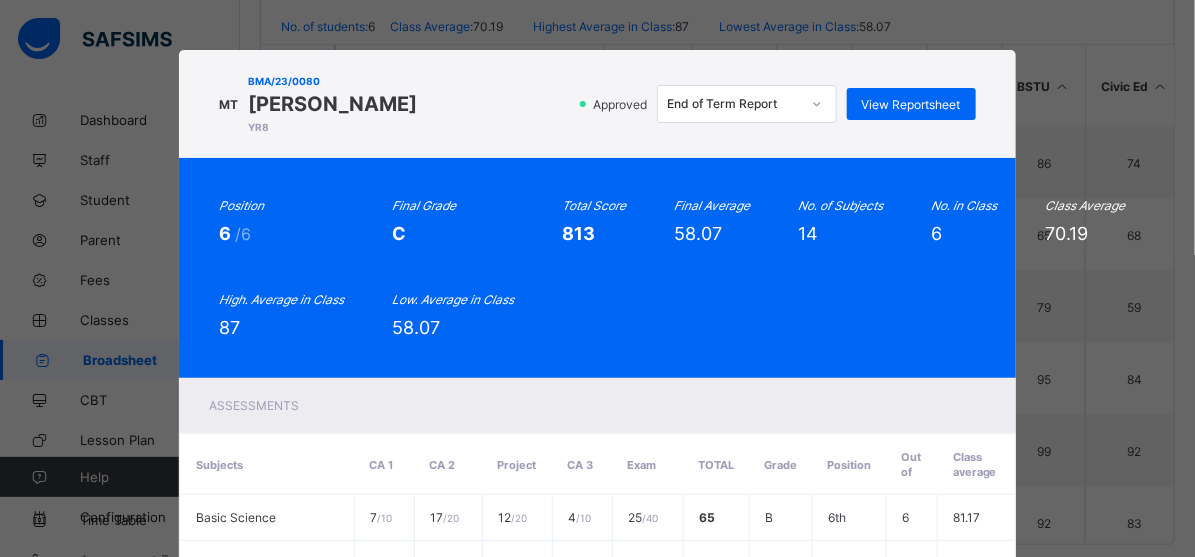 click on "Assessments" at bounding box center [597, 405] 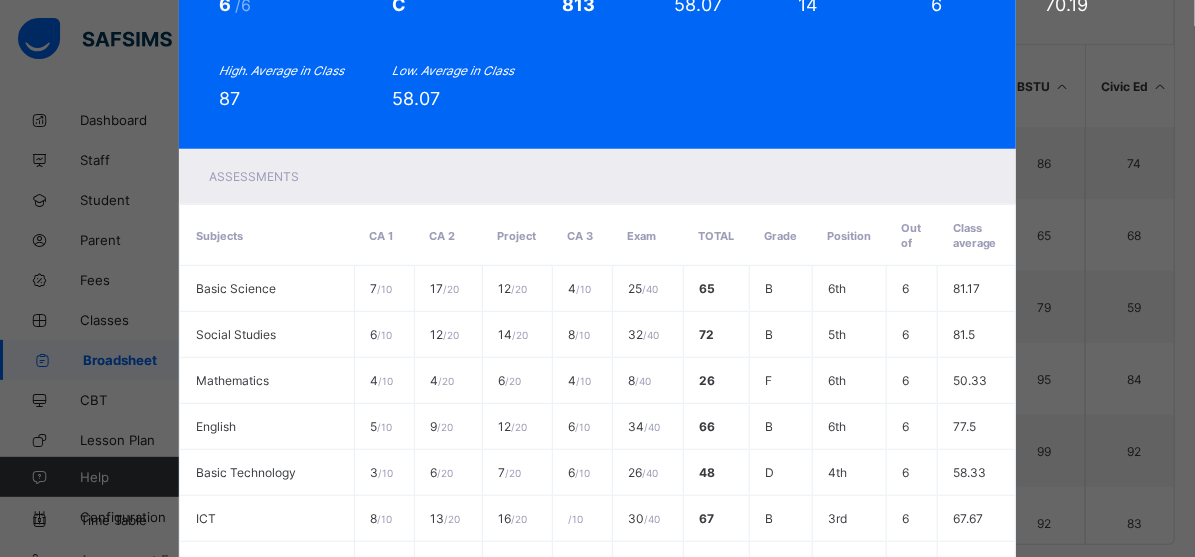 scroll, scrollTop: 695, scrollLeft: 0, axis: vertical 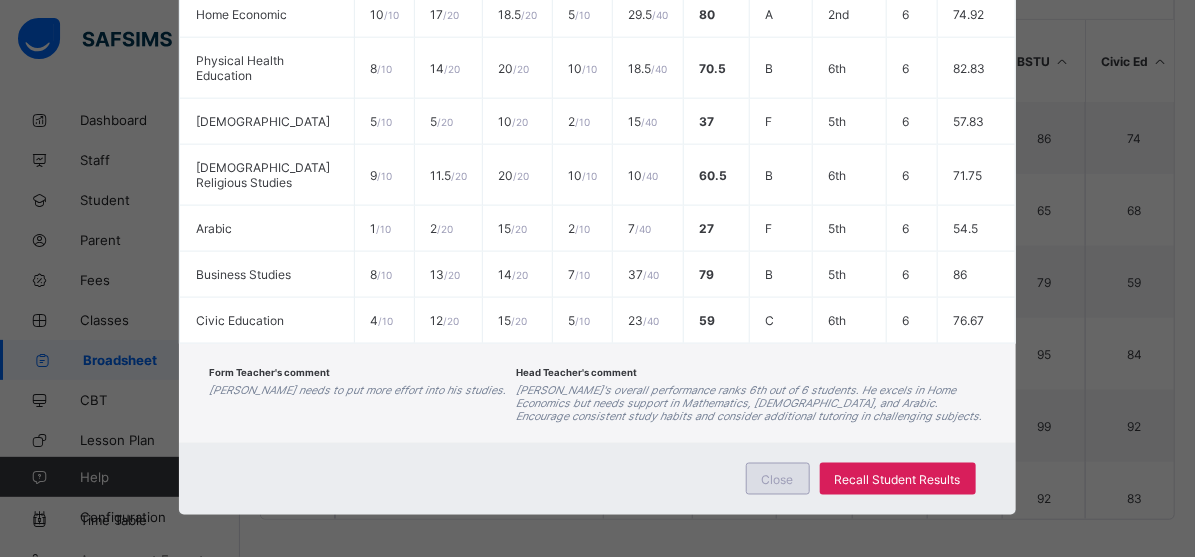 click on "Close" at bounding box center (778, 479) 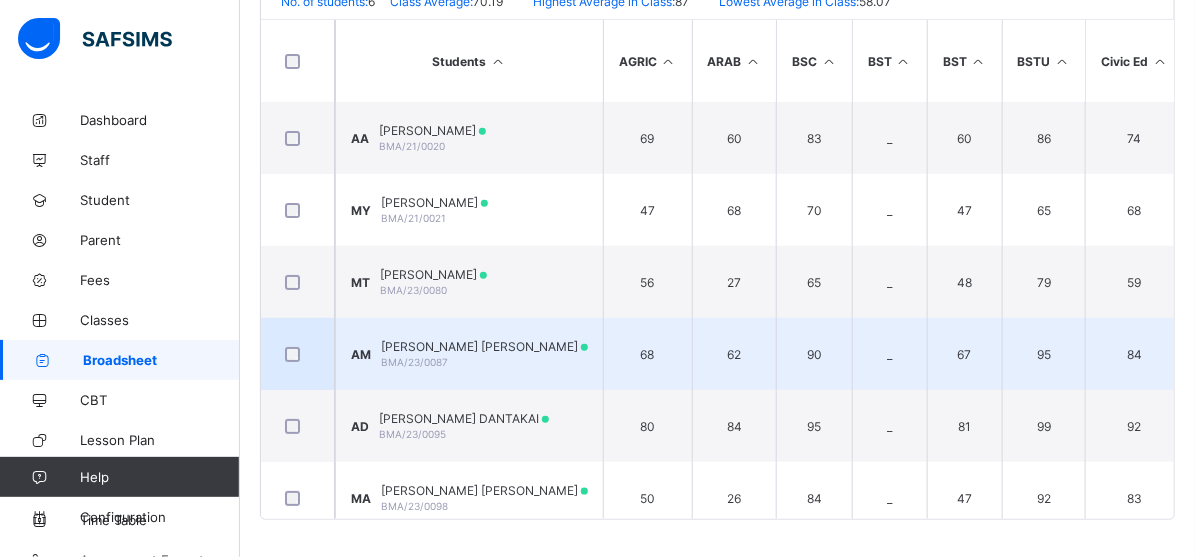 click on "AISHA BAPPA MUHAMMAD" at bounding box center (484, 346) 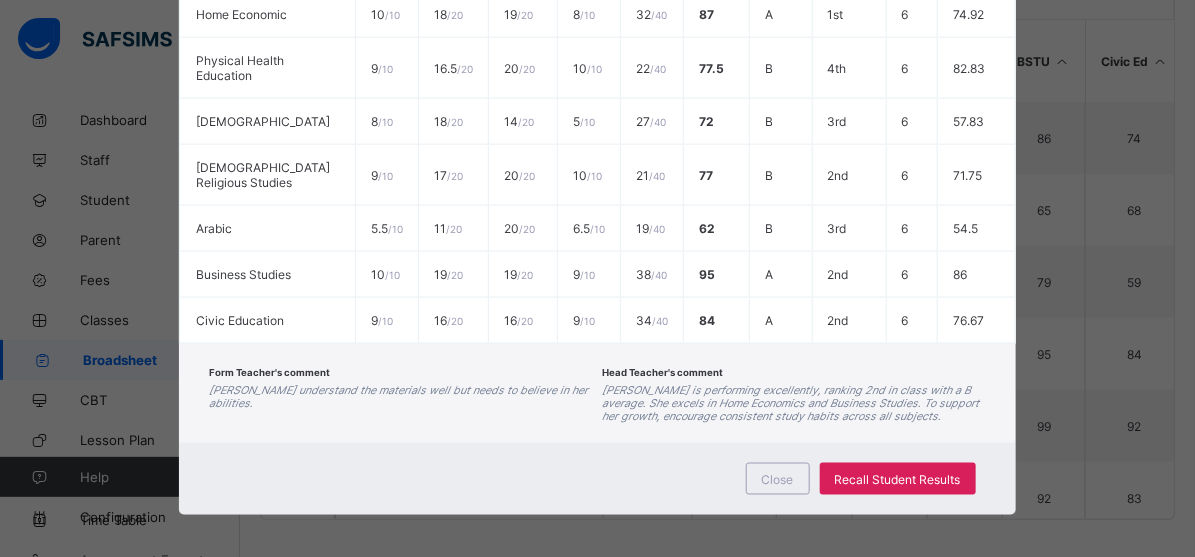 click on "Form Teacher's comment Aisha understand the materials well but needs to believe in her abilities.   Head Teacher's comment Aisha is performing excellently, ranking 2nd in class with a B average. She excels in Home Economics and Business Studies. To support her growth, encourage consistent study habits across all subjects." at bounding box center [597, 393] 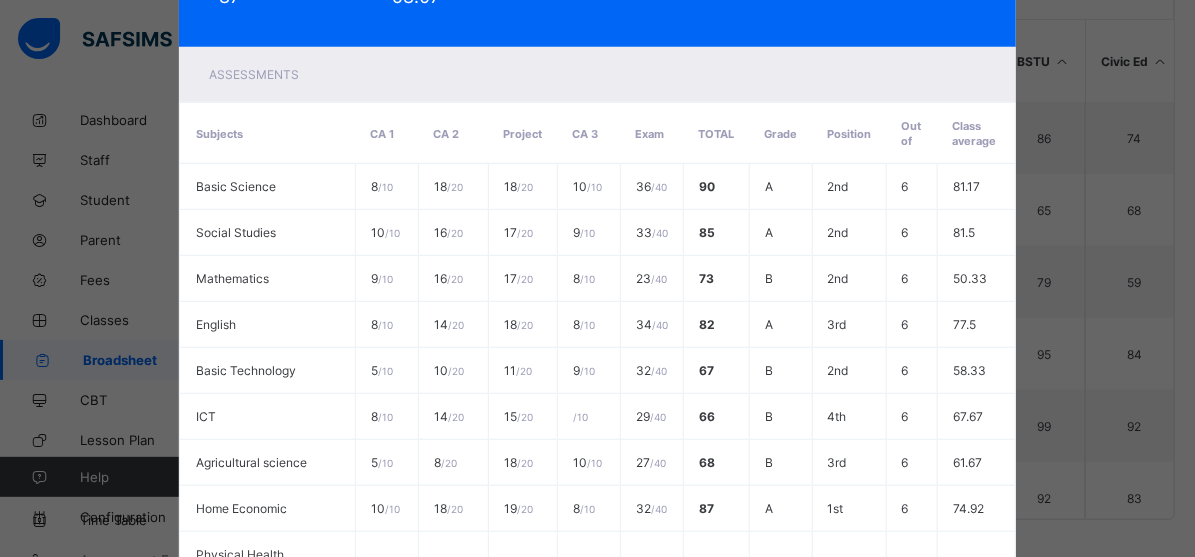 scroll, scrollTop: 0, scrollLeft: 0, axis: both 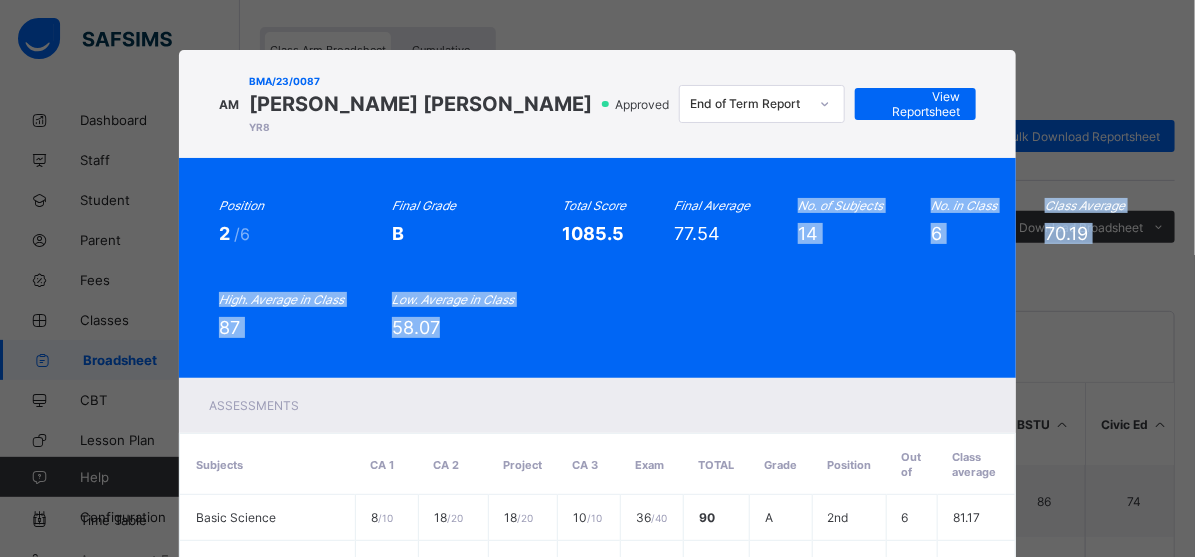 drag, startPoint x: 583, startPoint y: 350, endPoint x: 854, endPoint y: 171, distance: 324.77994 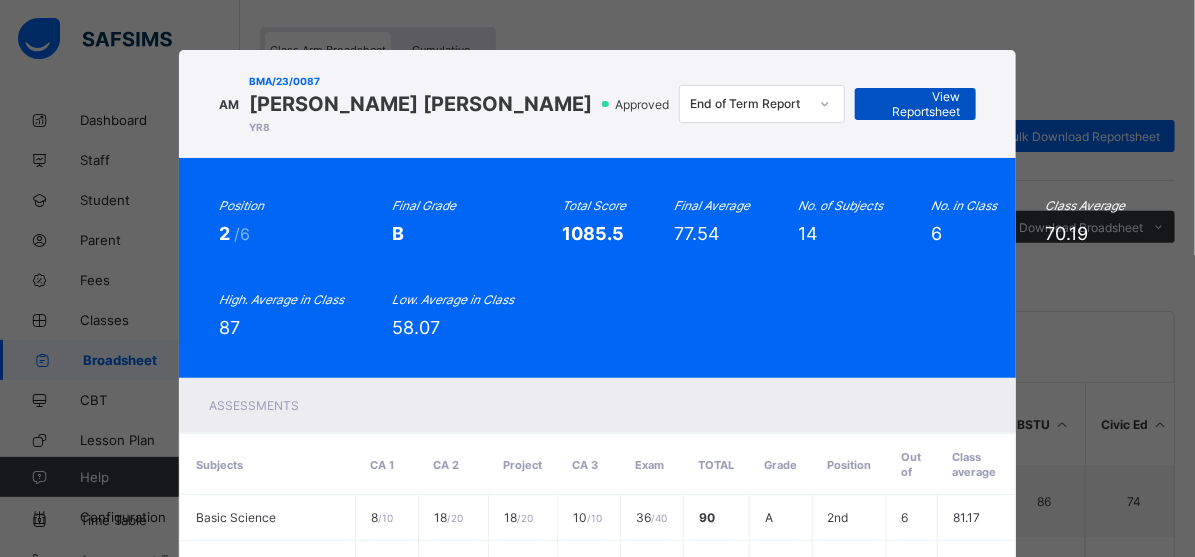click on "View Reportsheet" at bounding box center [915, 104] 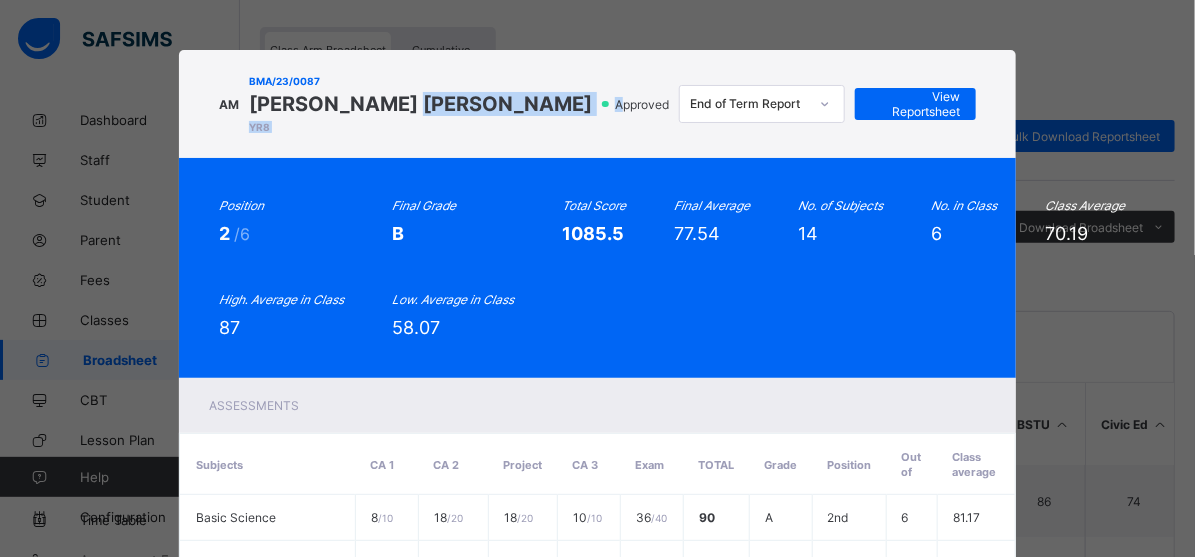 drag, startPoint x: 478, startPoint y: 103, endPoint x: 657, endPoint y: 92, distance: 179.33768 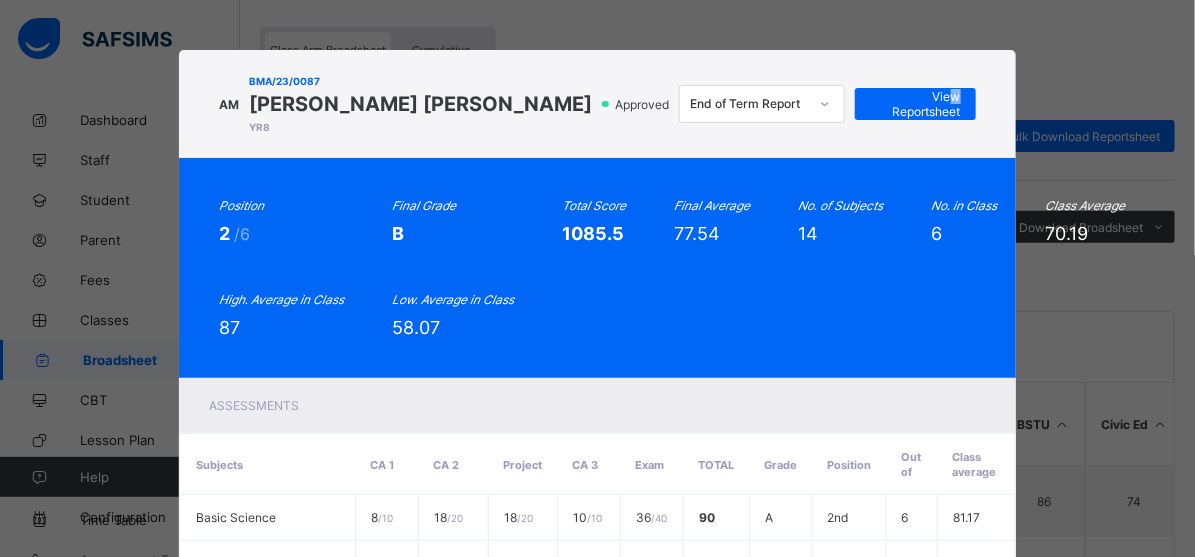 drag, startPoint x: 954, startPoint y: 24, endPoint x: 997, endPoint y: 11, distance: 44.922153 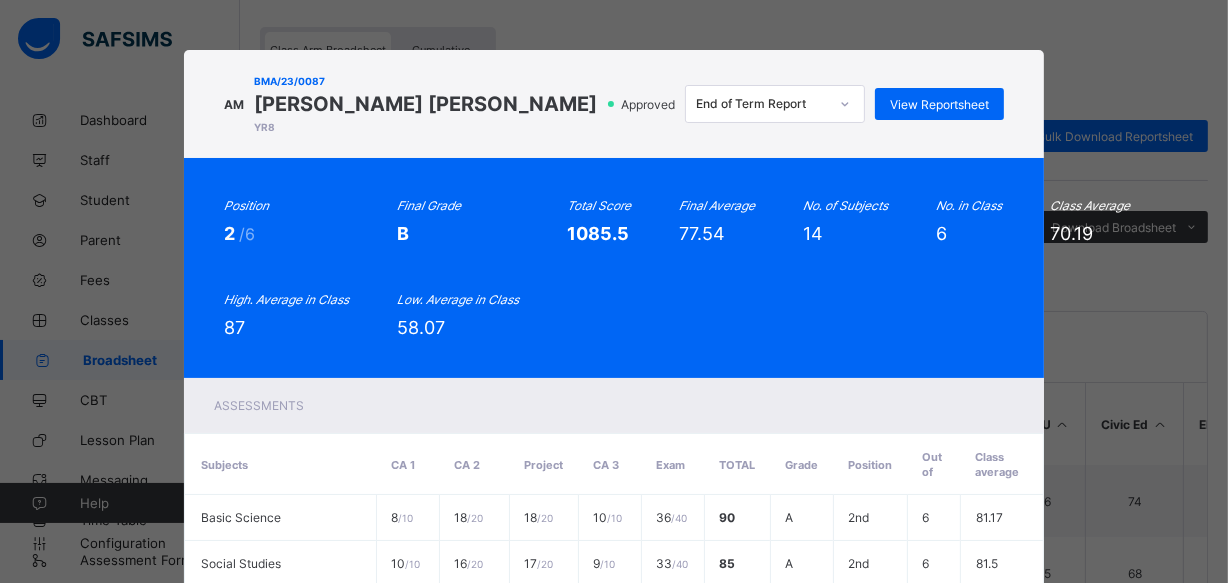 click on "Position         2       /6         Final Grade         B         Total Score         1085.5         Final Average         77.54         No. of Subjects         14         No. in Class         6         Class Average         70.19         High. Average in Class         87         Low. Average in Class         58.07" at bounding box center [614, 268] 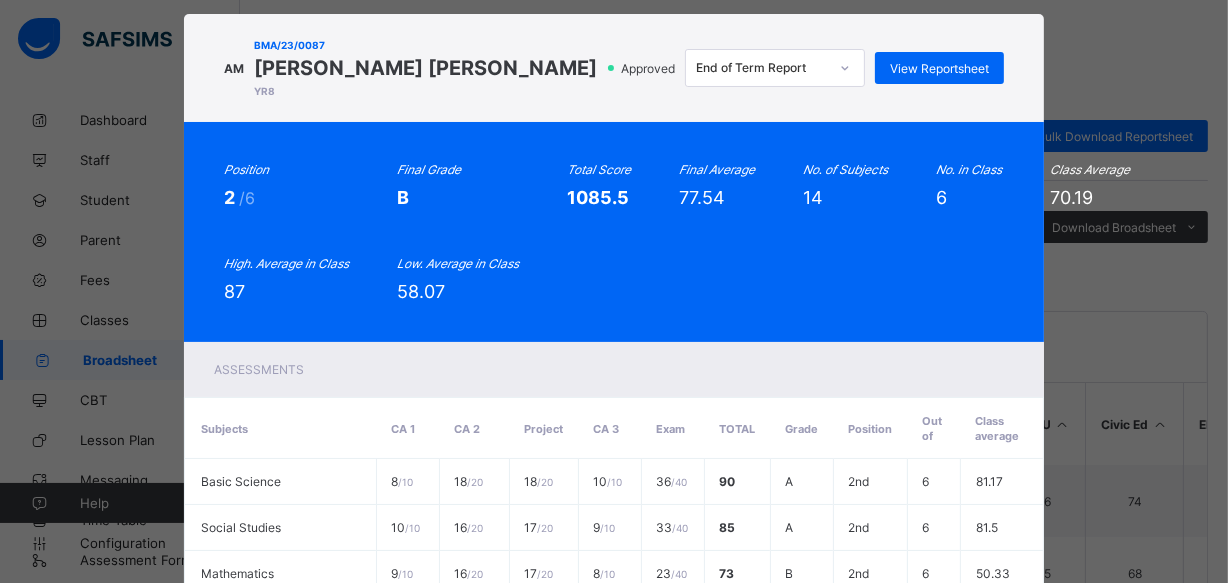 scroll, scrollTop: 262, scrollLeft: 0, axis: vertical 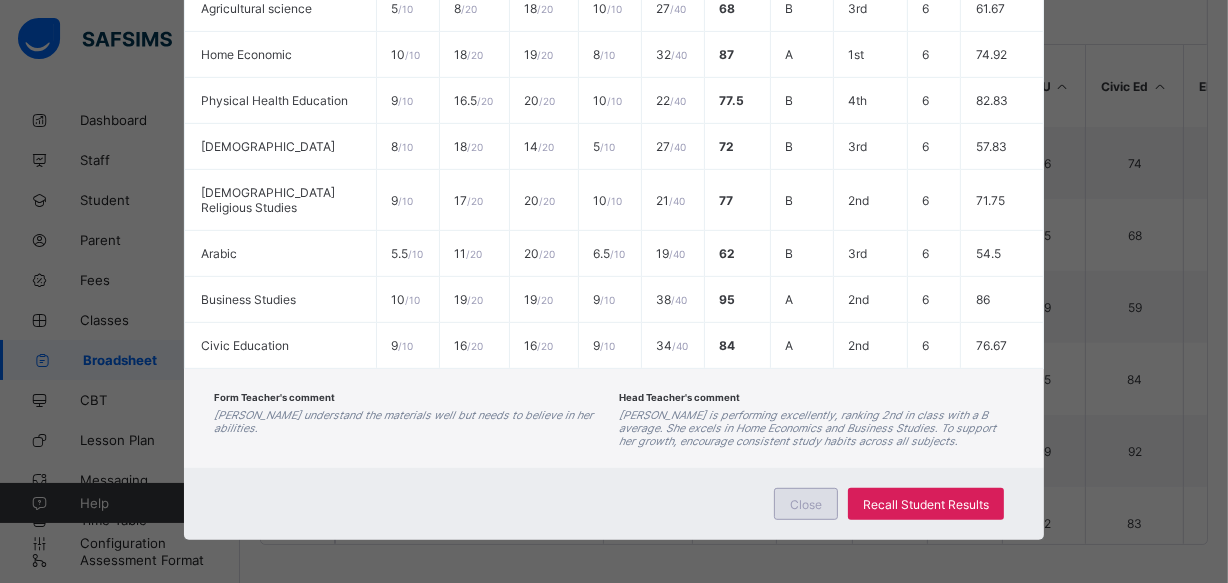 click on "Close" at bounding box center (806, 504) 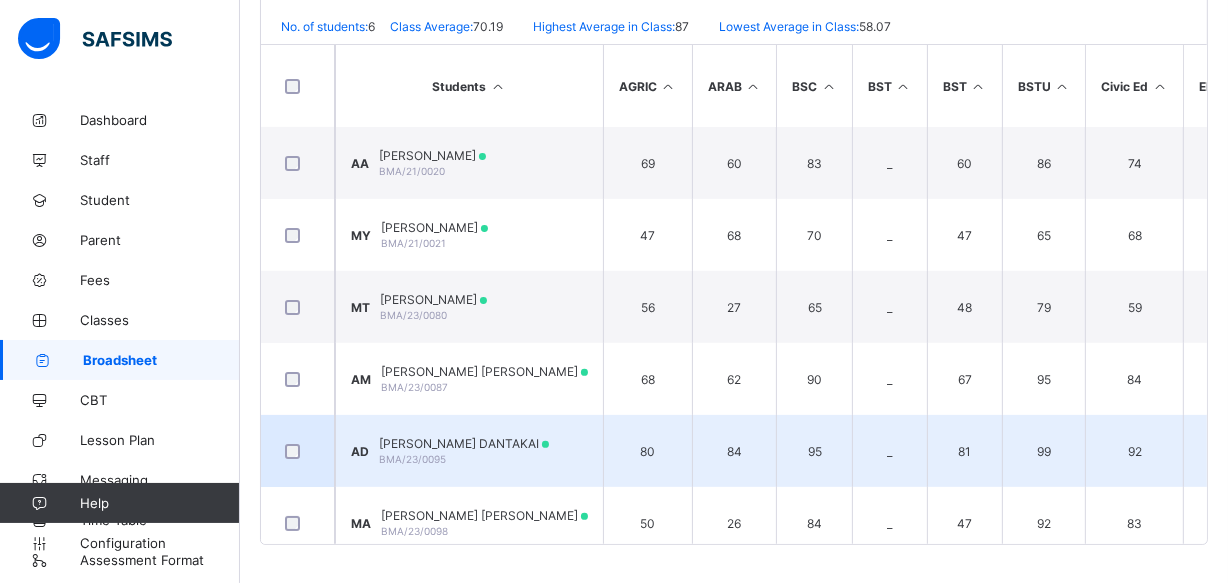 click on "BMA/23/0095" at bounding box center [412, 459] 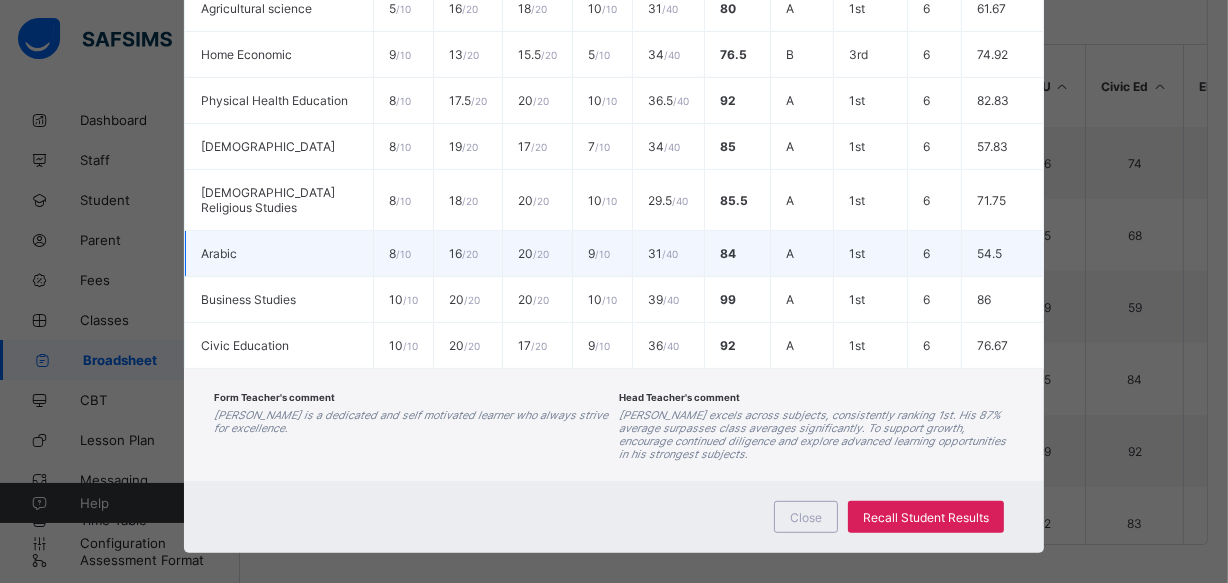 click on "31 / 40" at bounding box center [663, 253] 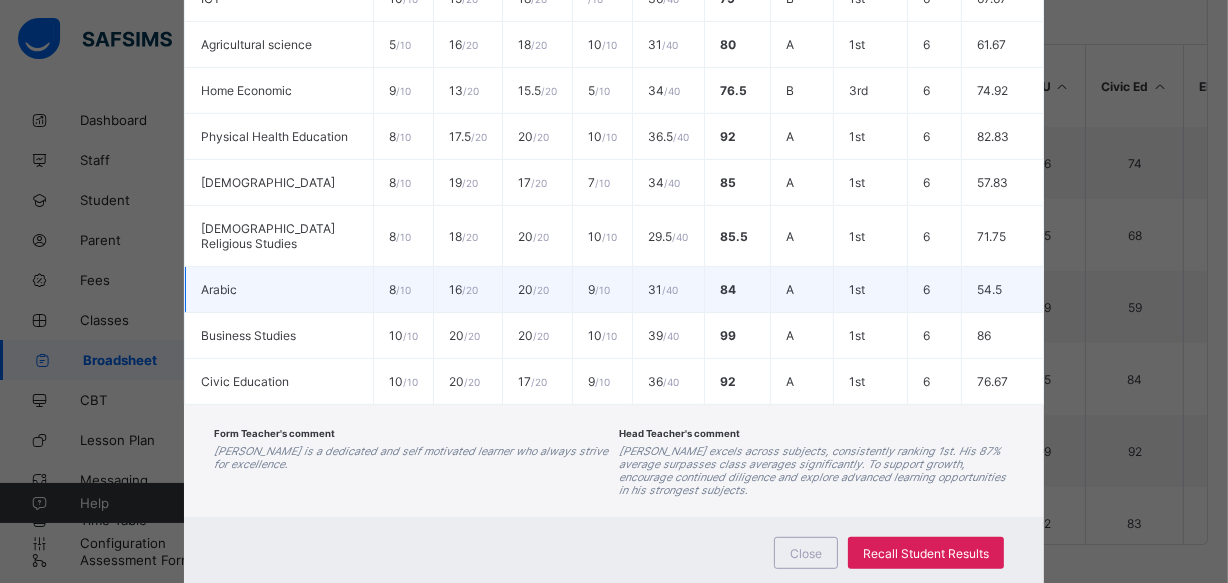 scroll, scrollTop: 0, scrollLeft: 0, axis: both 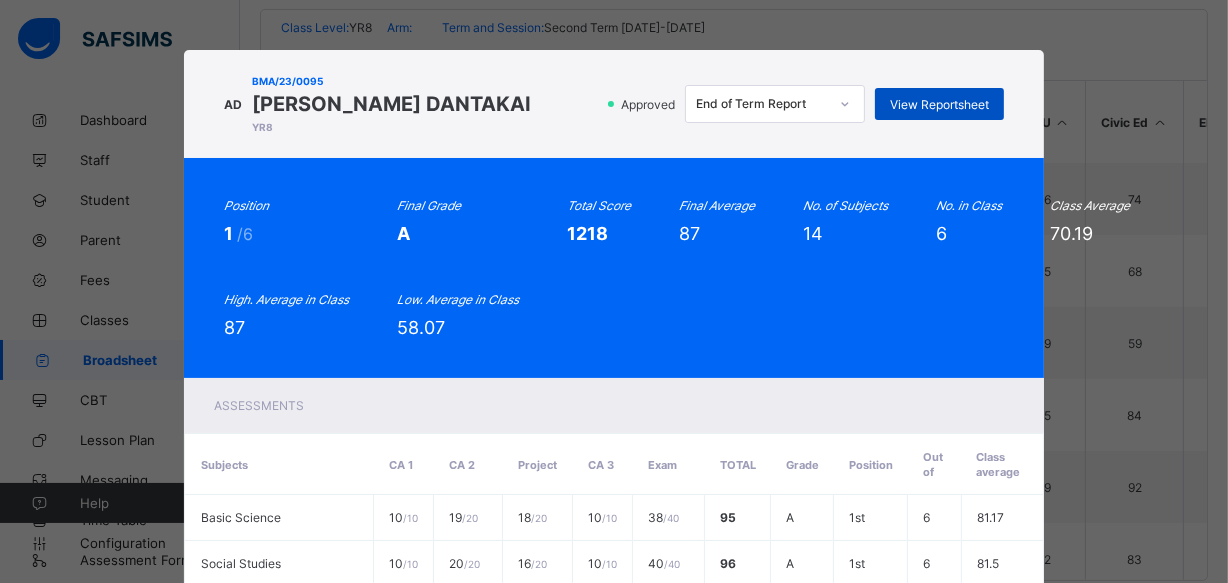 click on "View Reportsheet" at bounding box center [939, 104] 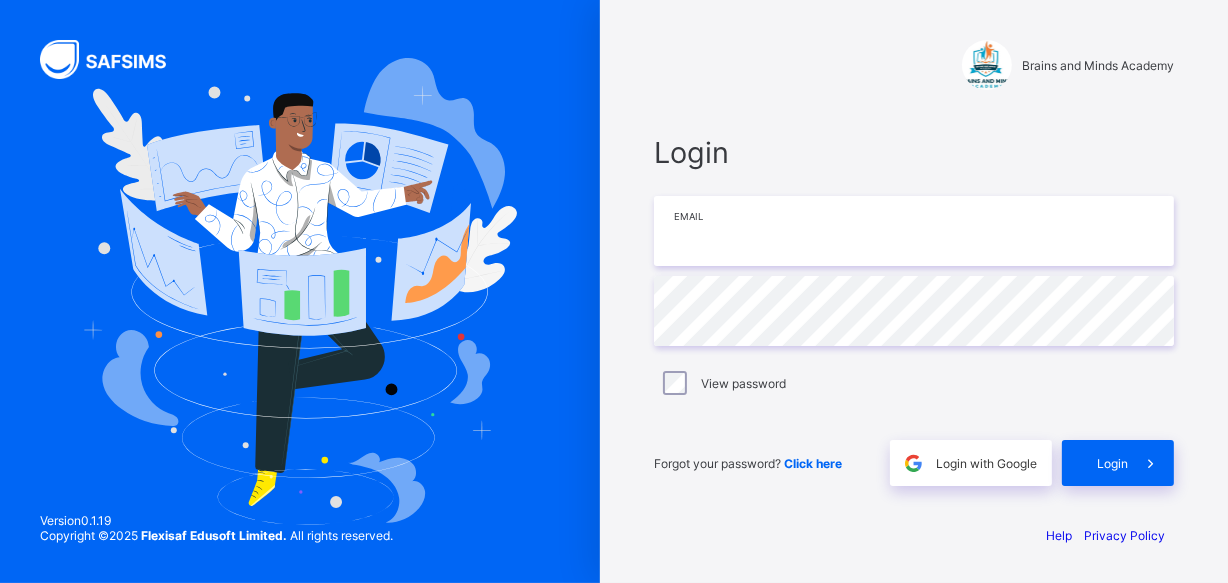 type on "**********" 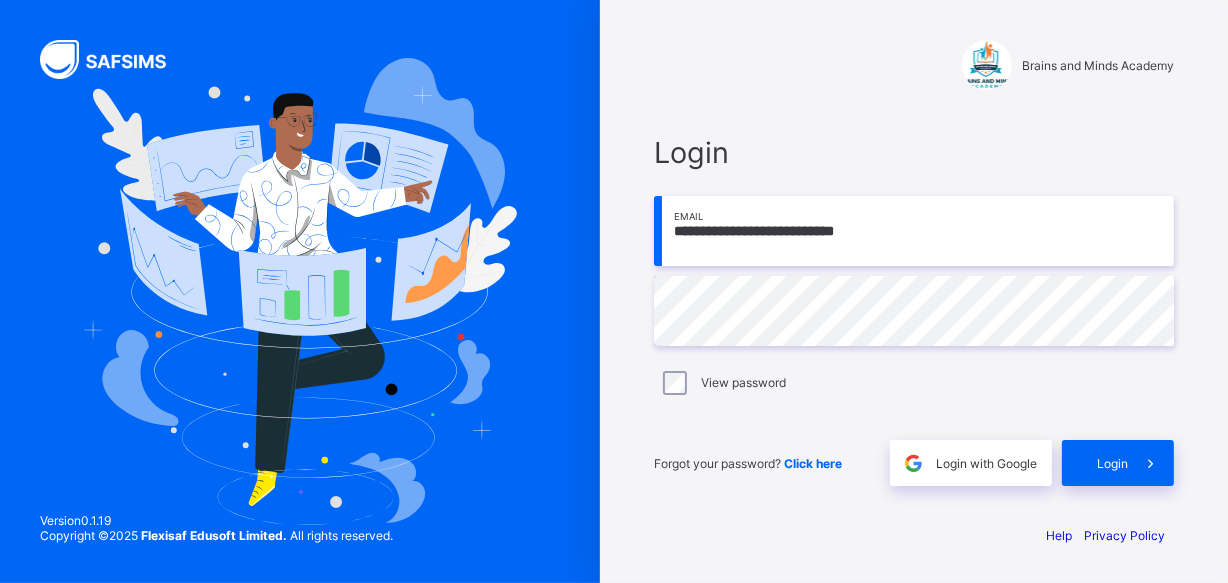 scroll, scrollTop: 0, scrollLeft: 0, axis: both 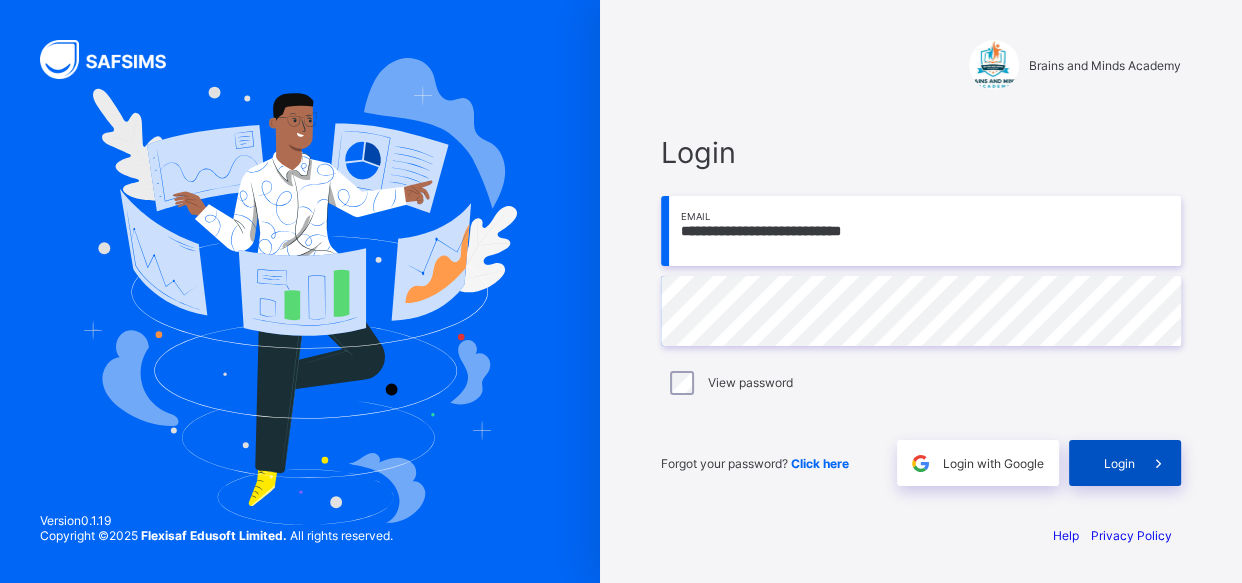 click on "Login" at bounding box center (1119, 463) 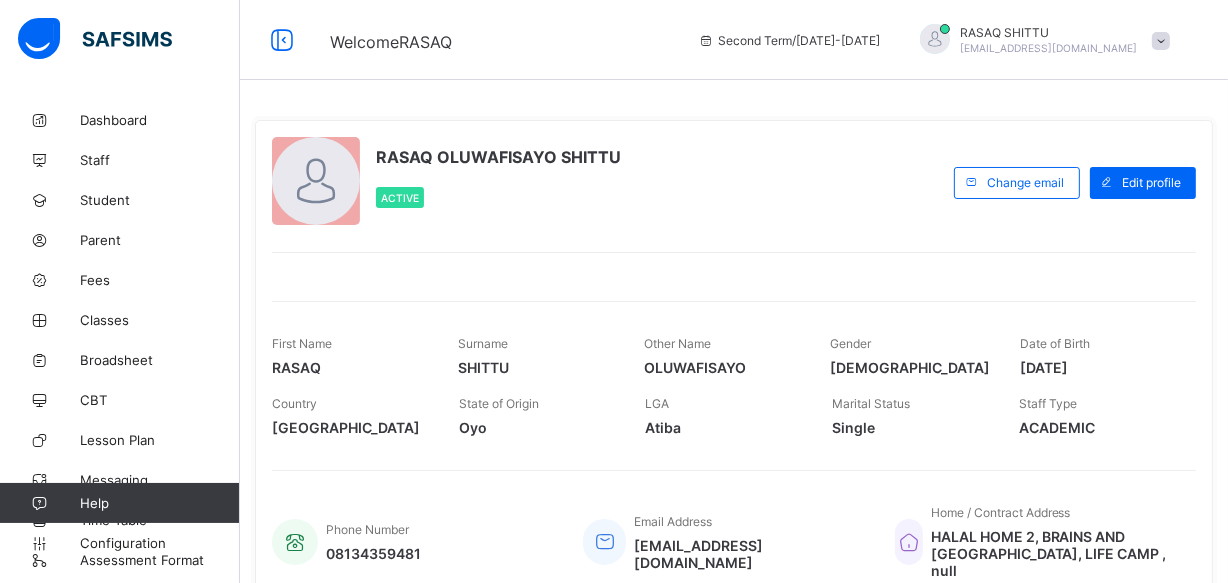 click on "ACADEMIC" at bounding box center (1097, 427) 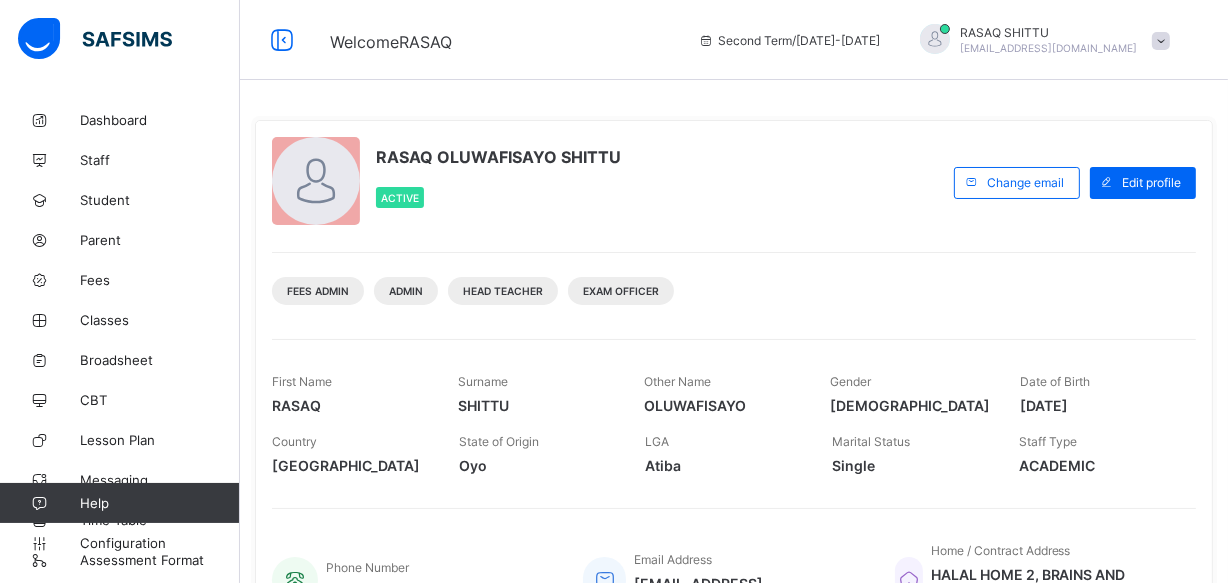 click on "ACADEMIC" at bounding box center [1097, 465] 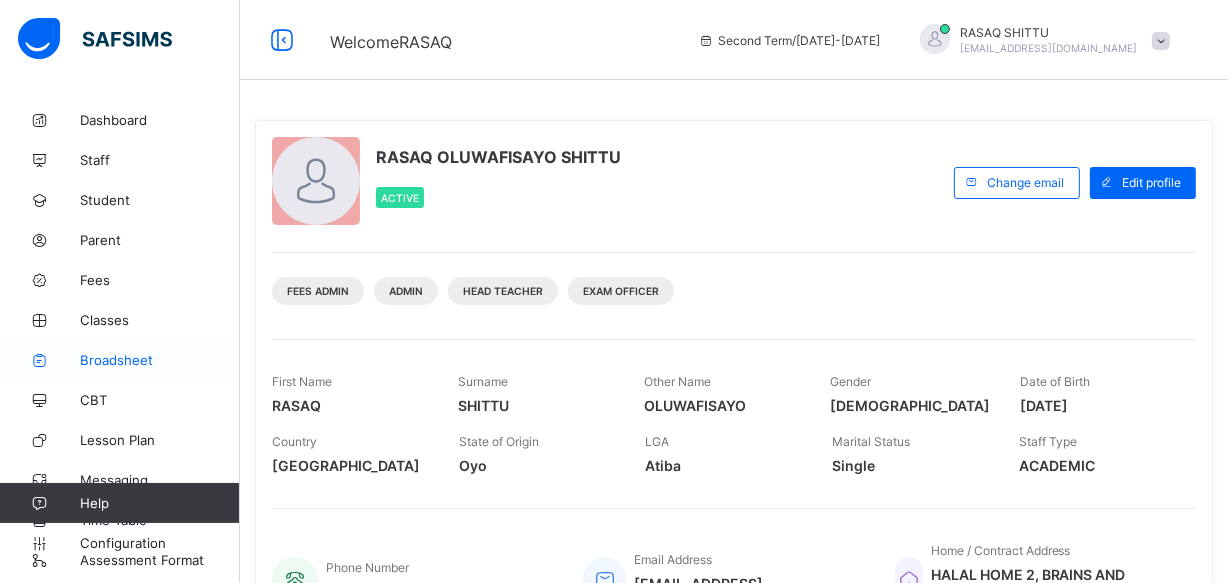 click on "Broadsheet" at bounding box center (160, 360) 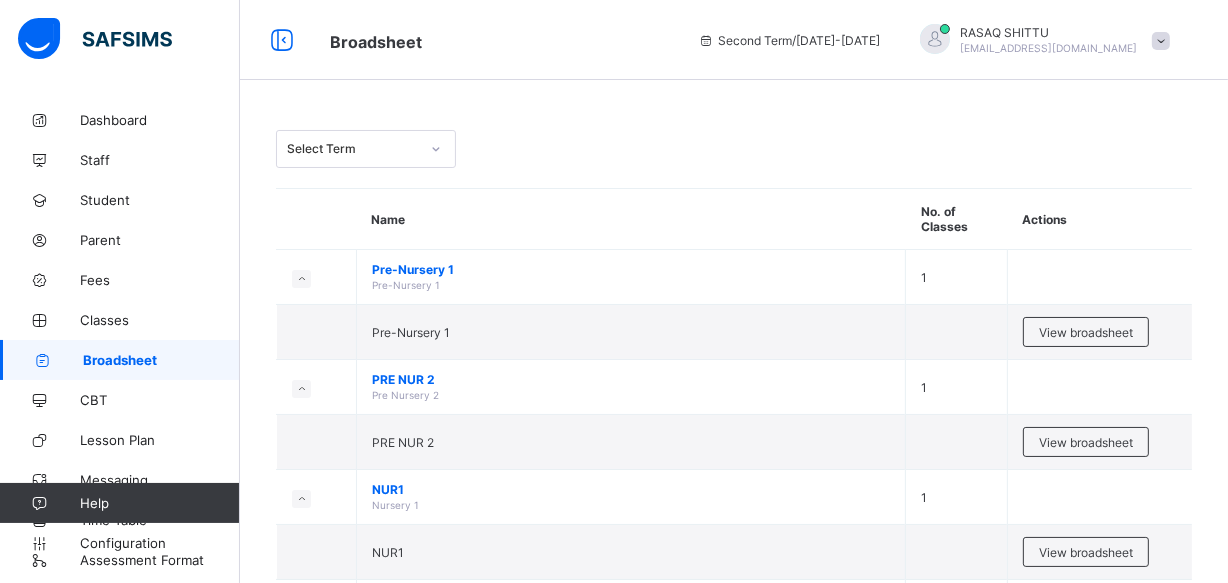 click on "Select Term Name No. of Classes Actions   Pre-Nursery 1     Pre-Nursery 1   1 Pre-Nursery 1  View broadsheet   PRE NUR 2     Pre Nursery 2   1 PRE NUR 2  View broadsheet   NUR1     Nursery 1   1 NUR1  View broadsheet   NUR 2     Nursery 2   1 NUR 2  View broadsheet   YR1     Year 1   1   View class level broadsheet   YR1  View broadsheet   YR2     Year 2   1   View class level broadsheet   YR2  View broadsheet   YR3     Year 3   1   View class level broadsheet   YR3  View broadsheet   YR4     Year 4   1   View class level broadsheet   YR4  View broadsheet   YR5     Year 5   1   View class level broadsheet   YR5  View broadsheet   YR7     Year 7   1   View class level broadsheet   YR7  View broadsheet   YR8     Year 8   1   View class level broadsheet   YR8  View broadsheet   LB     Lower Basic   1   View class level broadsheet   LB  View broadsheet   IM     Intermediate    1   View class level broadsheet   IM  View broadsheet   UB     Upper Basic   1   View class level broadsheet   UB  View broadsheet   IEP" at bounding box center [734, 1036] 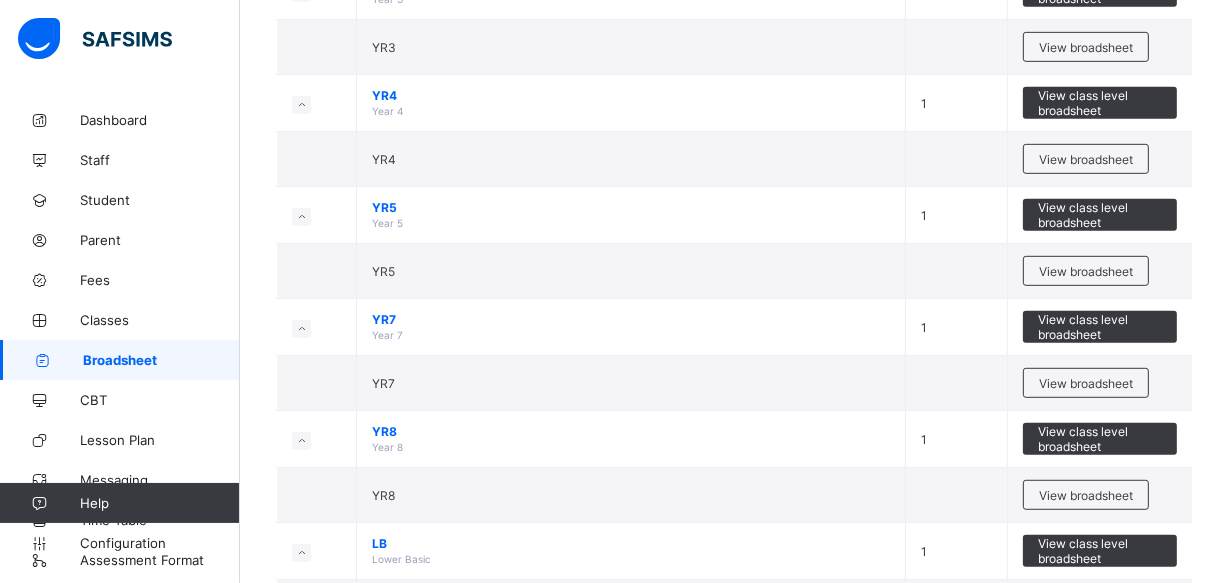 scroll, scrollTop: 1018, scrollLeft: 0, axis: vertical 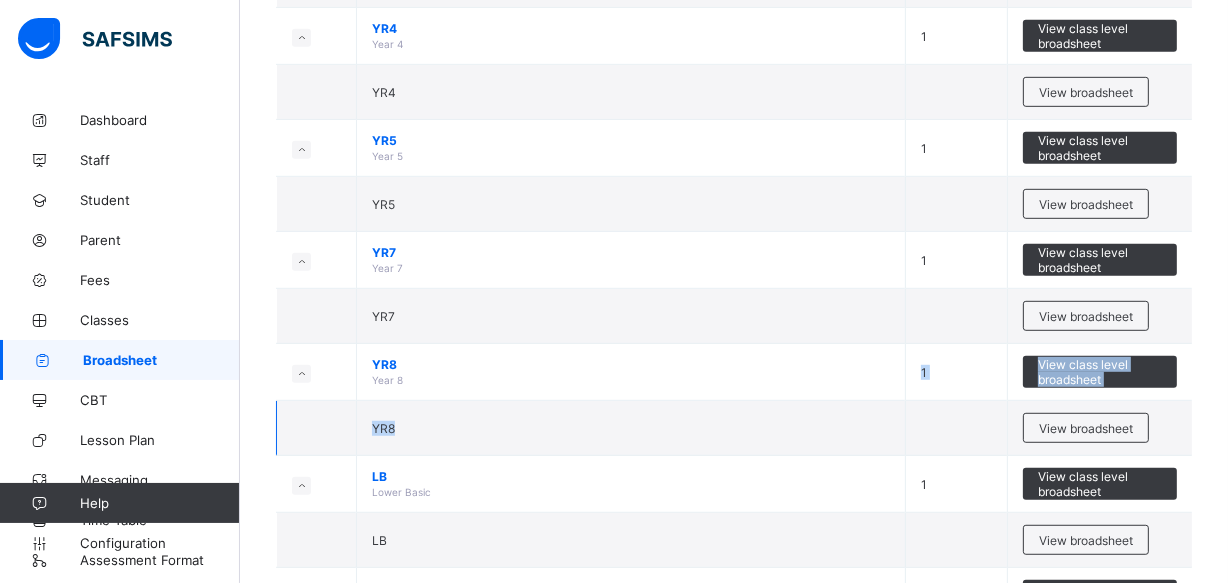 drag, startPoint x: 446, startPoint y: 390, endPoint x: 748, endPoint y: 414, distance: 302.95215 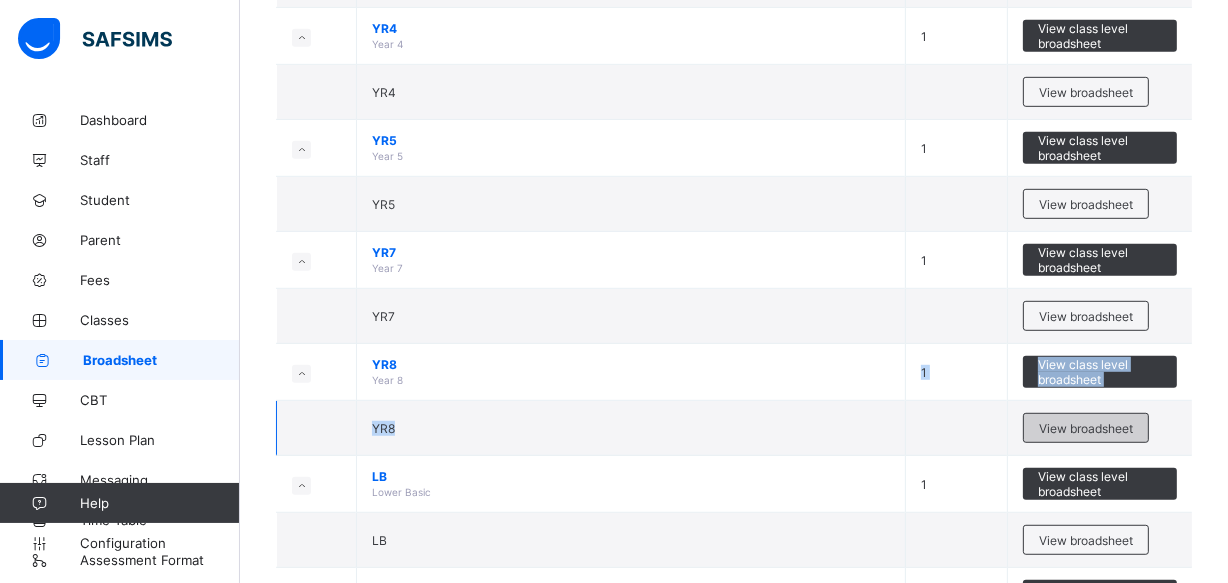 click on "View broadsheet" at bounding box center (1086, 428) 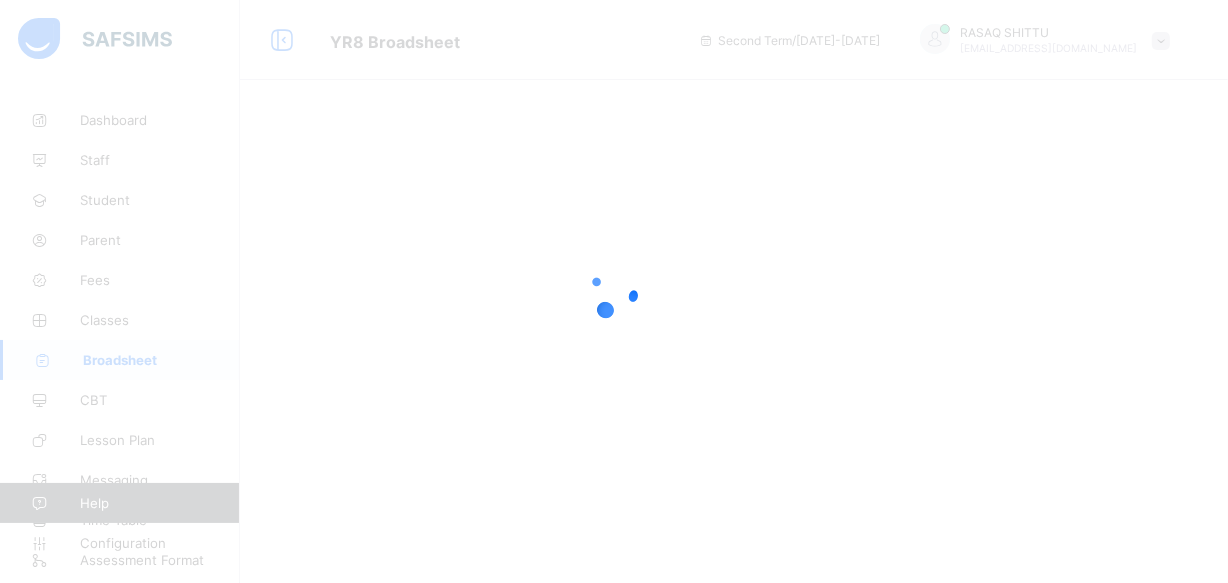 scroll, scrollTop: 0, scrollLeft: 0, axis: both 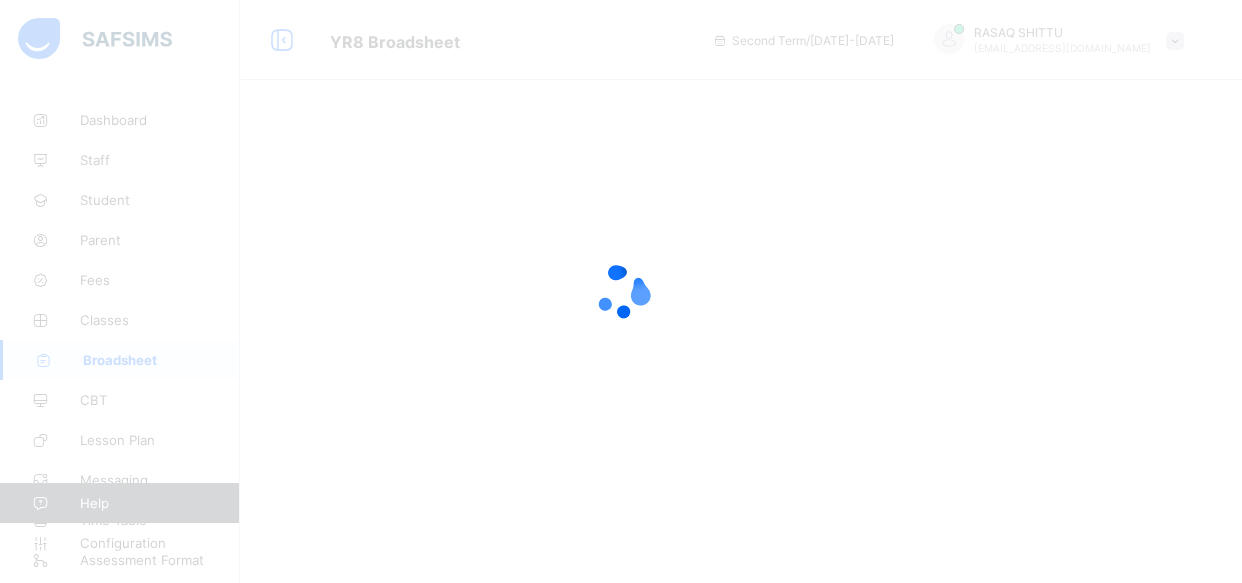 click at bounding box center (621, 291) 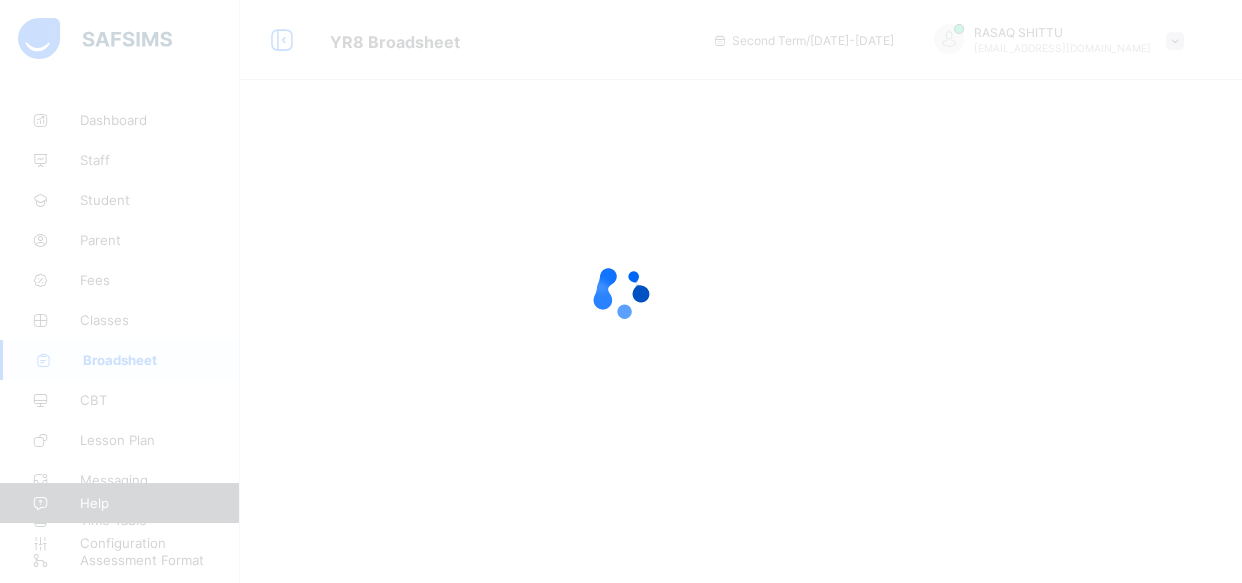 click at bounding box center [621, 291] 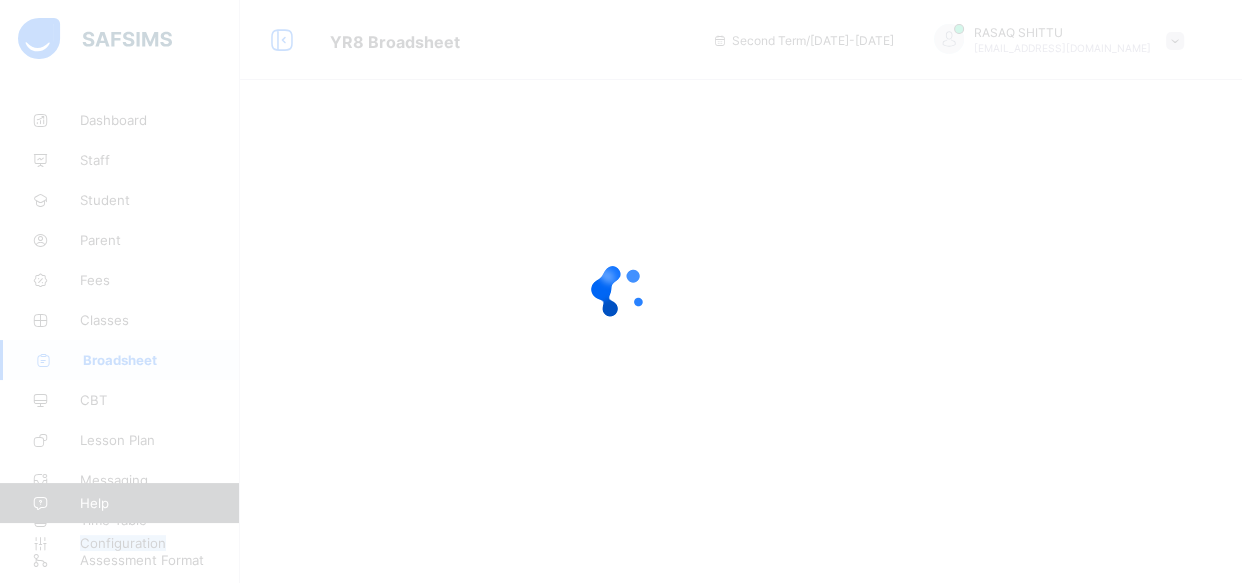 click at bounding box center (621, 291) 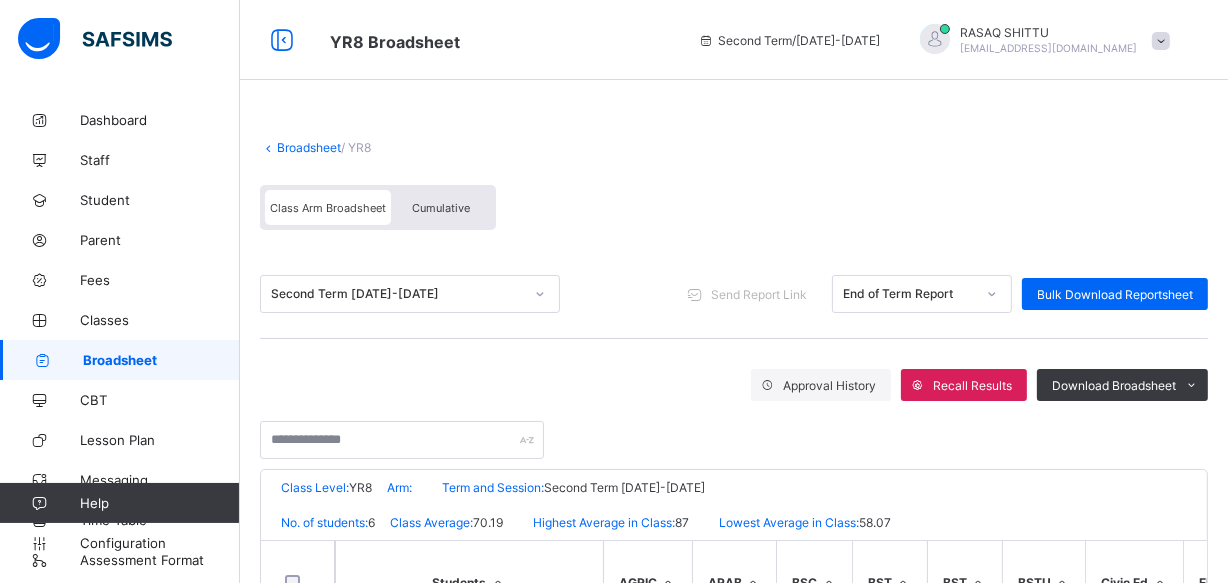 click on "Class Arm Broadsheet Cumulative" at bounding box center (734, 212) 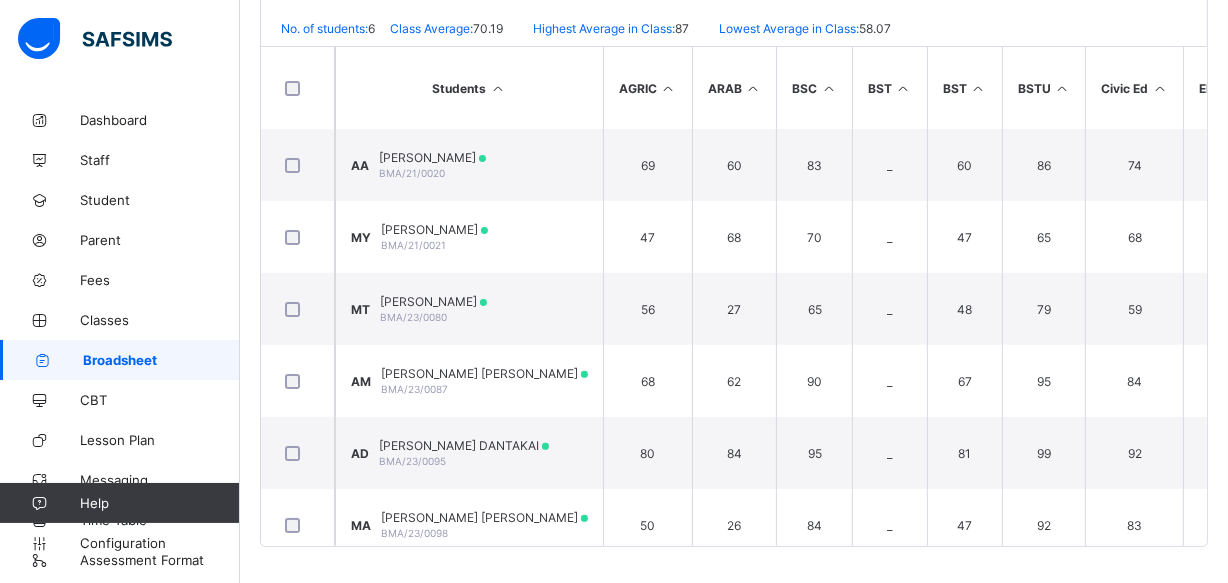 scroll, scrollTop: 496, scrollLeft: 0, axis: vertical 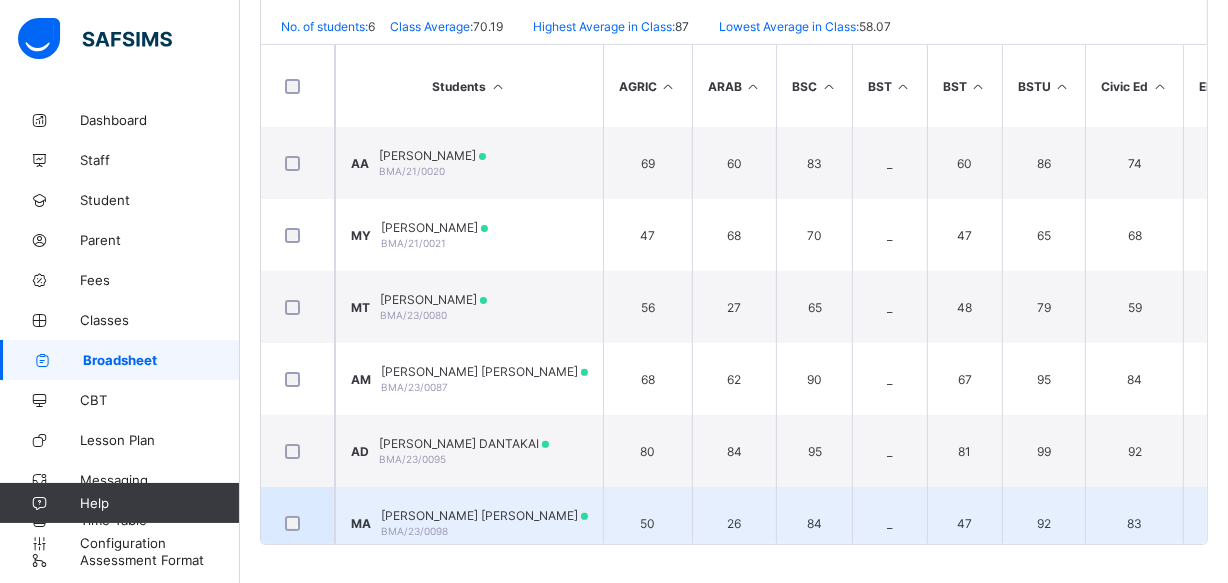 click on "MA MUHAMMAD SHAKUR ONIMISI ADAMS   BMA/23/0098" at bounding box center (469, 523) 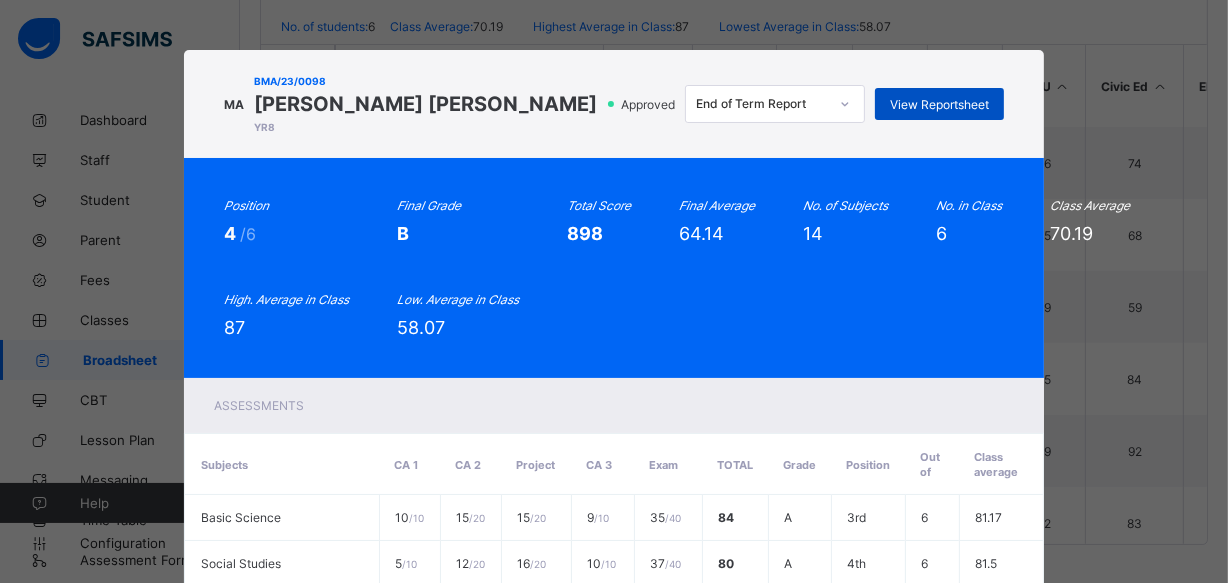 click on "View Reportsheet" at bounding box center [939, 104] 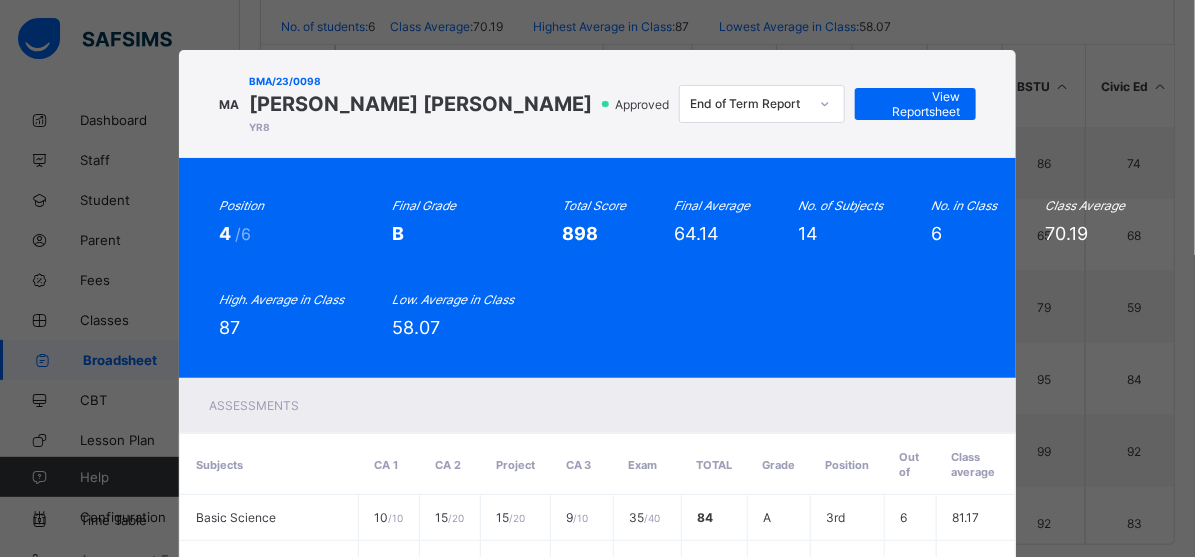click on "MA   BMA/23/0098     MUHAMMAD SHAKUR ONIMISI ADAMS     YR8    Approved End of Term Report View Reportsheet" at bounding box center (597, 104) 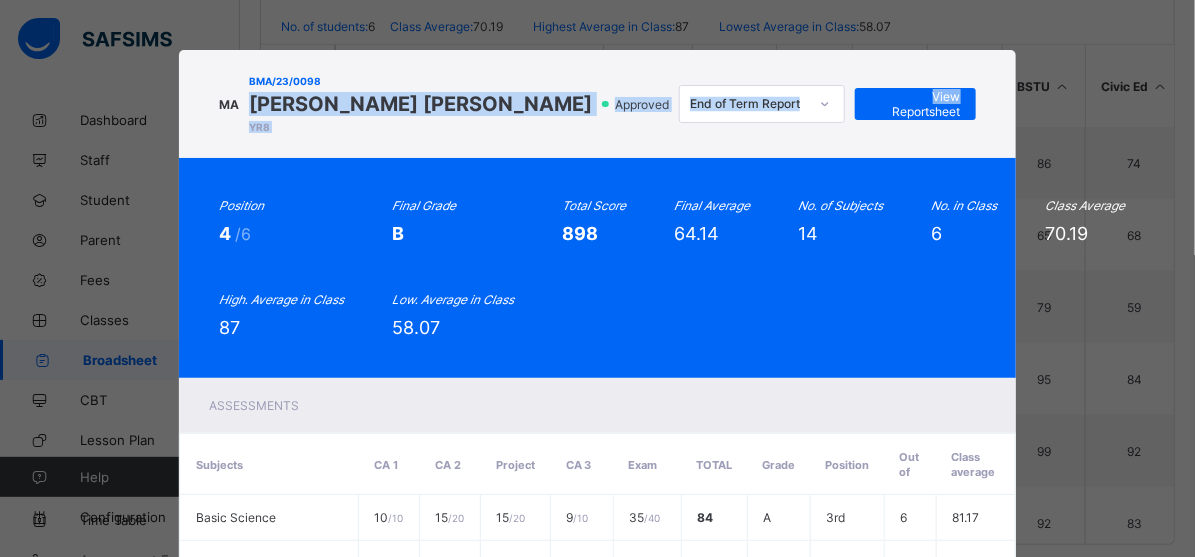 drag, startPoint x: 565, startPoint y: 57, endPoint x: 852, endPoint y: 40, distance: 287.50305 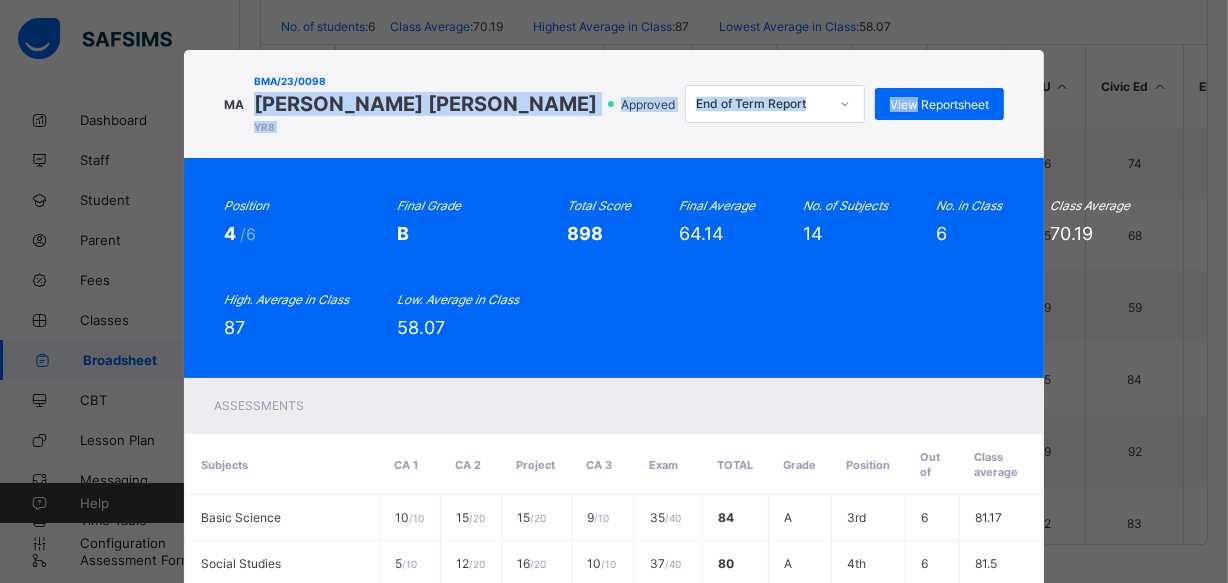 click on "Position         4       /6         Final Grade         B         Total Score         898         Final Average         64.14         No. of Subjects         14         No. in Class         6         Class Average         70.19         High. Average in Class         87         Low. Average in Class         58.07" at bounding box center [614, 268] 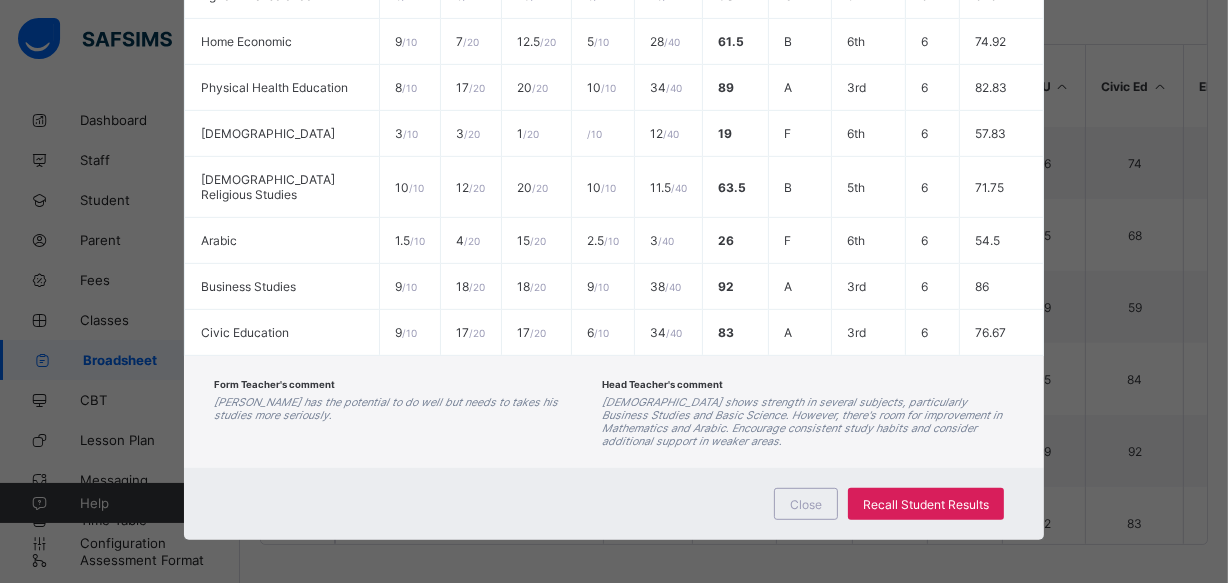 scroll, scrollTop: 822, scrollLeft: 0, axis: vertical 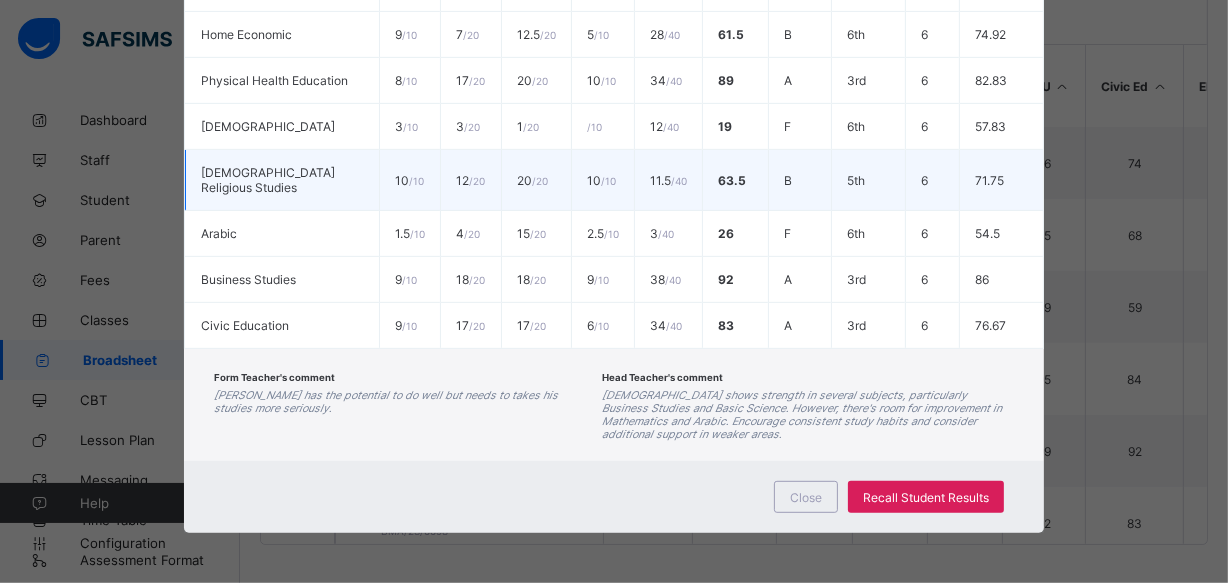 drag, startPoint x: 846, startPoint y: 182, endPoint x: 840, endPoint y: 196, distance: 15.231546 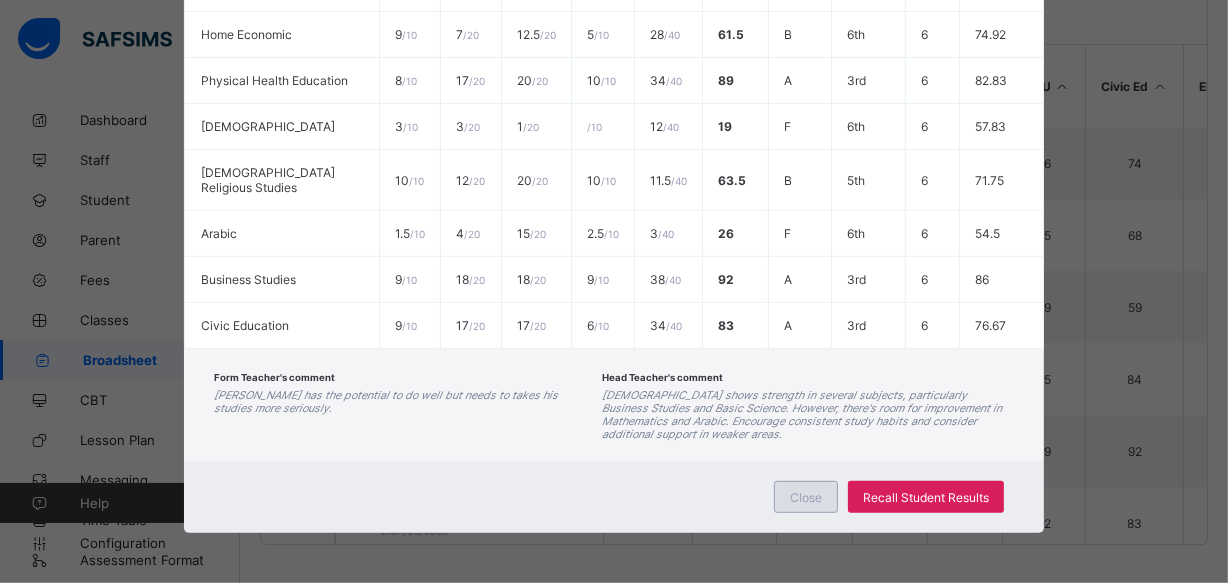 click on "Close" at bounding box center [806, 497] 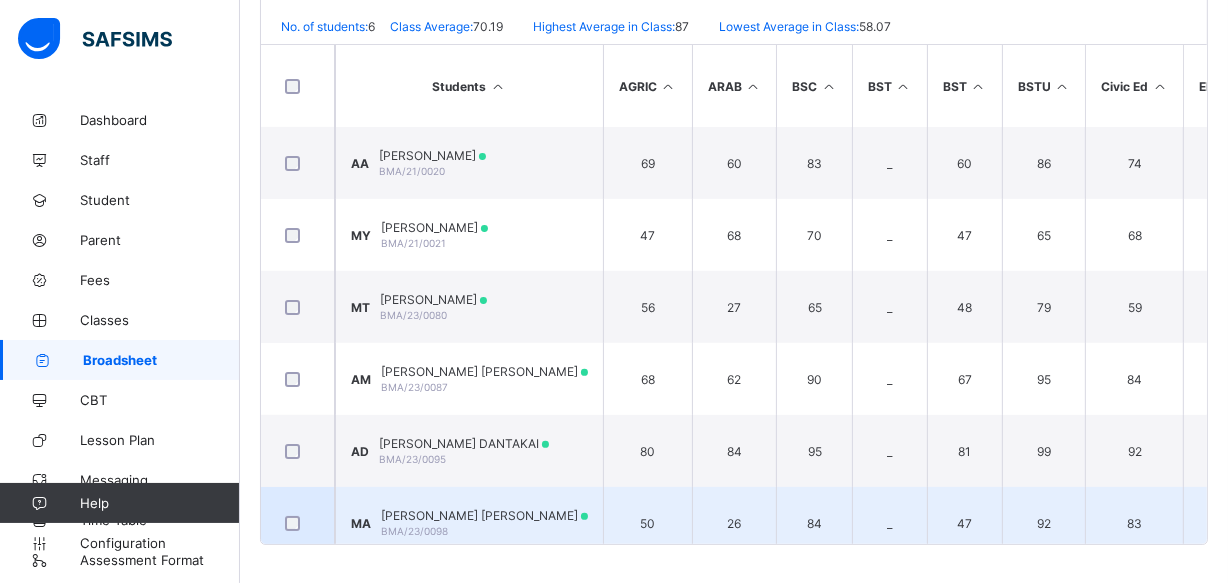click on "26" at bounding box center (734, 523) 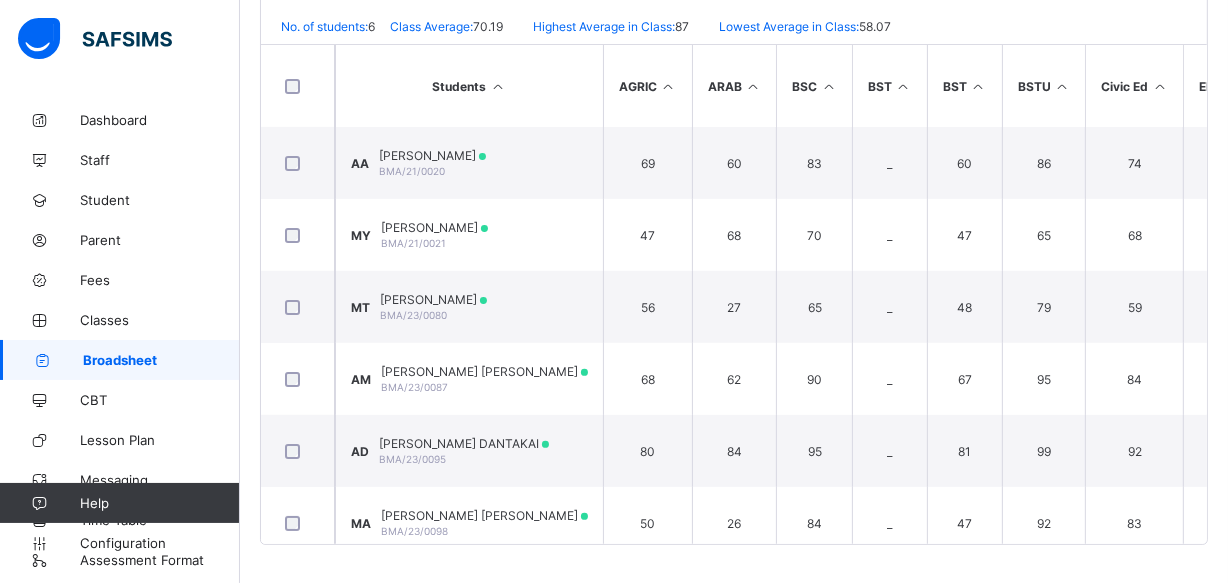 scroll, scrollTop: 21, scrollLeft: 0, axis: vertical 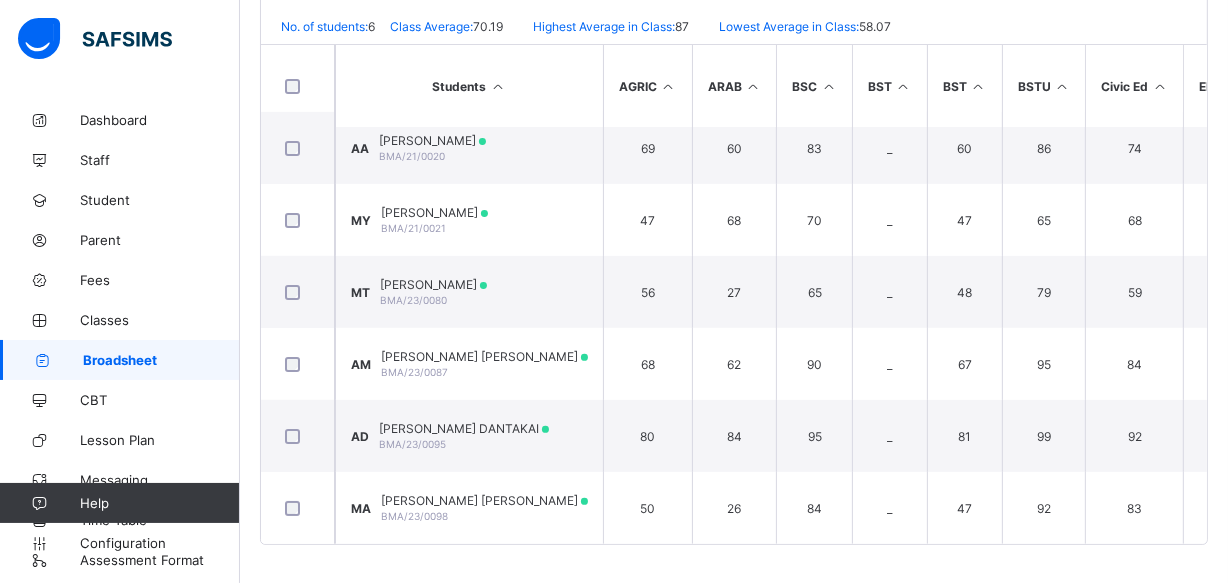 click on "Students   AGRIC   ARAB   BSC   BST   BST   BSTU   Civic Ed   ENG   FRE   GURAN   HAUSA   HECONS   HIST   ICT   IRS   MATH   MRV   NV   PHE   Socia st   YORUBA   TOTAL Average Position   Grade AA ABU UBAYDA  ABUBAKAR   BMA/21/0020   69   60   83   _   60   86   74   79   _   80   _   74.5   _   66   77   41   _   _   90.5   84   _   1024     73.14     3rd     B   MY Muhammad  Yusuf   BMA/21/0021   47   68   70   _   47   65   68   68   _   54   _   70   _   53   67   31   _   _   77.5   72   _   857.5     61.25     5th     B   MT MUSA MUSTAPHA TAFIDA   BMA/23/0080   56   27   65   _   48   79   59   66   _   37   _   80   _   67   60.5   26   _   _   70.5   72   _   813     58.07     6th     C   AM AISHA BAPPA MUHAMMAD   BMA/23/0087   68   62   90   _   67   95   84   82   _   72   _   87   _   66   77   73   _   _   77.5   85   _   1085.5     77.54     2nd     B   AD ABUBAKAR SULEIMAN DANTAKAI   BMA/23/0095   80   84   95   _   81   99   92   87   _   85   _   76.5   _   79   85.5   86   _   _   92   96   _" at bounding box center [734, 294] 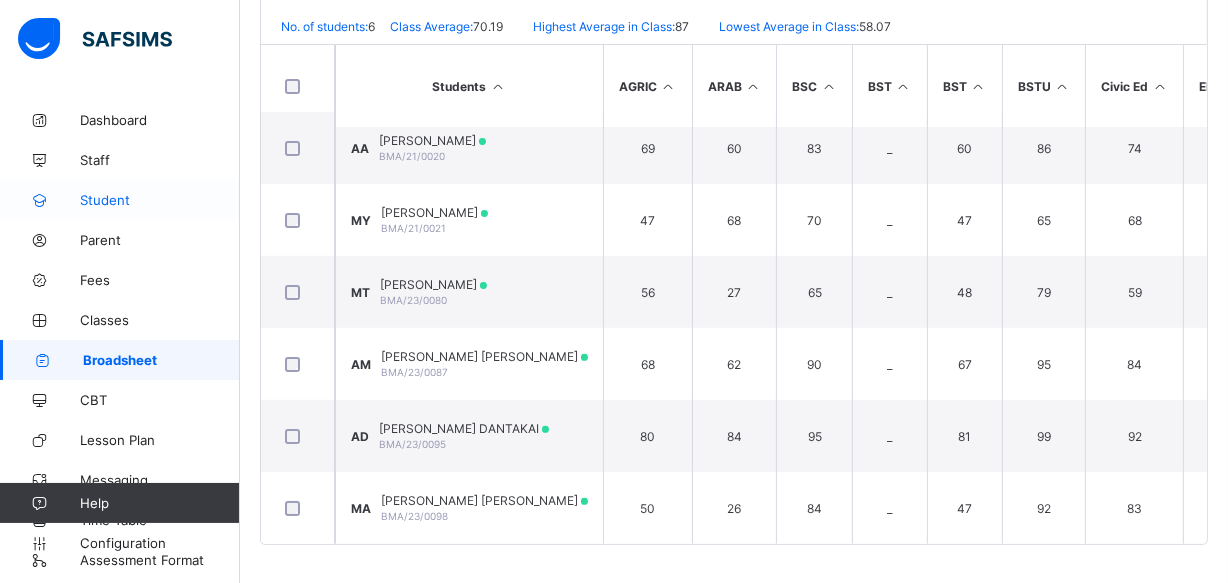 click on "Student" at bounding box center (160, 200) 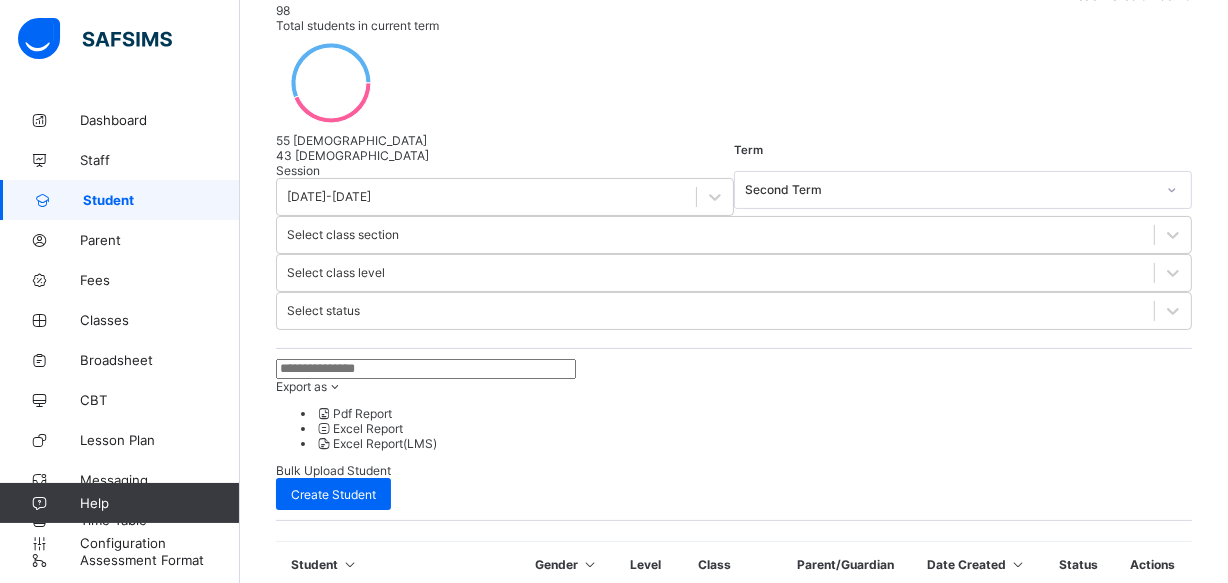 scroll, scrollTop: 496, scrollLeft: 0, axis: vertical 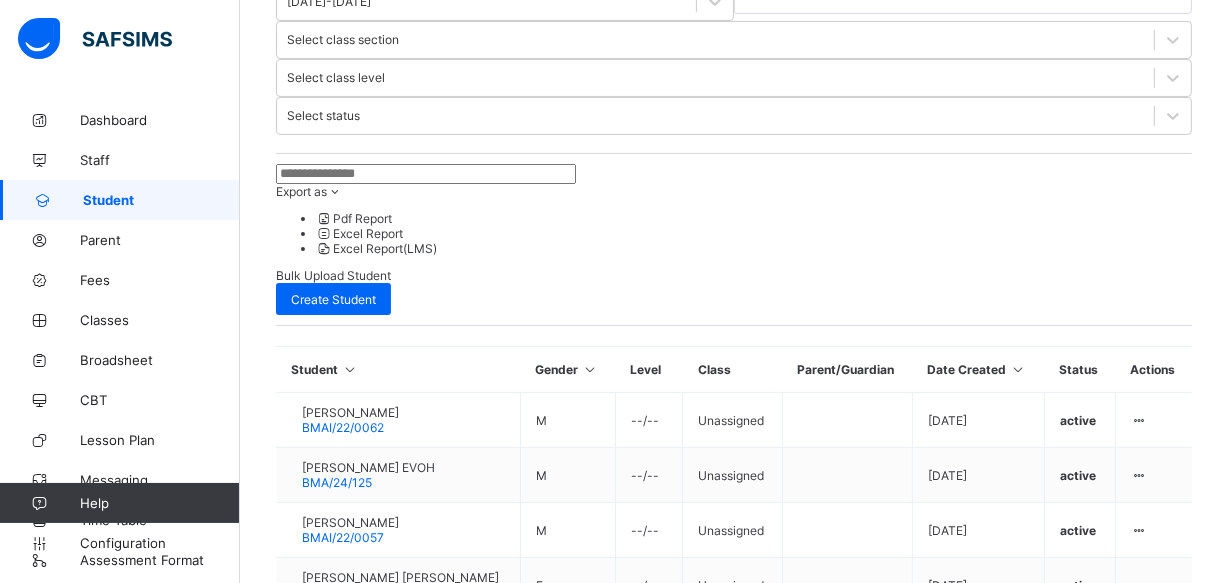click on "Student 243 Total Student Active Student 243 Deactivated Student 0 98 Total students in current term 55   Male  43   Female Session 2024-2025 Term Second Term Select class section Select class level Select status Export as Pdf Report Excel Report Excel Report  (LMS)   Bulk Upload Student Create Student Student   Gender   Level   Class   Parent/Guardian   Date Created   Status   Actions   Abdulhamid  Suleiman Dantakai BMAI/22/0062 M --/--  Unassigned 2024-09-23 active View Profile Edit Student Assign Class Link Parent/Guardian Delete Student JOEL OBINNA CHIMDIKE EVOH BMA/24/125 M --/--  Unassigned 2024-09-23 active View Profile Edit Student Assign Class Link Parent/Guardian Delete Student Usman  Yakubu BMAI/22/0057 M --/--  Unassigned 2024-09-23 active View Profile Edit Student Assign Class Link Parent/Guardian Delete Student Fatima Zarah Abdulrahman BMAI/22/0074 F --/--  Unassigned 2024-09-23 active View Profile Edit Student Assign Class Link Parent/Guardian Delete Student ALIYU  HARUNA BMA/24/116 M Year 5 M" at bounding box center (734, 296) 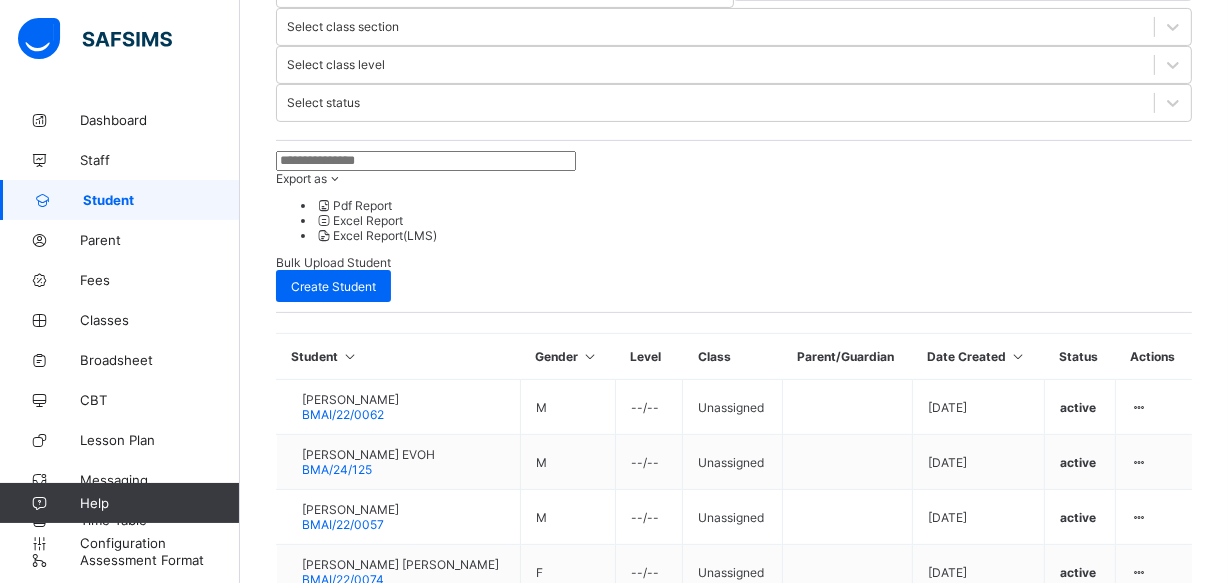 scroll, scrollTop: 545, scrollLeft: 0, axis: vertical 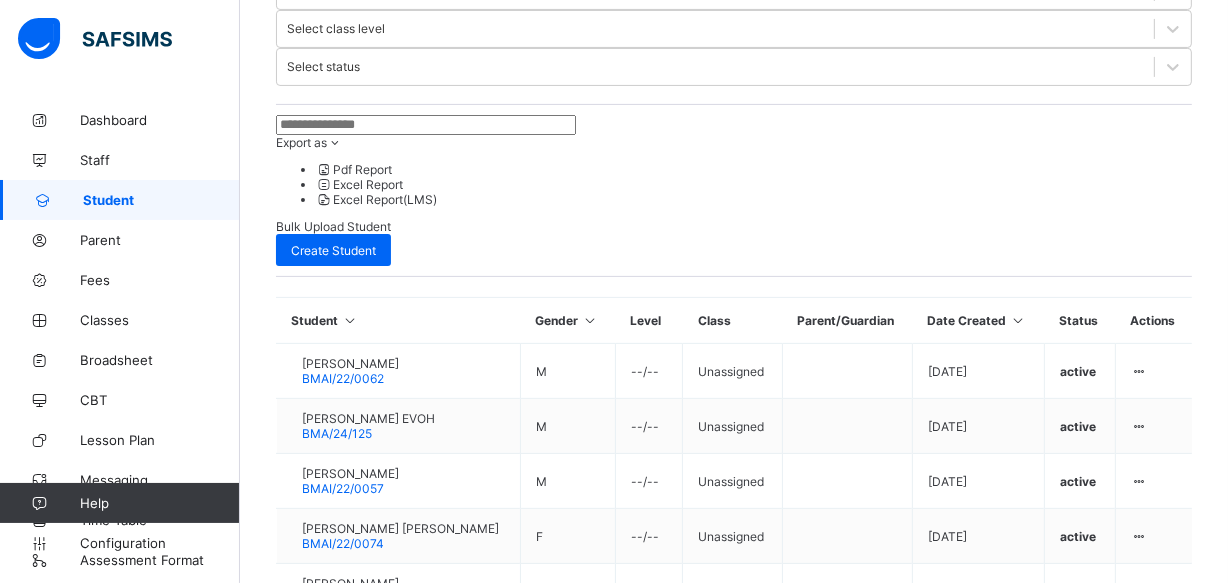 click on "Student 243 Total Student Active Student 243 Deactivated Student 0 98 Total students in current term 55   Male  43   Female Session 2024-2025 Term Second Term Select class section Select class level Select status Export as Pdf Report Excel Report Excel Report  (LMS)   Bulk Upload Student Create Student Student   Gender   Level   Class   Parent/Guardian   Date Created   Status   Actions   Abdulhamid  Suleiman Dantakai BMAI/22/0062 M --/--  Unassigned 2024-09-23 active View Profile Edit Student Assign Class Link Parent/Guardian Delete Student JOEL OBINNA CHIMDIKE EVOH BMA/24/125 M --/--  Unassigned 2024-09-23 active View Profile Edit Student Assign Class Link Parent/Guardian Delete Student Usman  Yakubu BMAI/22/0057 M --/--  Unassigned 2024-09-23 active View Profile Edit Student Assign Class Link Parent/Guardian Delete Student Fatima Zarah Abdulrahman BMAI/22/0074 F --/--  Unassigned 2024-09-23 active View Profile Edit Student Assign Class Link Parent/Guardian Delete Student ALIYU  HARUNA BMA/24/116 M Year 5 M" at bounding box center (734, 247) 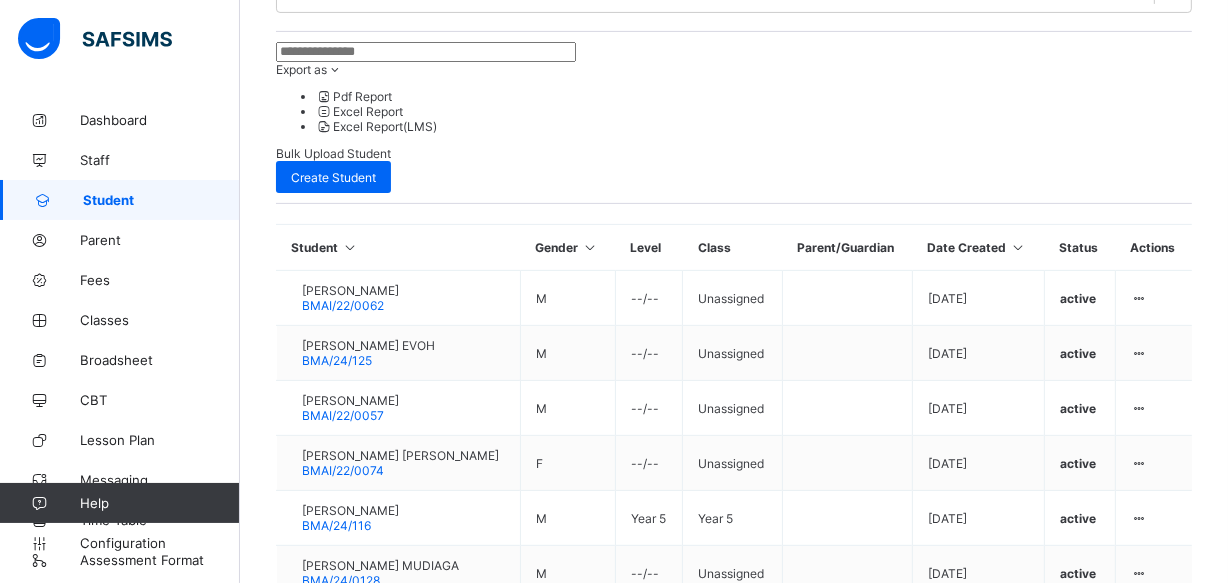 scroll, scrollTop: 620, scrollLeft: 0, axis: vertical 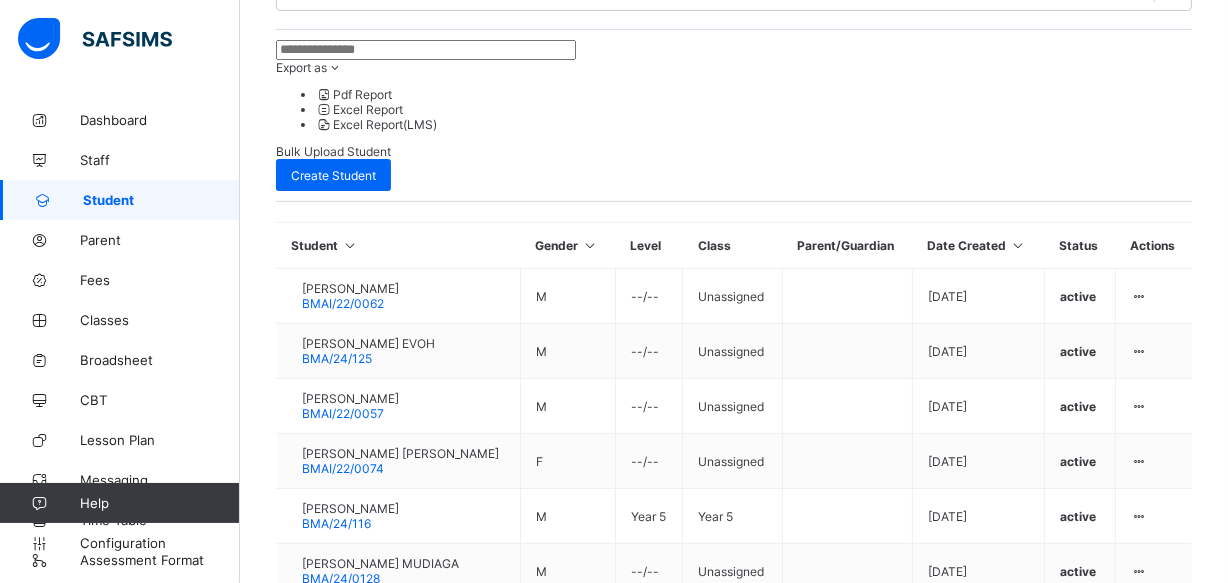 drag, startPoint x: 250, startPoint y: 34, endPoint x: 266, endPoint y: 155, distance: 122.05327 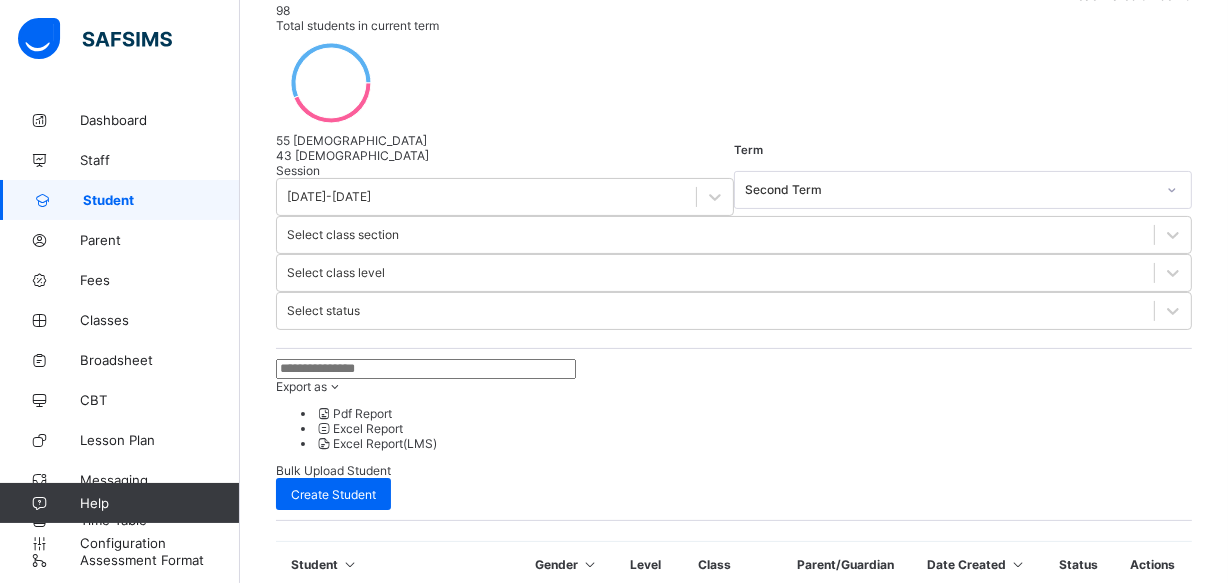 scroll, scrollTop: 620, scrollLeft: 0, axis: vertical 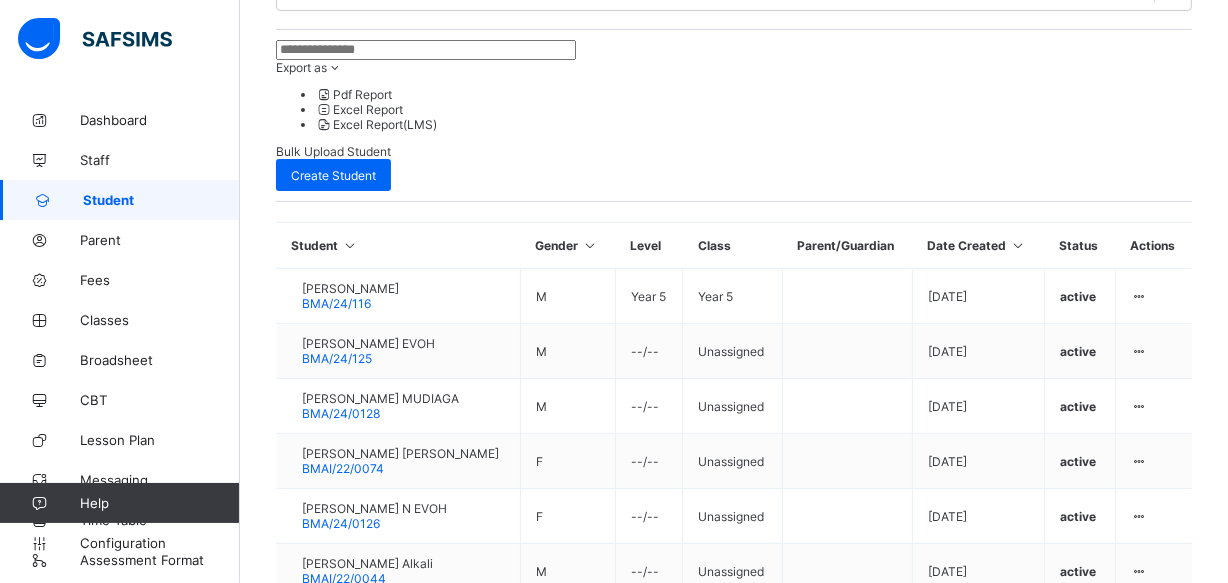 click on "2" at bounding box center [559, 821] 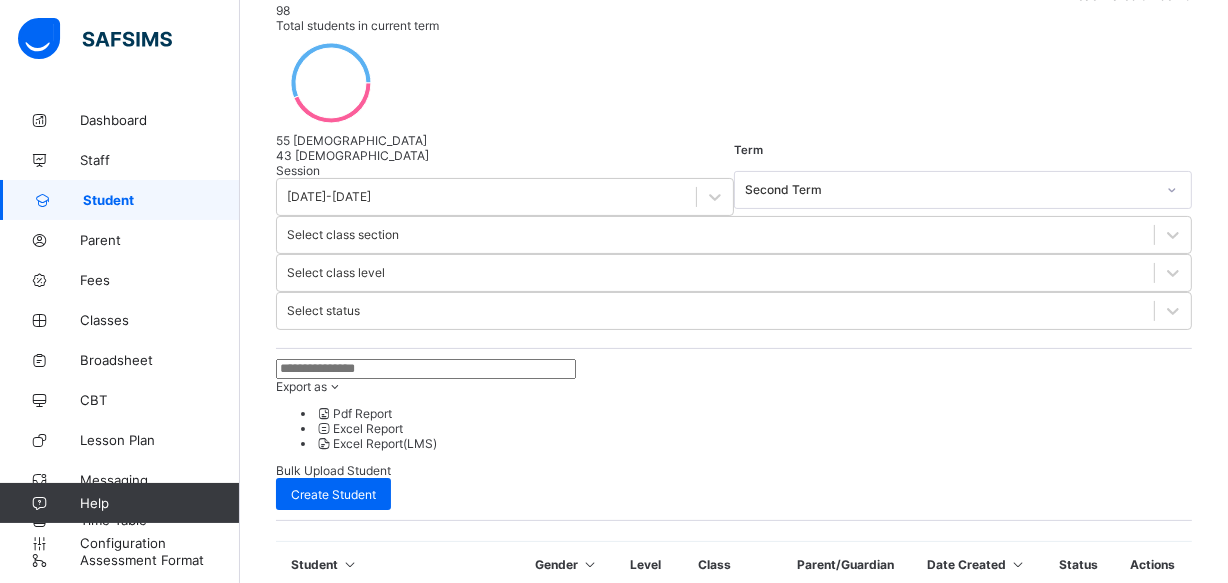 scroll, scrollTop: 620, scrollLeft: 0, axis: vertical 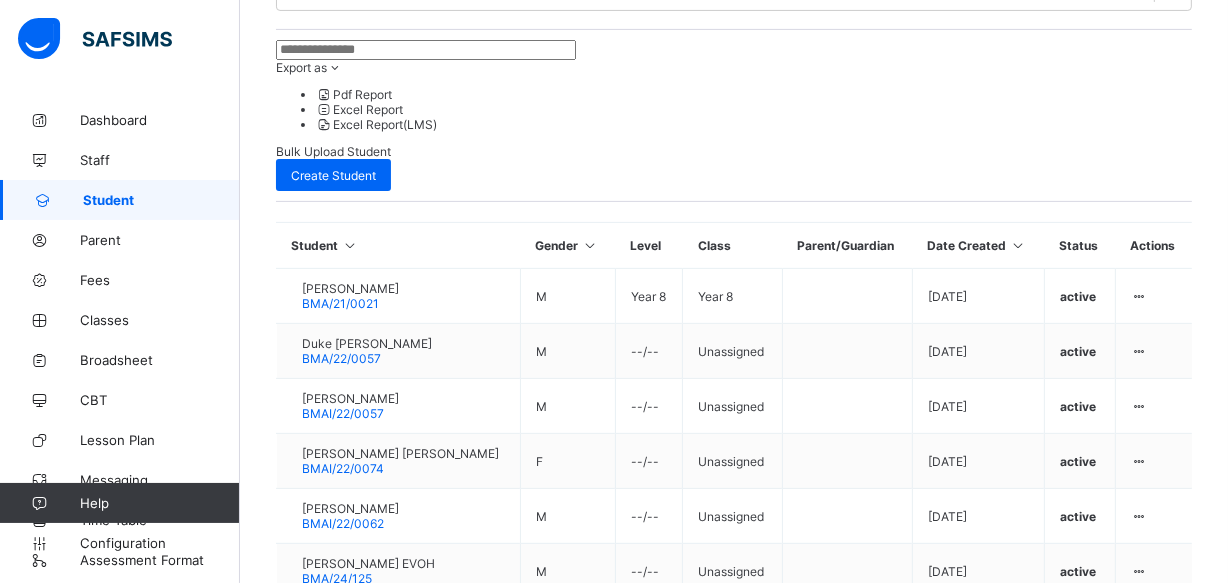 click on "Student 243 Total Student Active Student 243 Deactivated Student 0 98 Total students in current term 55   Male  43   Female Session 2024-2025 Term Second Term Select class section Select class level Select status Export as Pdf Report Excel Report Excel Report  (LMS)   Bulk Upload Student Create Student Student   Gender   Level   Class   Parent/Guardian   Date Created   Status   Actions   Muhammad  Yusuf BMA/21/0021 M Year 8 Year 8  2024-09-23 active View Profile Edit Student Link Parent/Guardian Delete Student Duke Egom Marvin BMA/22/0057 M --/--  Unassigned 2024-09-23 active View Profile Edit Student Assign Class Link Parent/Guardian Delete Student Usman  Yakubu BMAI/22/0057 M --/--  Unassigned 2024-09-23 active View Profile Edit Student Assign Class Link Parent/Guardian Delete Student Fatima Zarah Abdulrahman BMAI/22/0074 F --/--  Unassigned 2024-09-23 active View Profile Edit Student Assign Class Link Parent/Guardian Delete Student Abdulhamid  Suleiman Dantakai BMAI/22/0062 M --/--  Unassigned 2024-09-23 M" at bounding box center (734, 172) 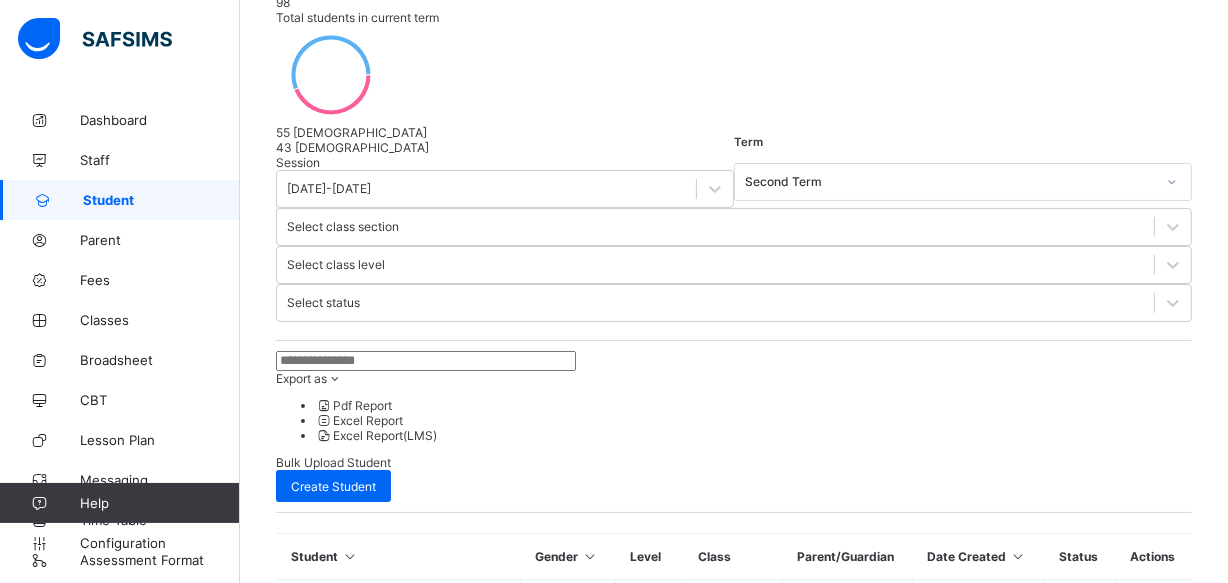 scroll, scrollTop: 110, scrollLeft: 0, axis: vertical 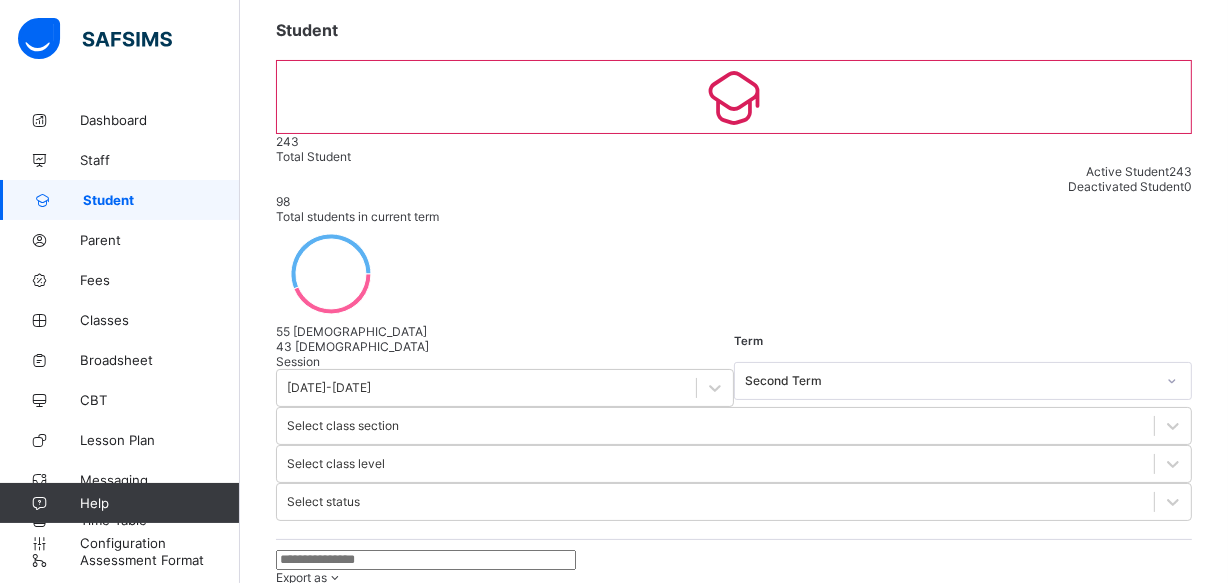 click at bounding box center [426, 560] 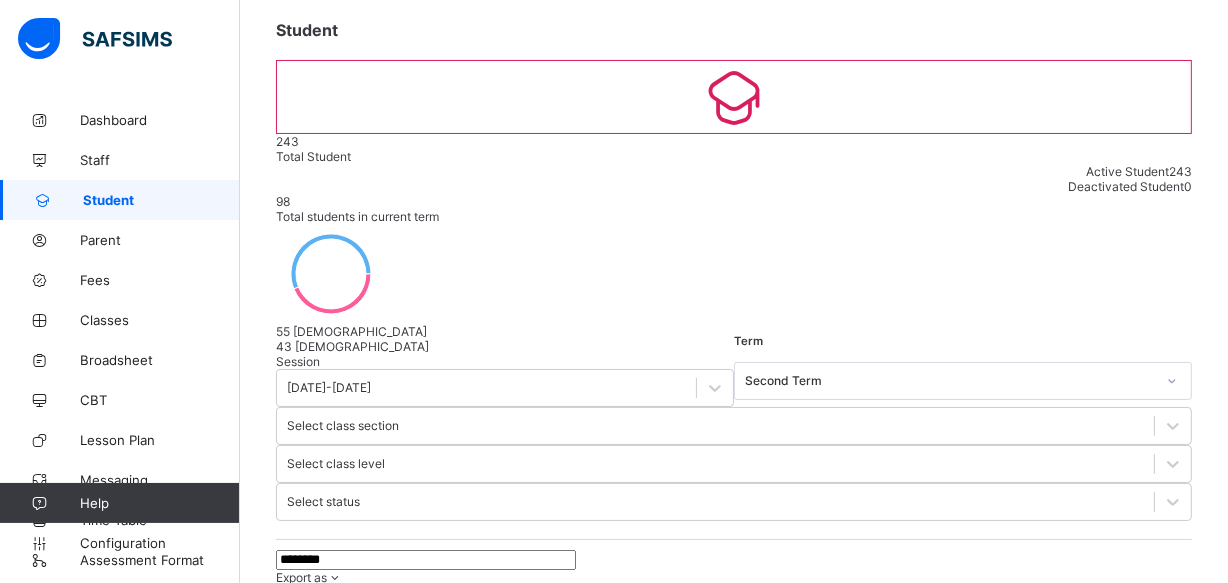 type on "*********" 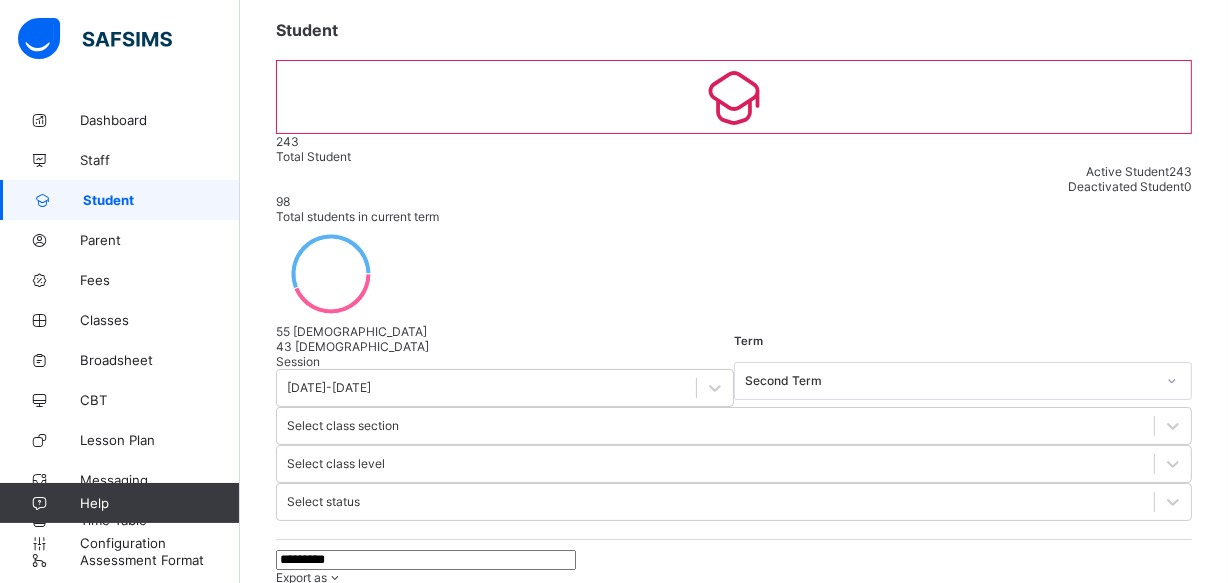 click on "IBRAHIM SULEIMAN DANTAKAI BMA/23/0094" at bounding box center (382, 806) 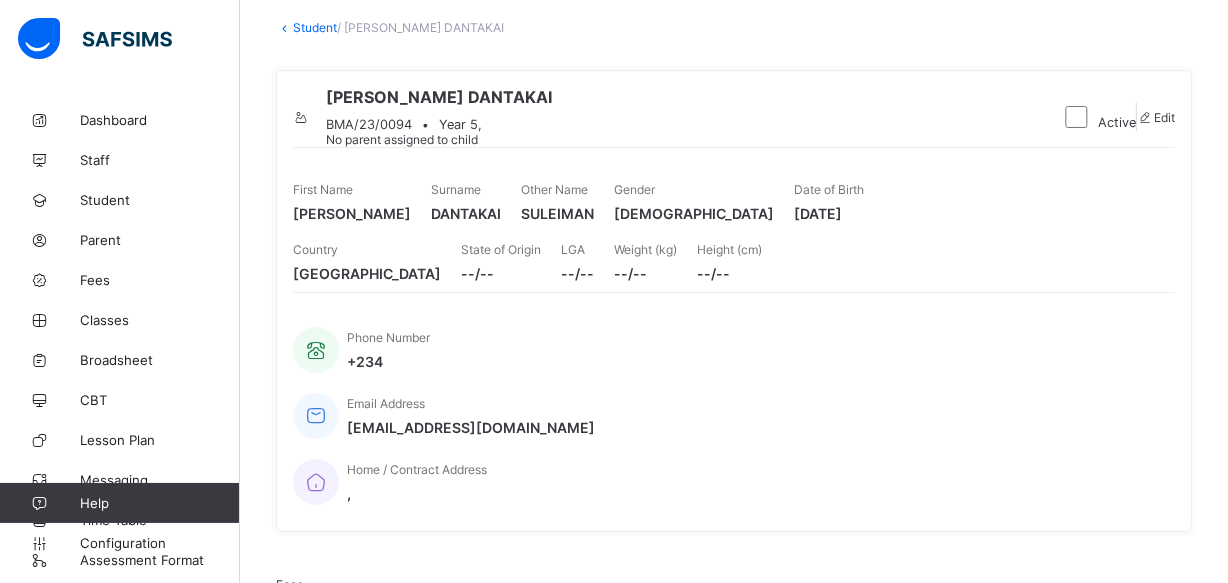 click at bounding box center (1145, 117) 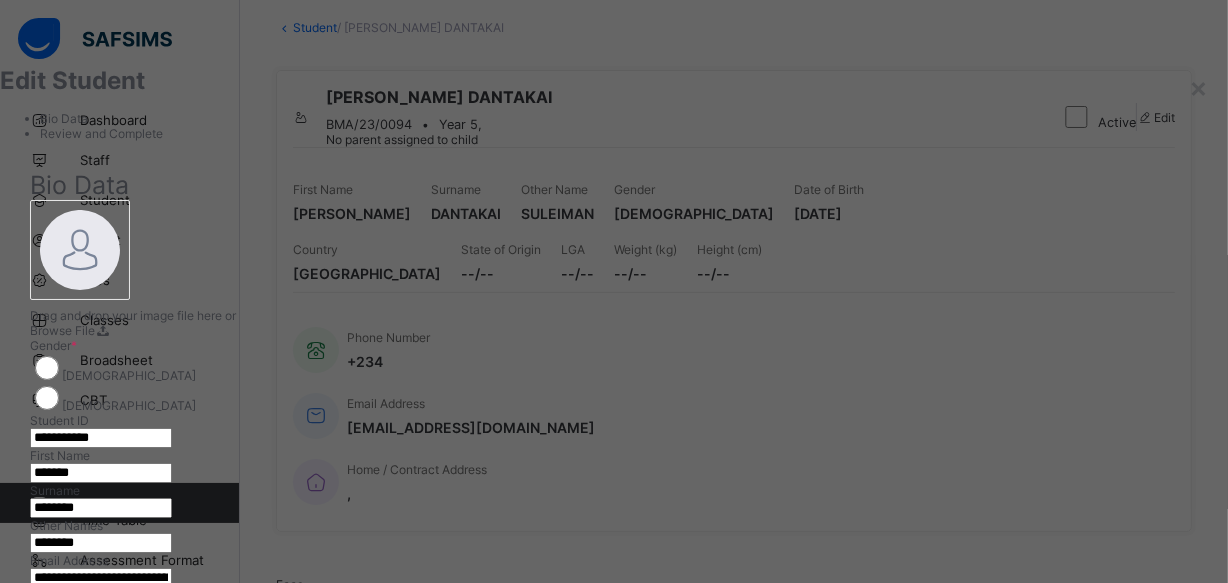 click at bounding box center (614, 413) 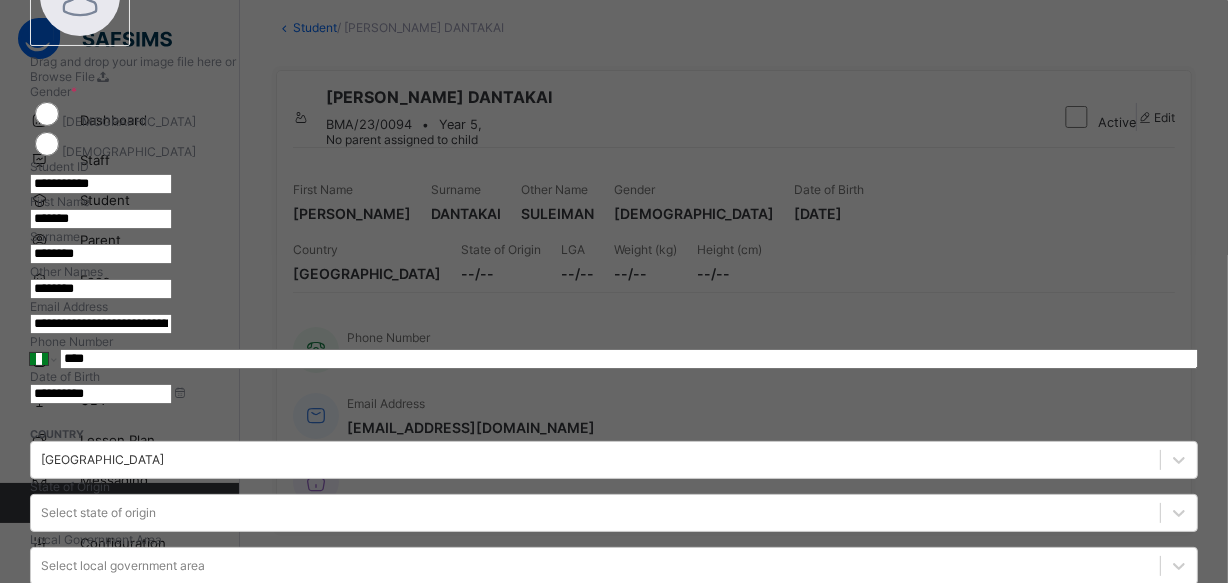 scroll, scrollTop: 290, scrollLeft: 0, axis: vertical 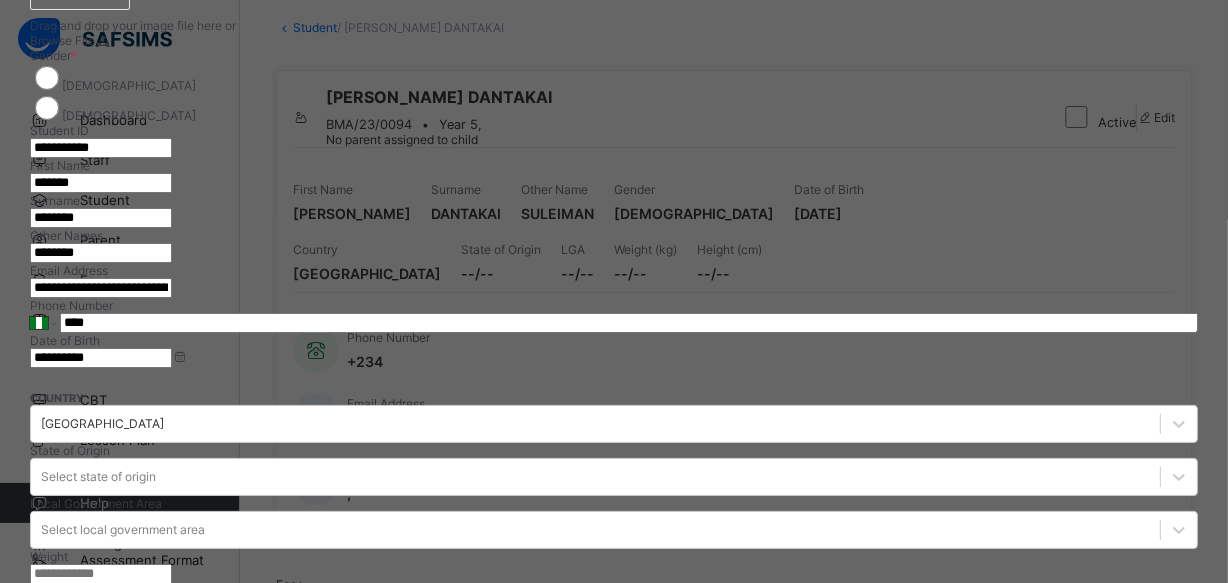 click on "**********" at bounding box center (101, 358) 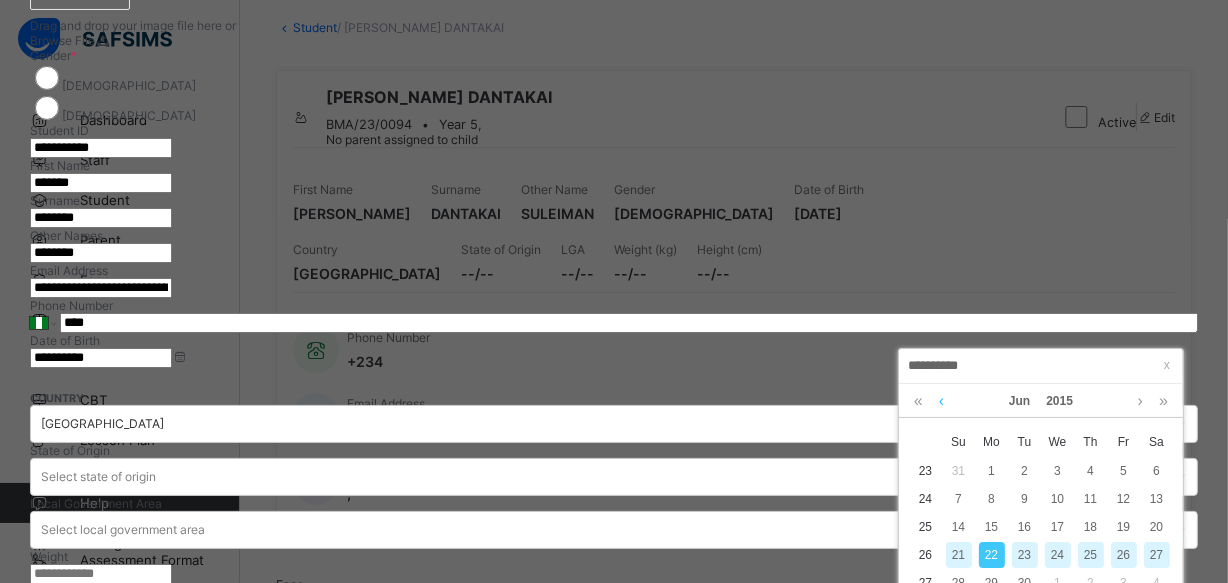 click at bounding box center [941, 401] 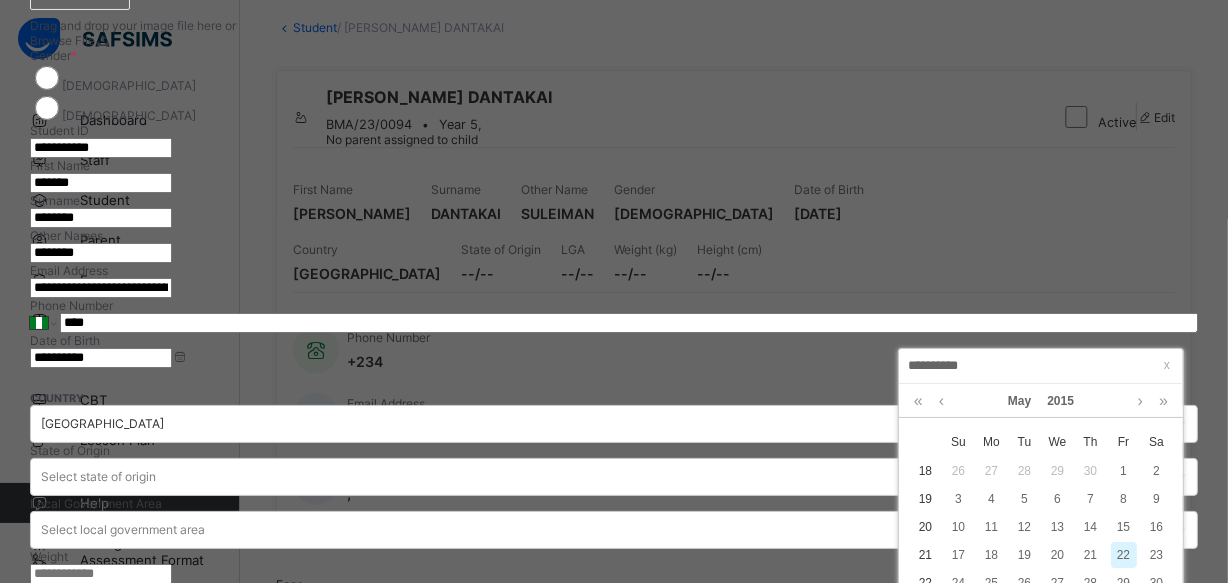 click on "**********" at bounding box center [1041, 366] 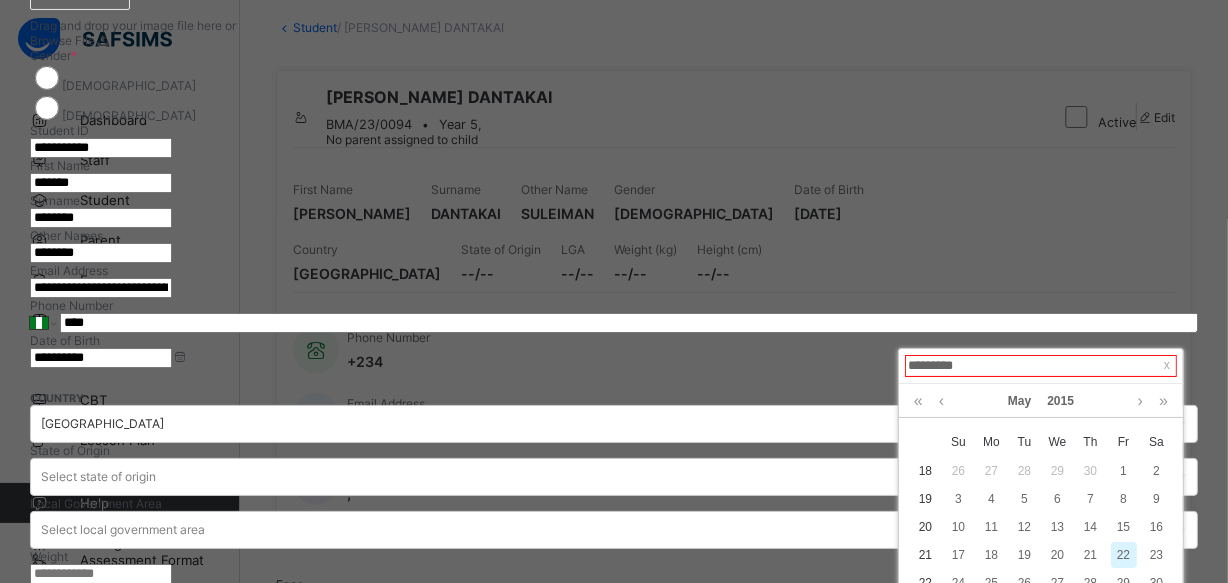 type on "**********" 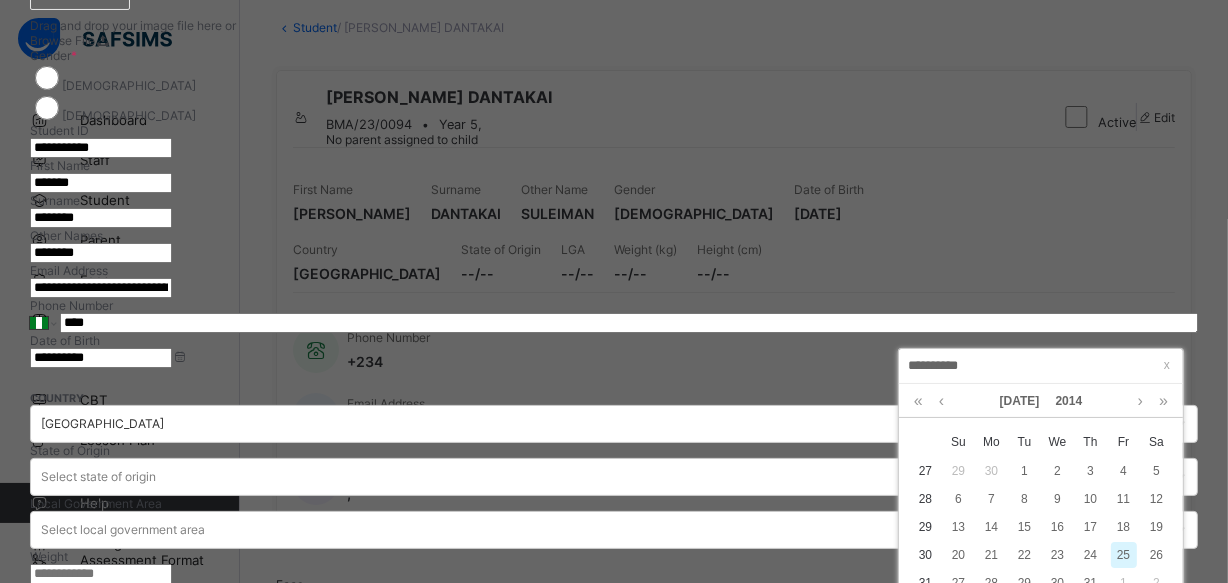 click on "**********" at bounding box center (614, 333) 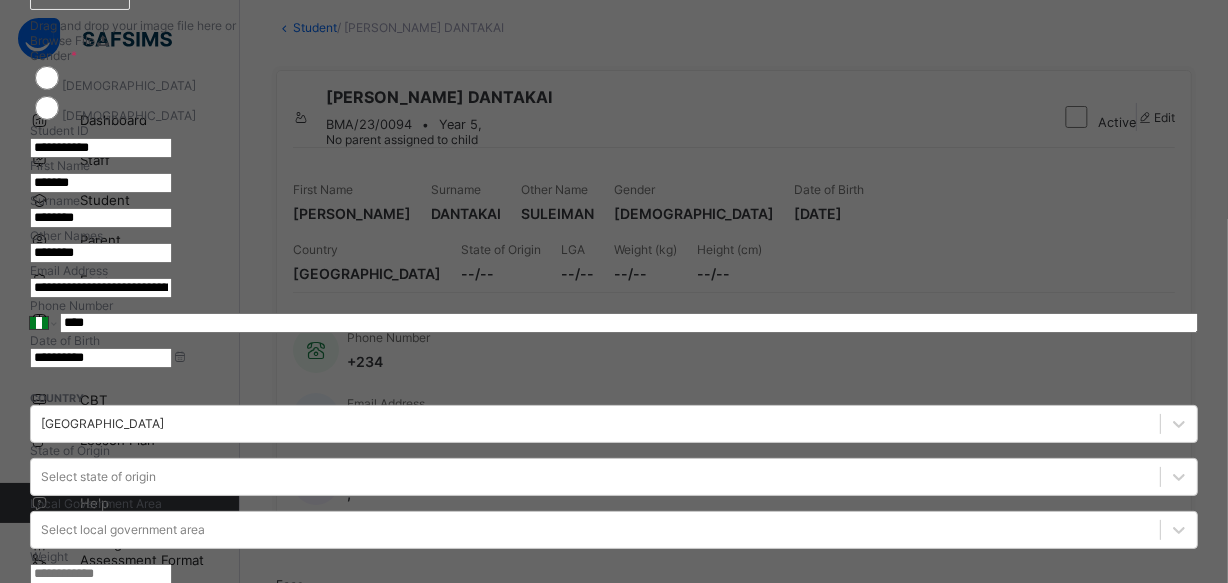 click on "**********" at bounding box center [101, 358] 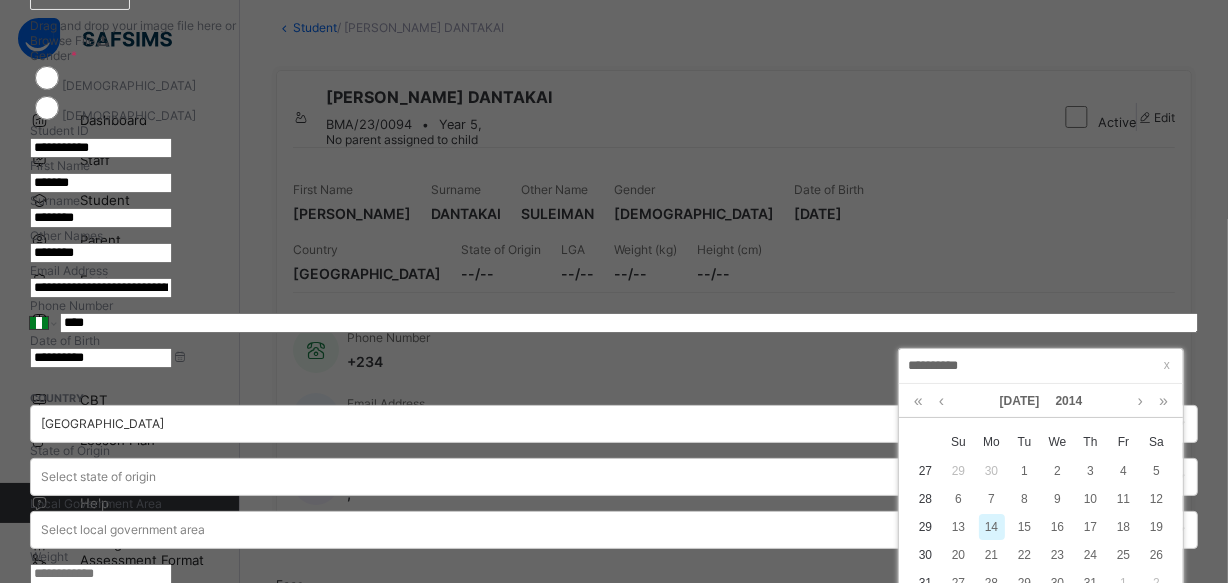 click on "**********" at bounding box center [1041, 366] 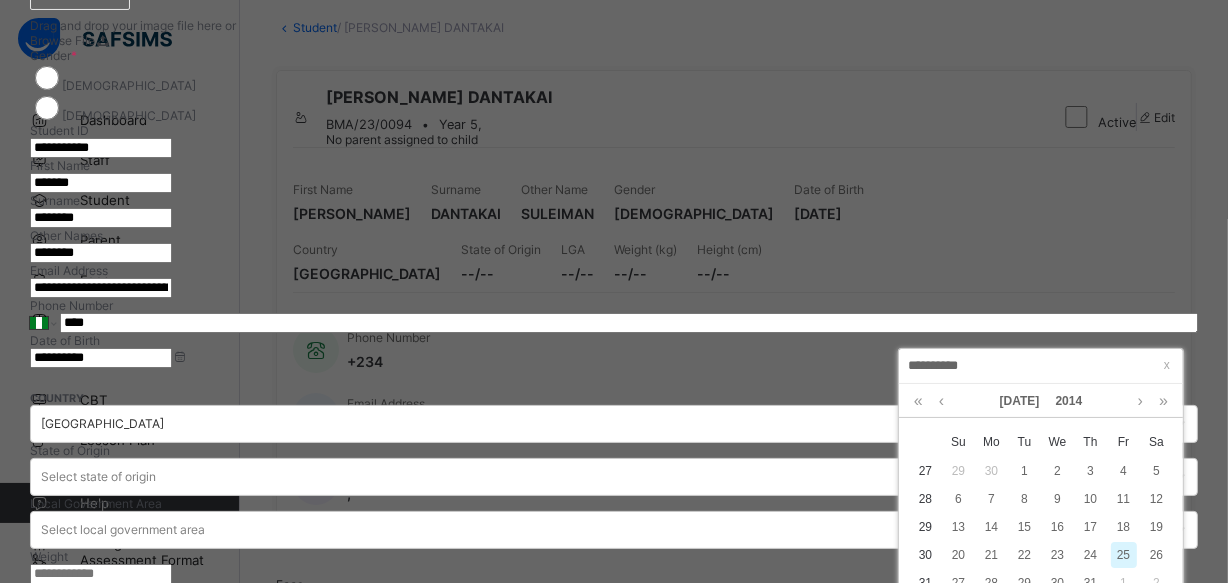 type on "**********" 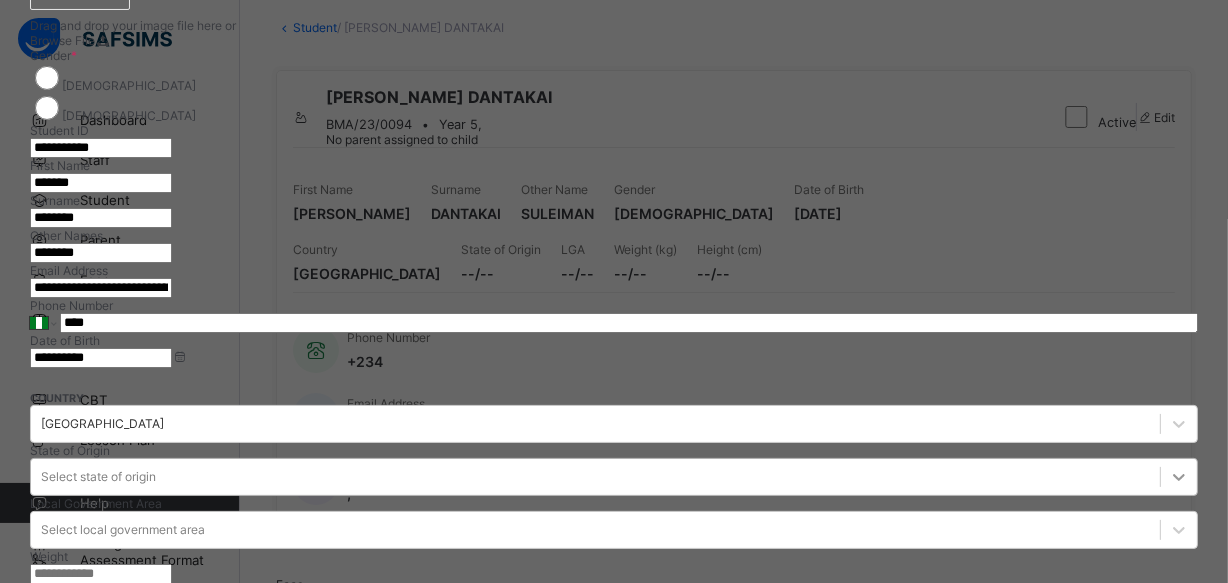 click on "Select state of origin" at bounding box center (614, 477) 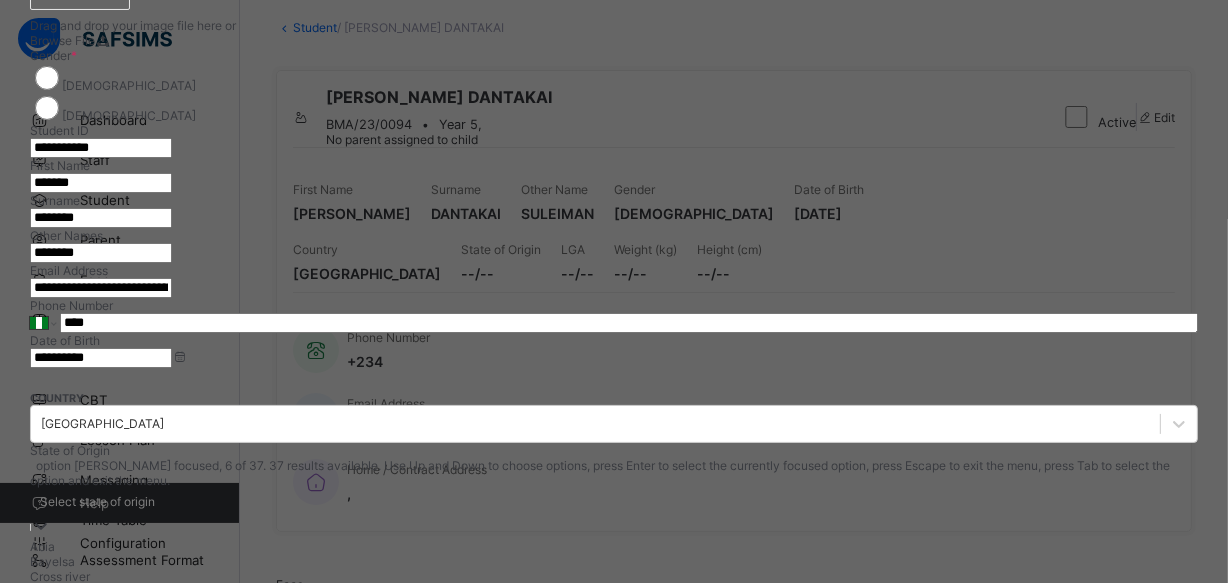 scroll, scrollTop: 496, scrollLeft: 0, axis: vertical 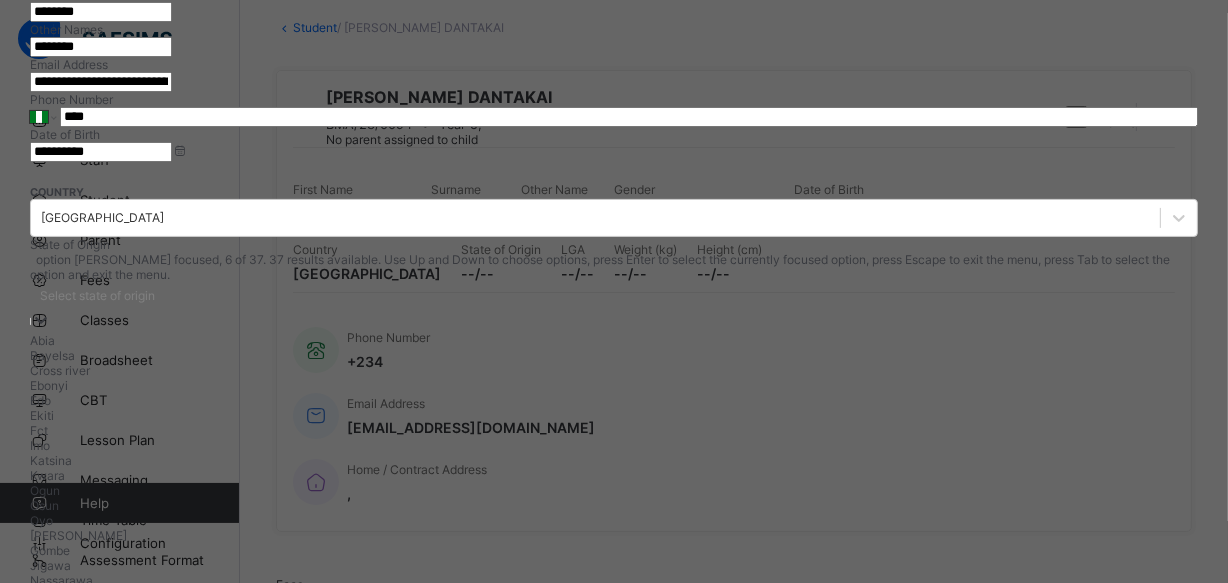 type on "*" 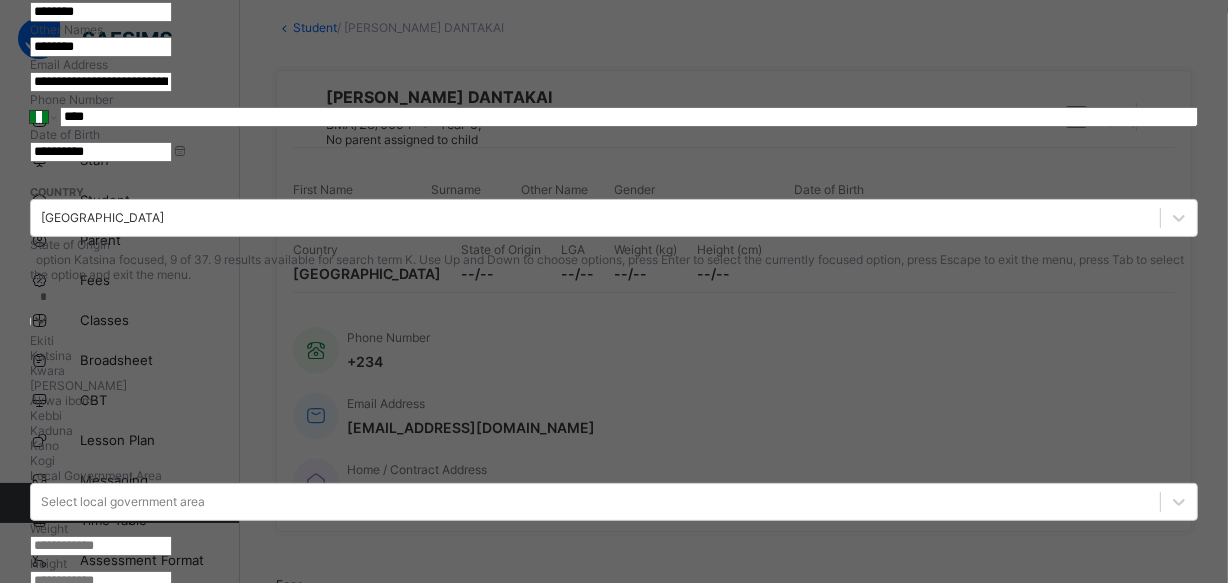 type 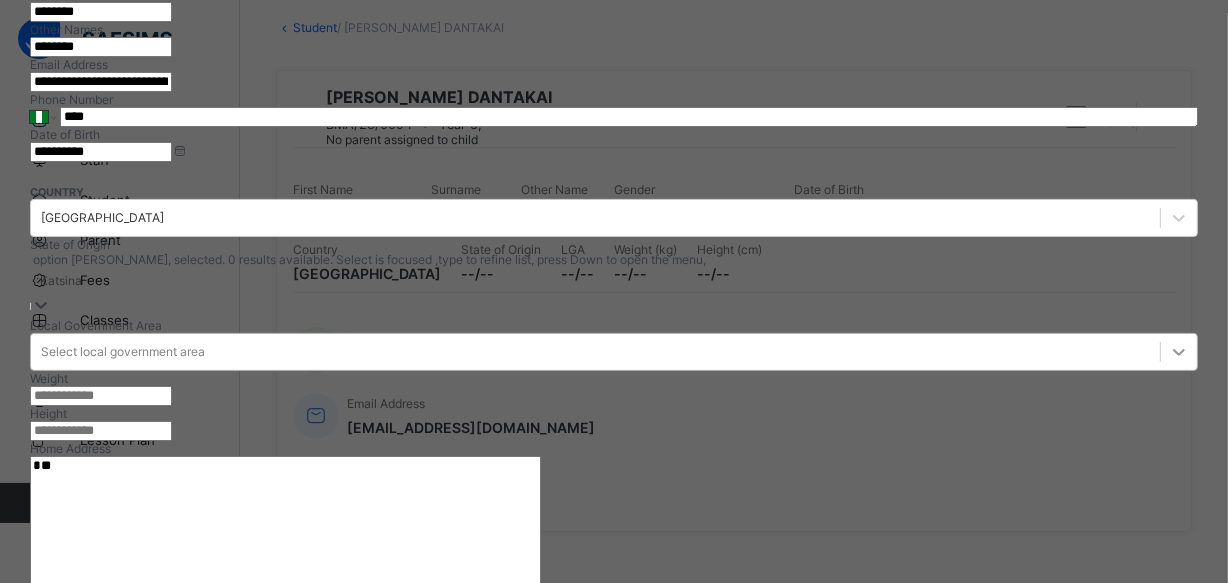 click 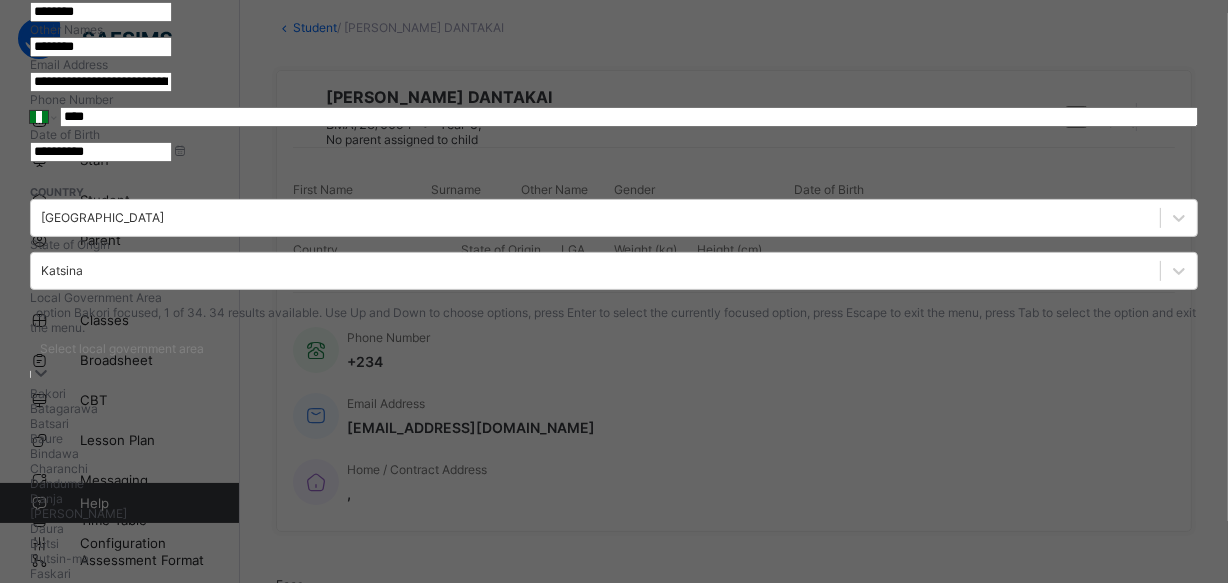 type on "*" 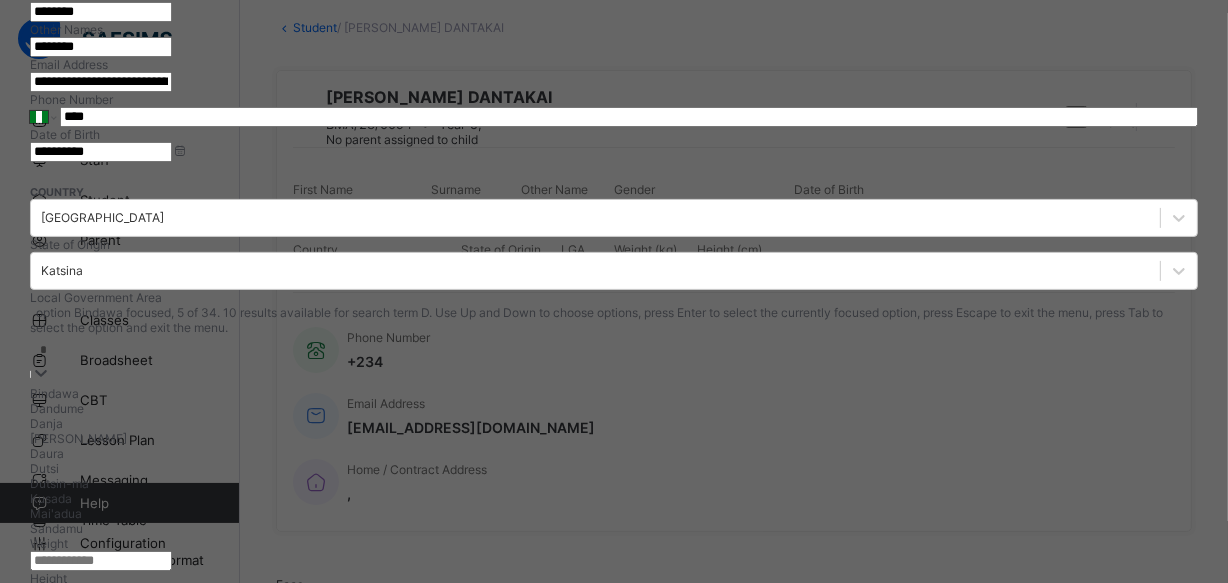 scroll, scrollTop: 0, scrollLeft: 0, axis: both 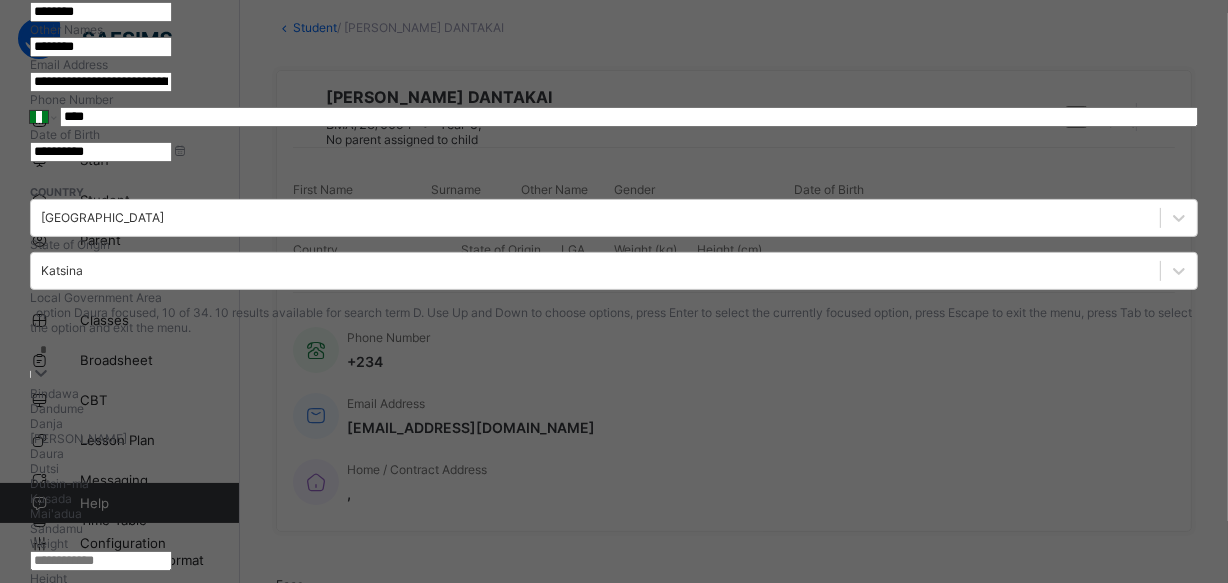 type 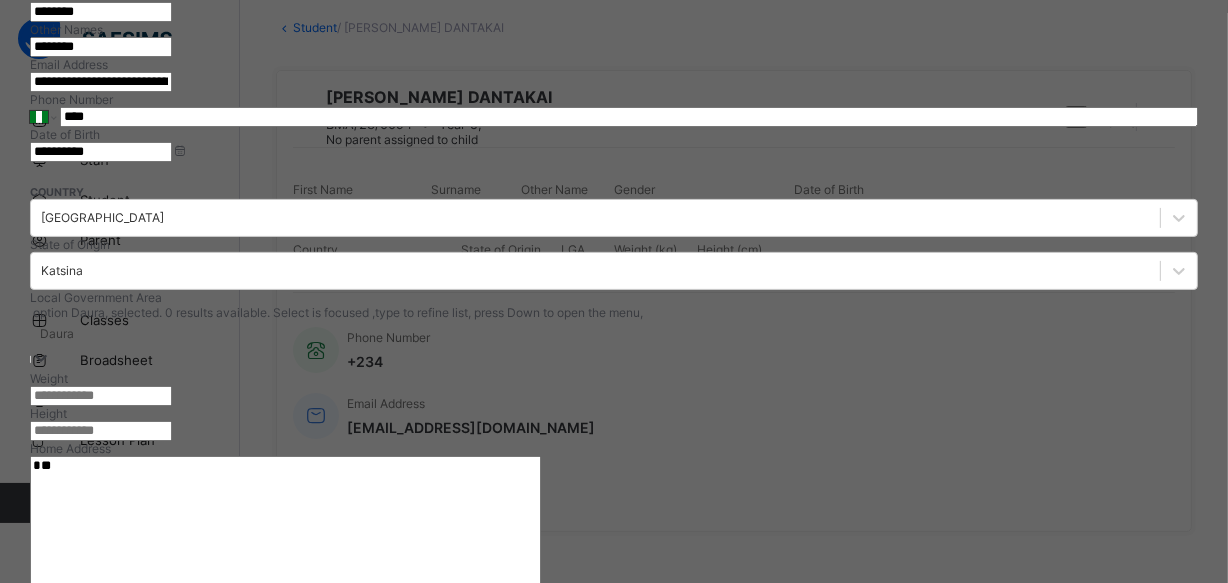 click on "**********" at bounding box center (614, 141) 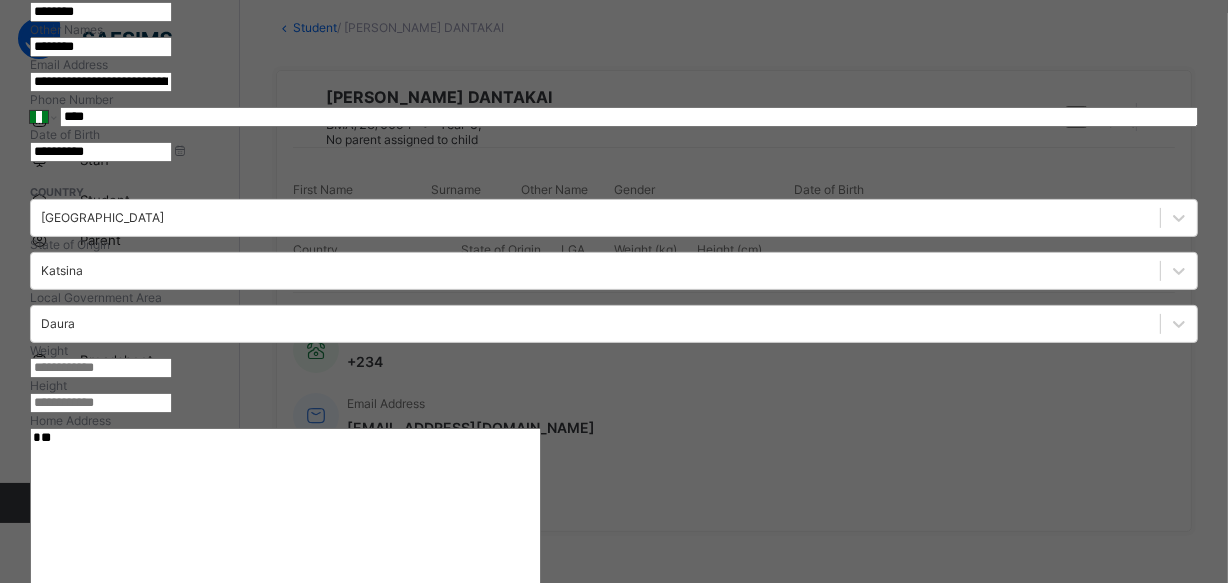 scroll, scrollTop: 571, scrollLeft: 0, axis: vertical 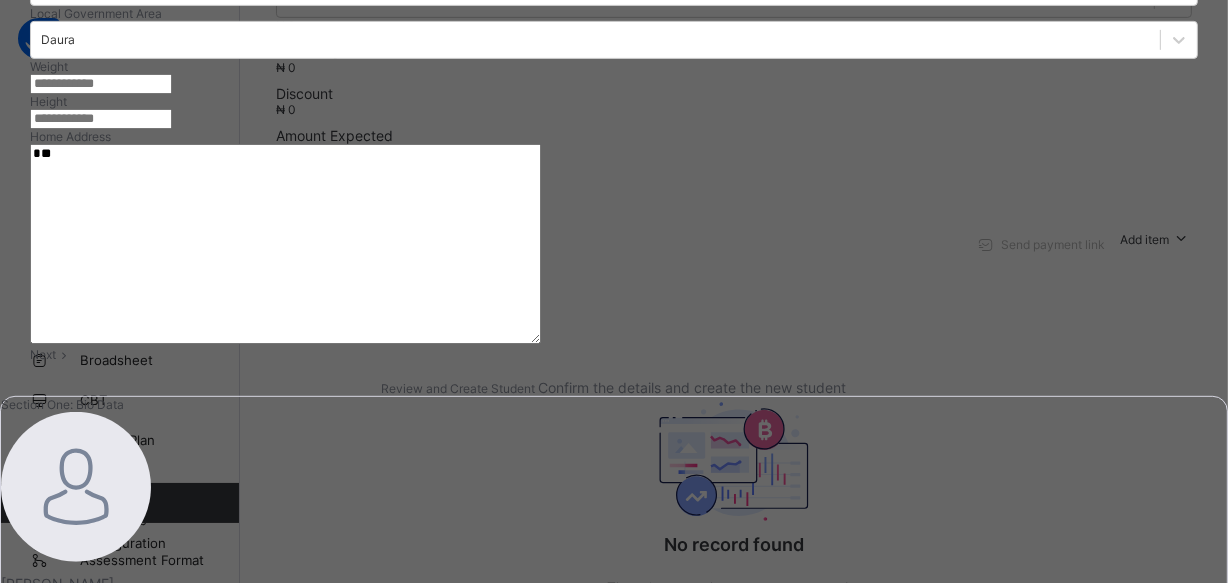 click on "Next" at bounding box center (614, 354) 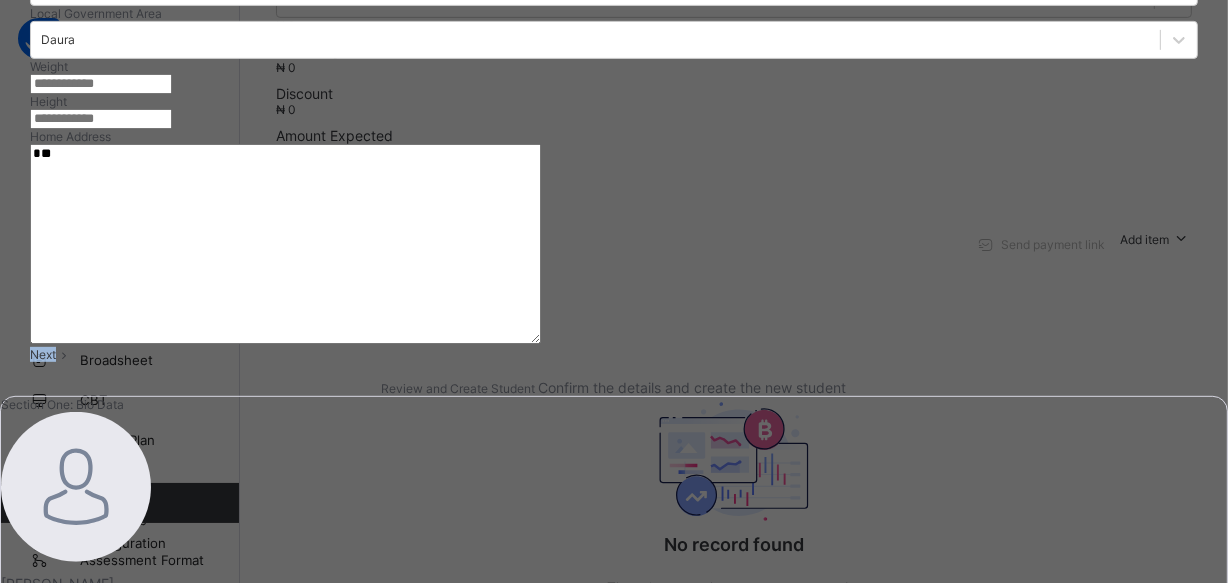 click on "Next" at bounding box center [614, 354] 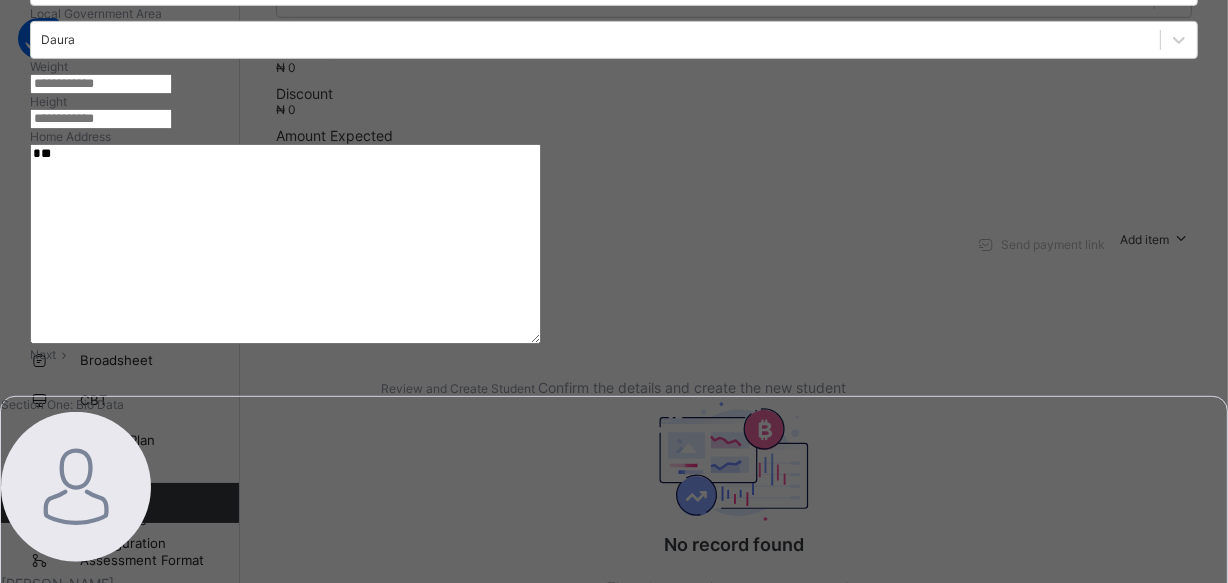 click on "Next" at bounding box center (614, 354) 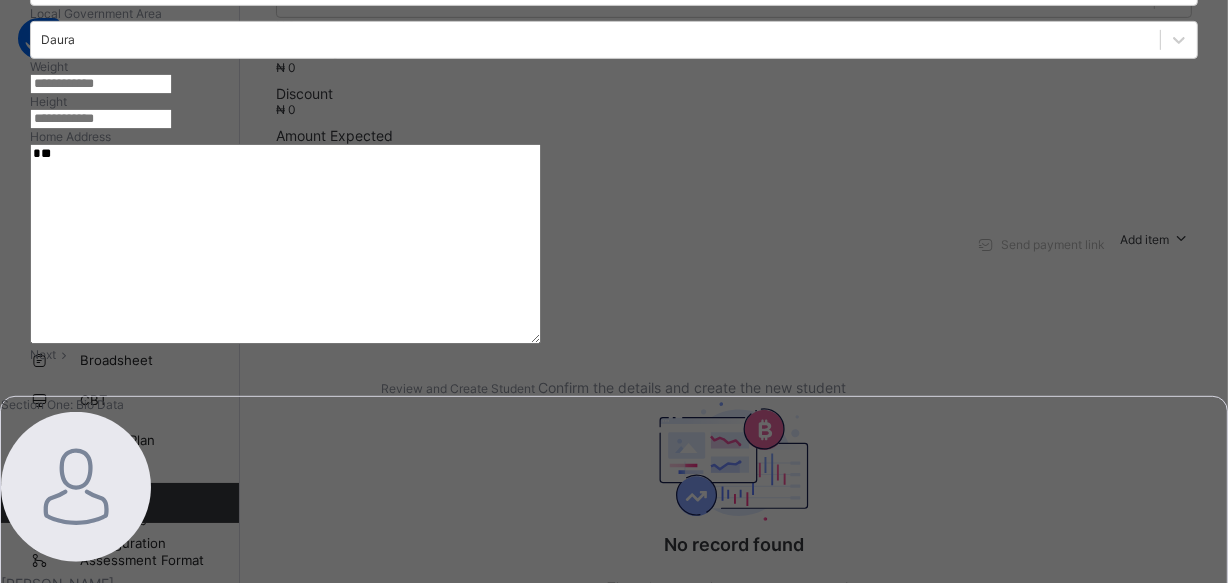 click on "Next" at bounding box center (43, 354) 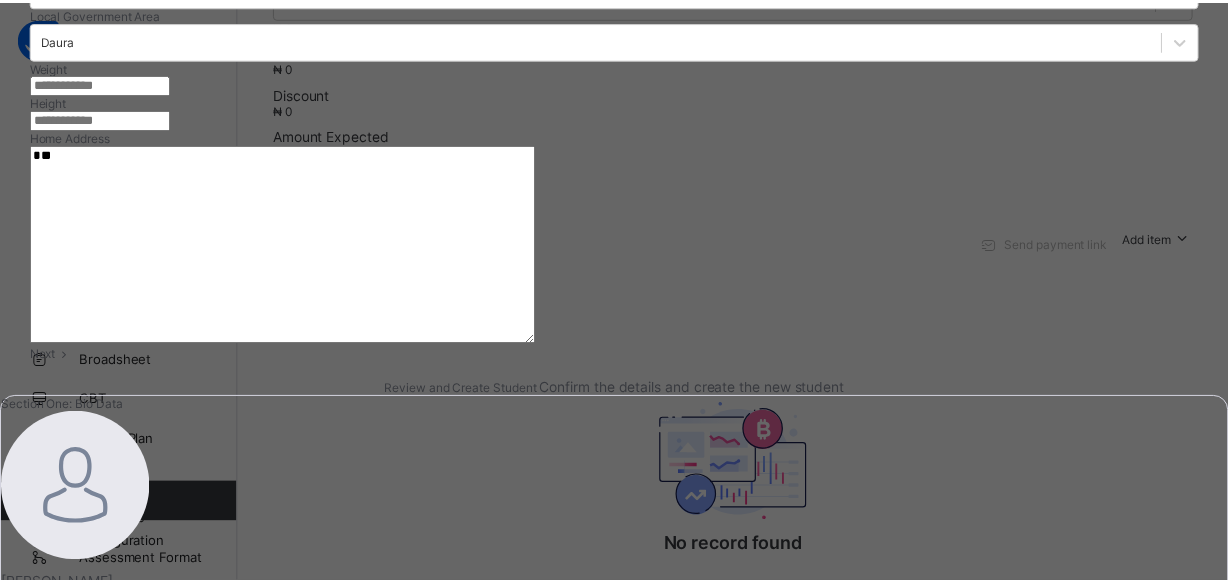 scroll, scrollTop: 450, scrollLeft: 0, axis: vertical 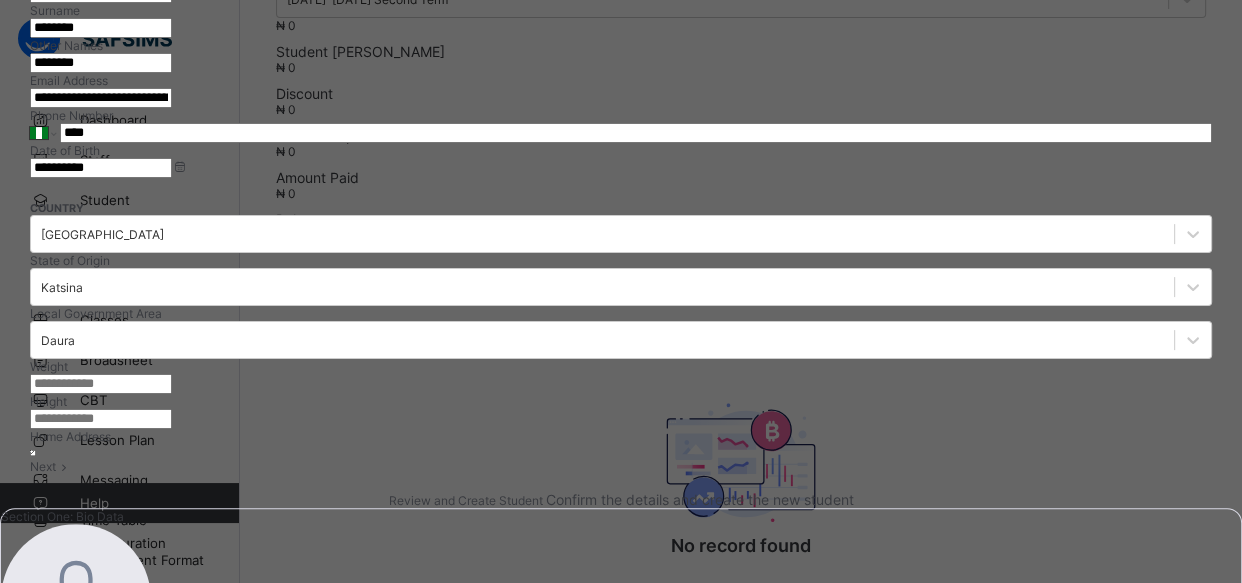 click on "Finish" at bounding box center (621, 1422) 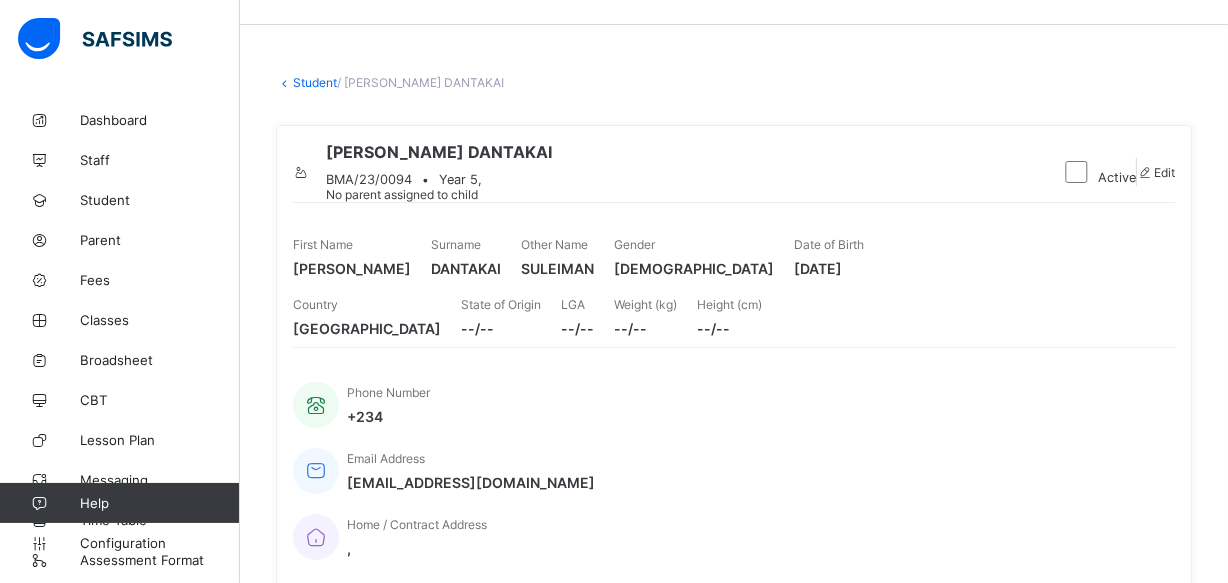 scroll, scrollTop: 0, scrollLeft: 0, axis: both 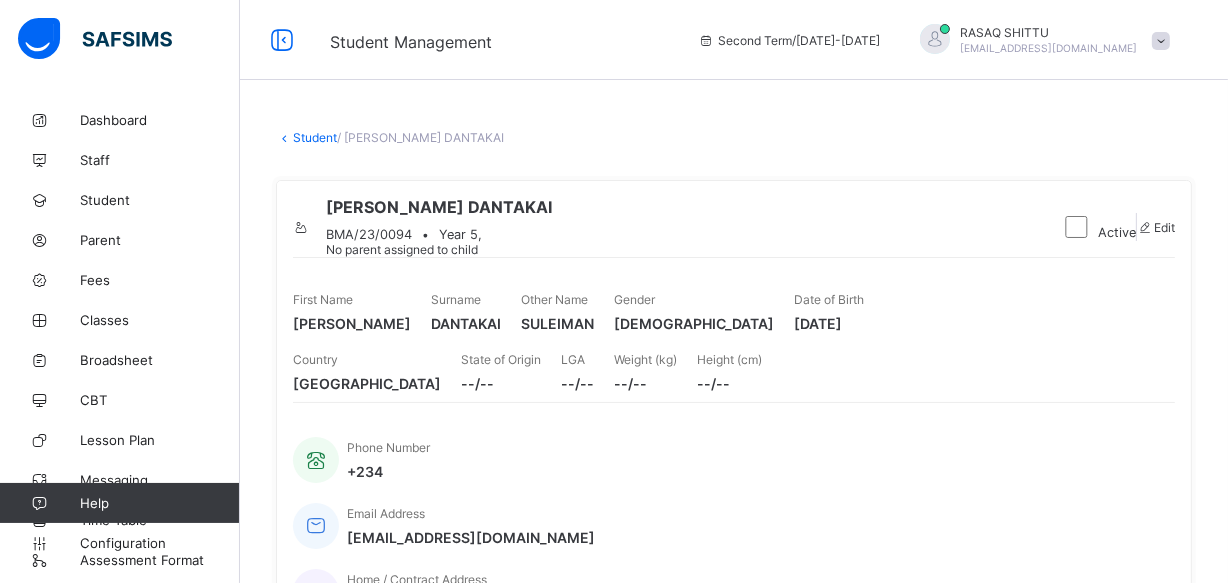click at bounding box center (1145, 227) 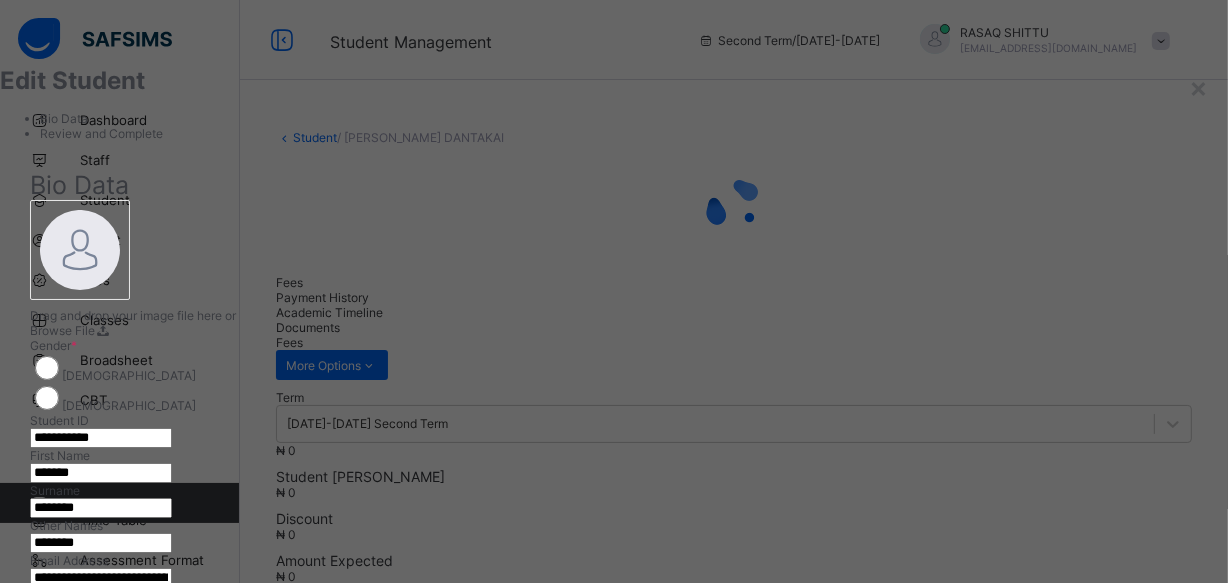 click at bounding box center (614, 413) 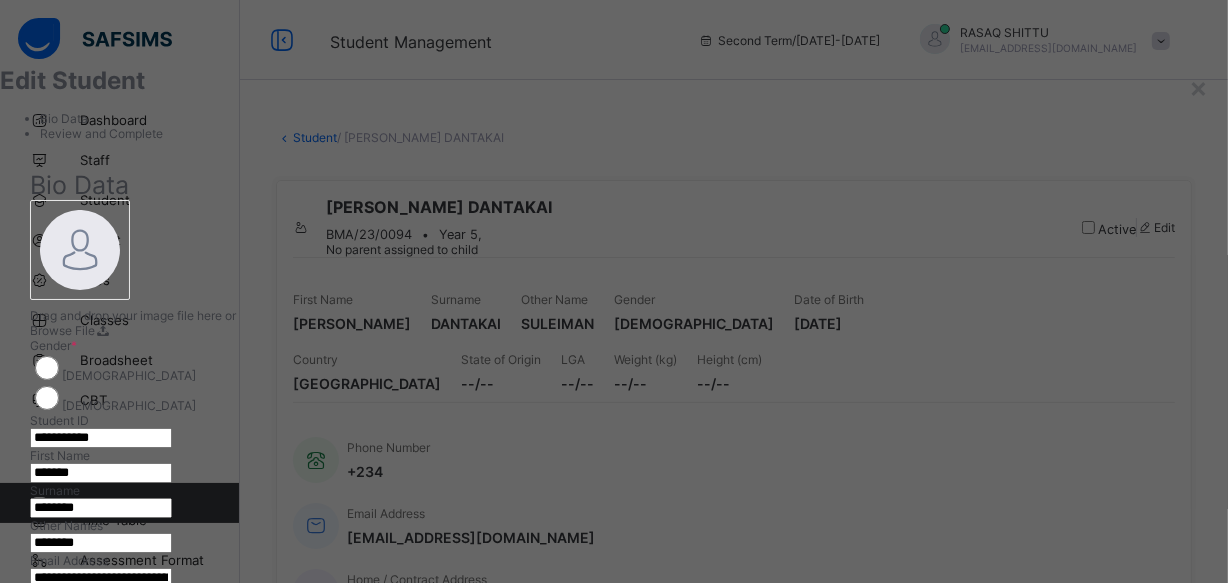 scroll, scrollTop: 72, scrollLeft: 0, axis: vertical 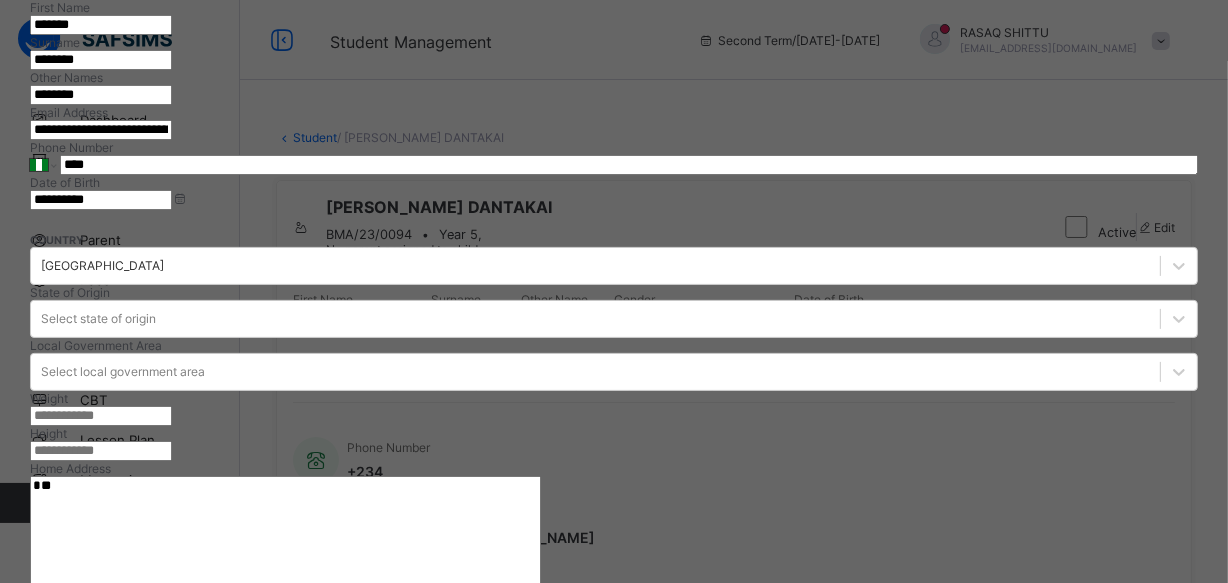 click on "**********" at bounding box center (101, 200) 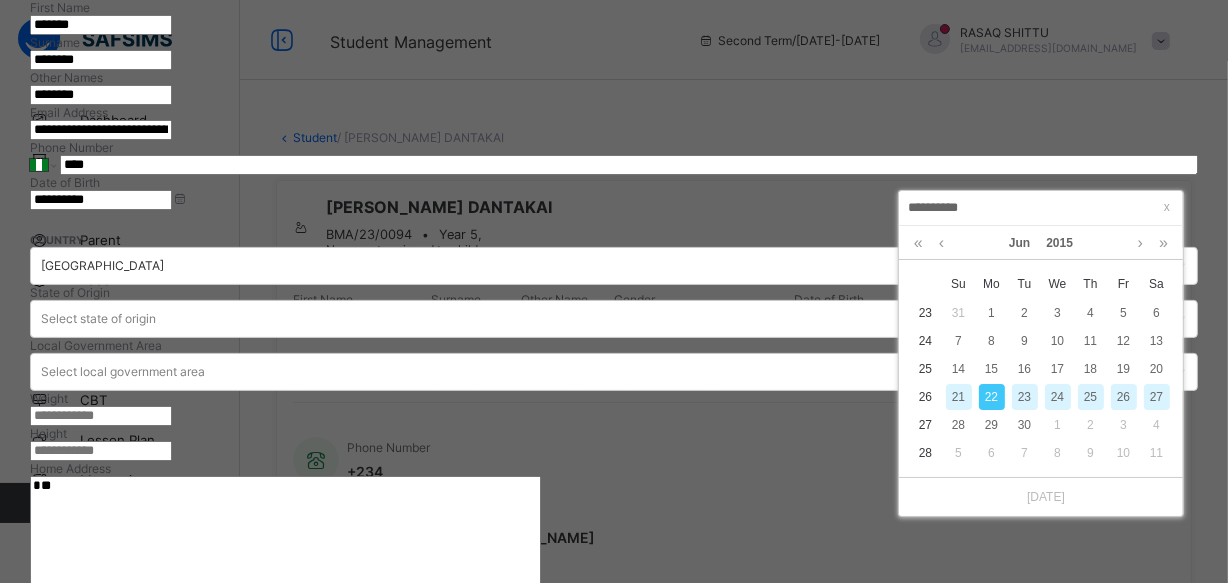 type on "*********" 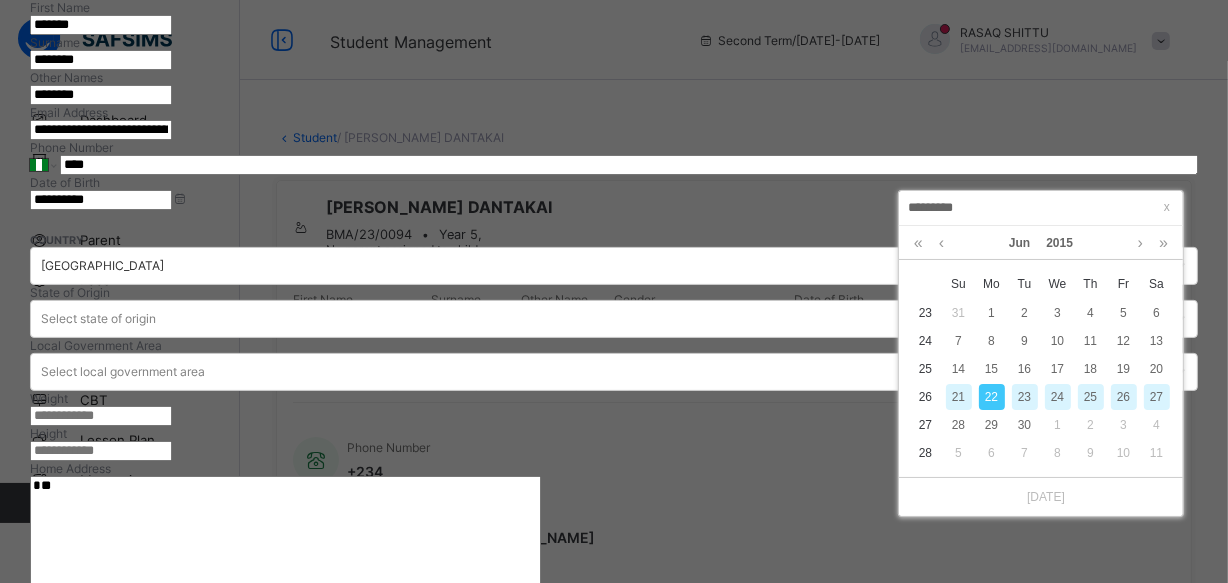 type on "**********" 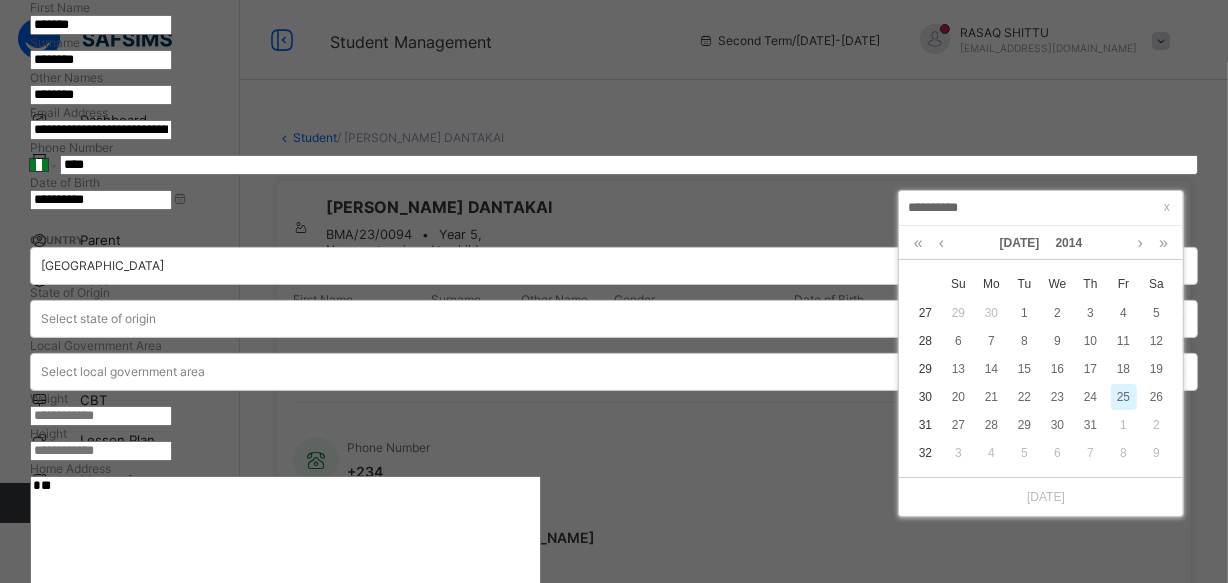 type on "**********" 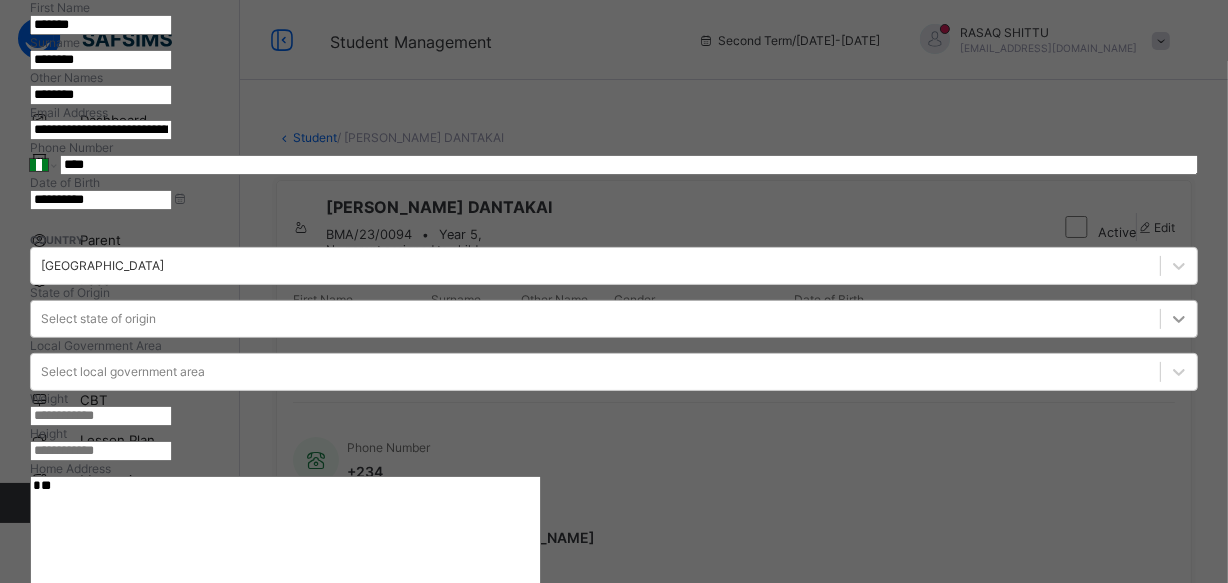 click on "Select state of origin" at bounding box center [614, 319] 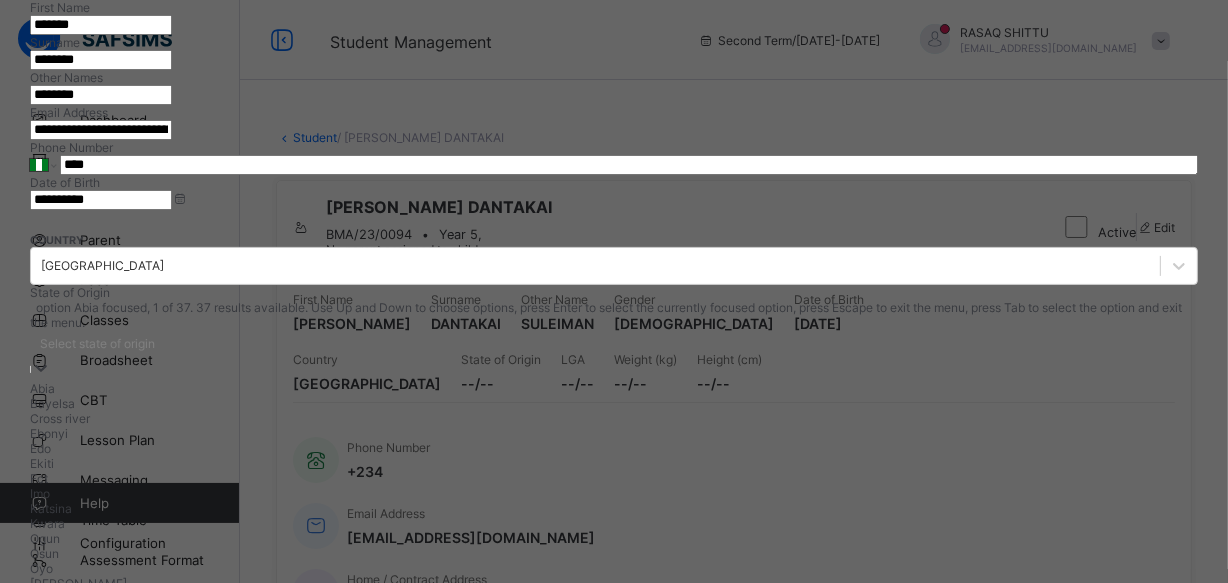 scroll, scrollTop: 496, scrollLeft: 0, axis: vertical 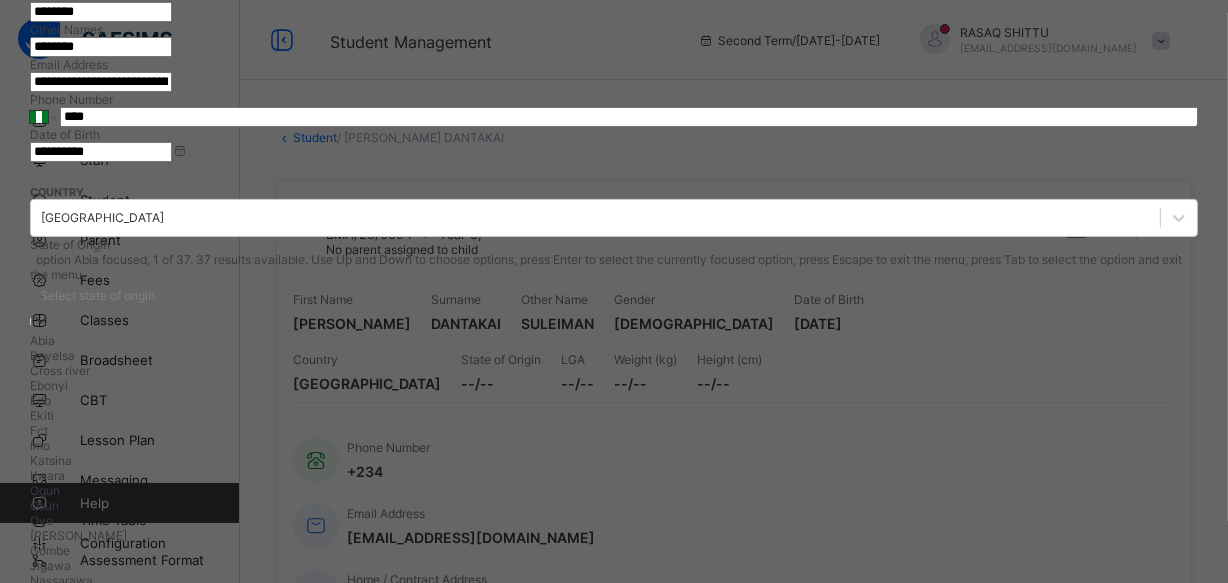 type on "**" 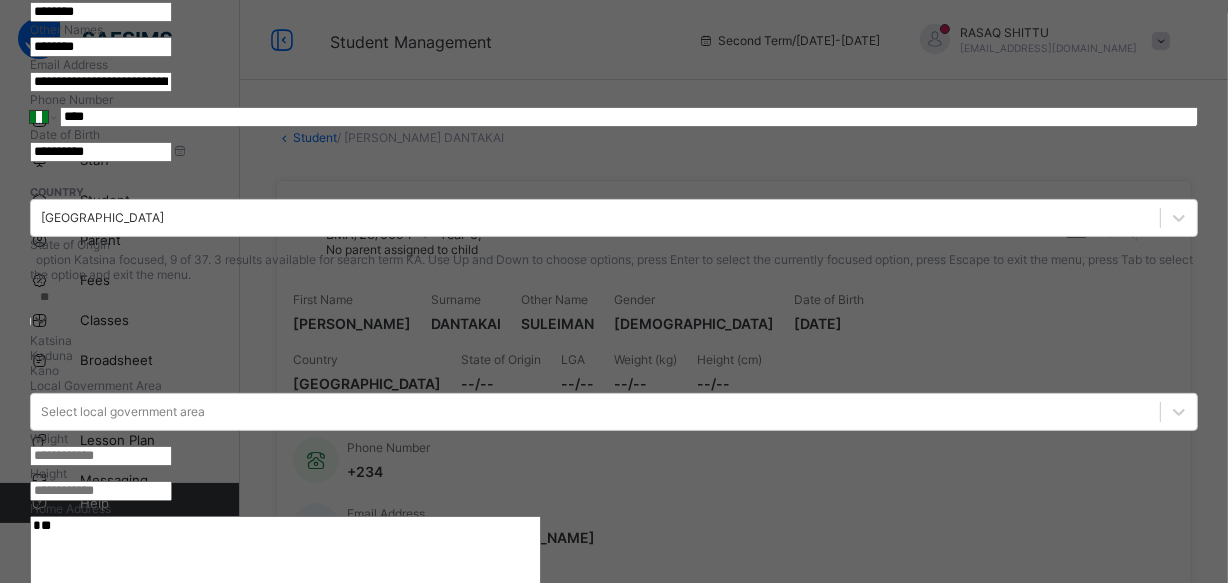 click on "Katsina" at bounding box center [614, 340] 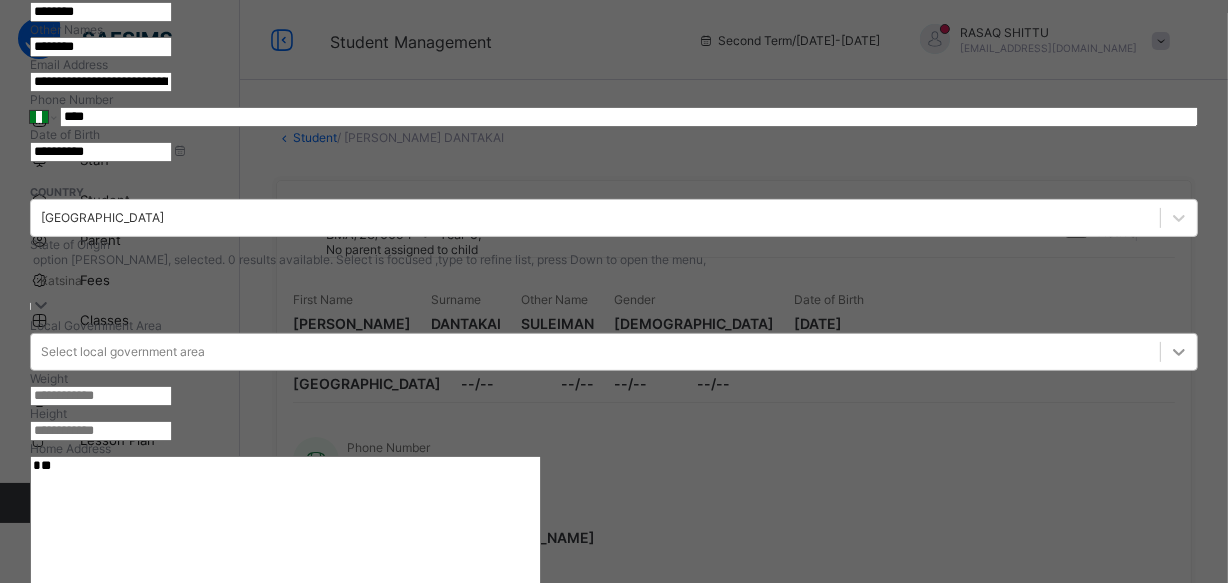 click 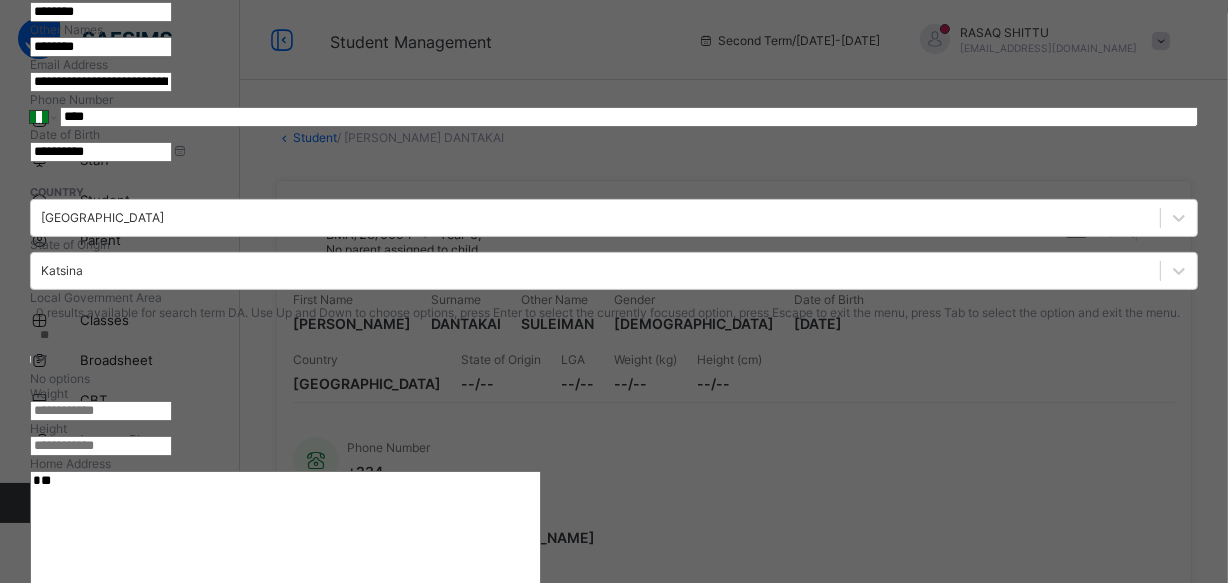 type on "***" 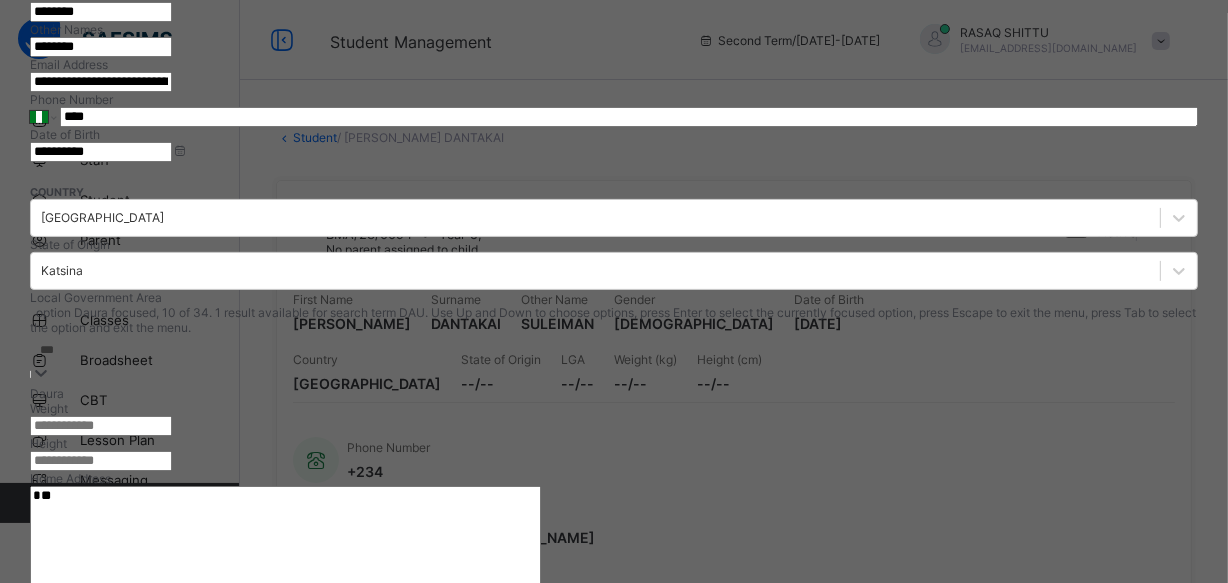 click on "Daura" at bounding box center (614, 393) 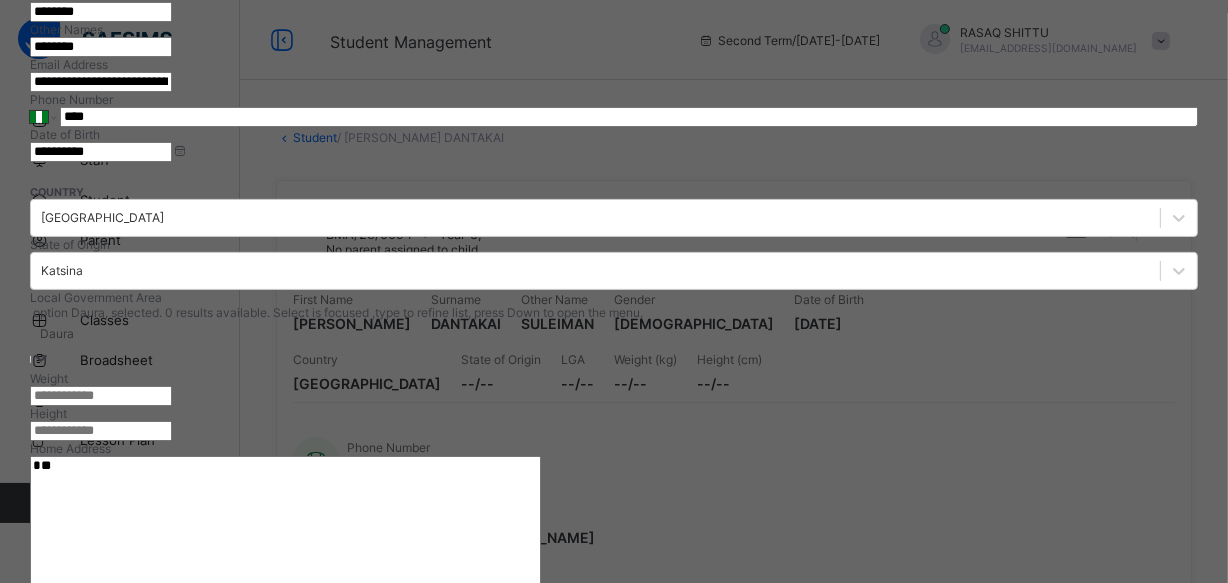 type 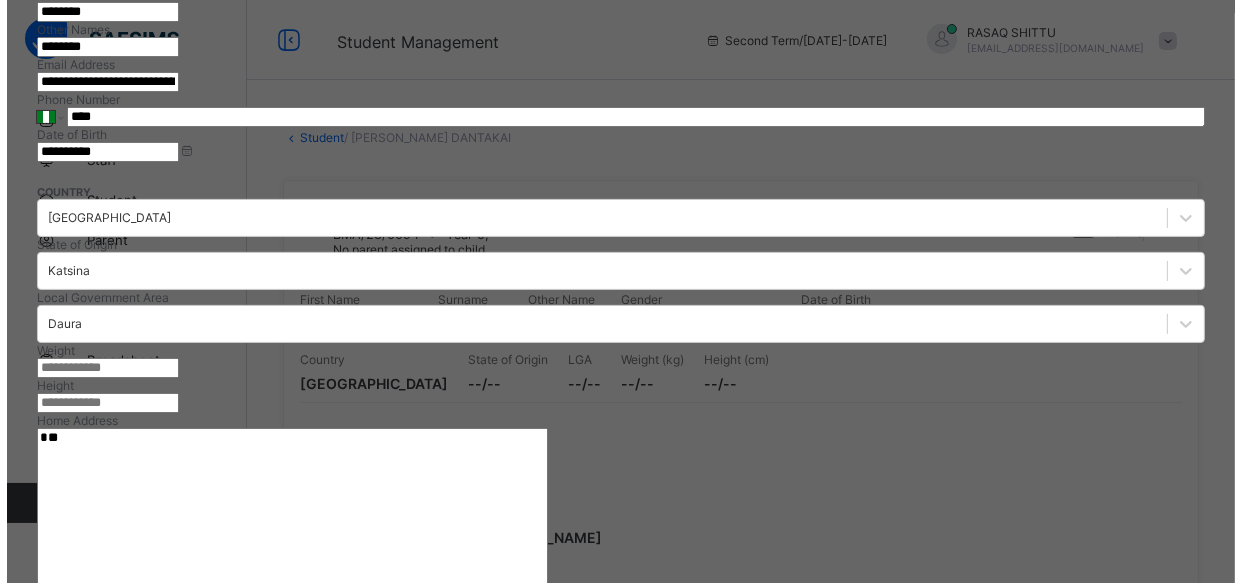 scroll, scrollTop: 926, scrollLeft: 0, axis: vertical 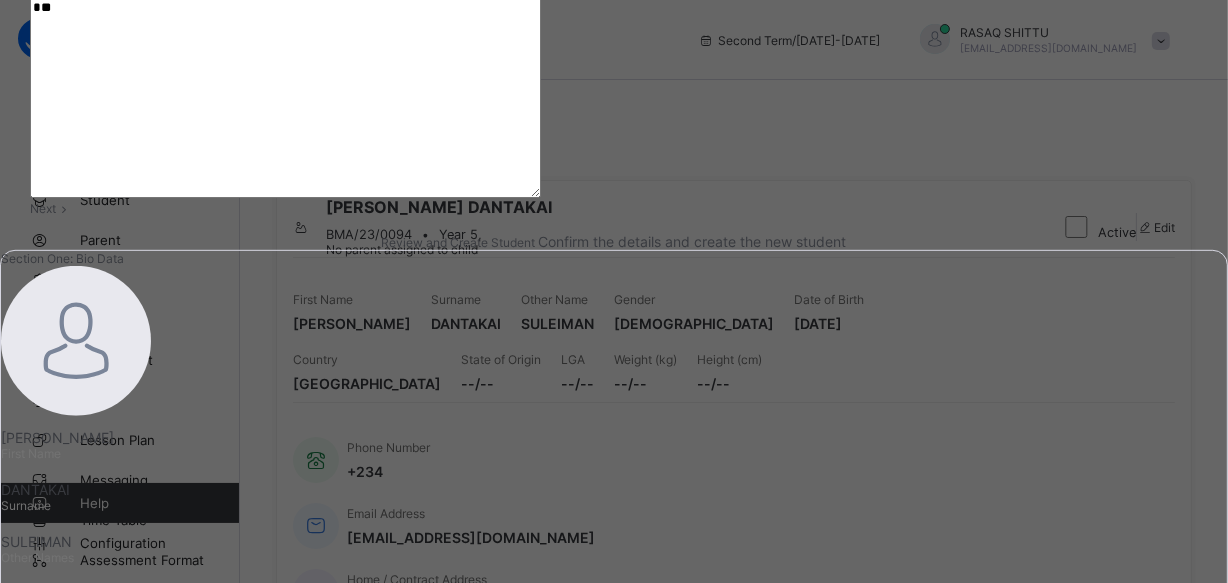click on "Next" at bounding box center [43, 208] 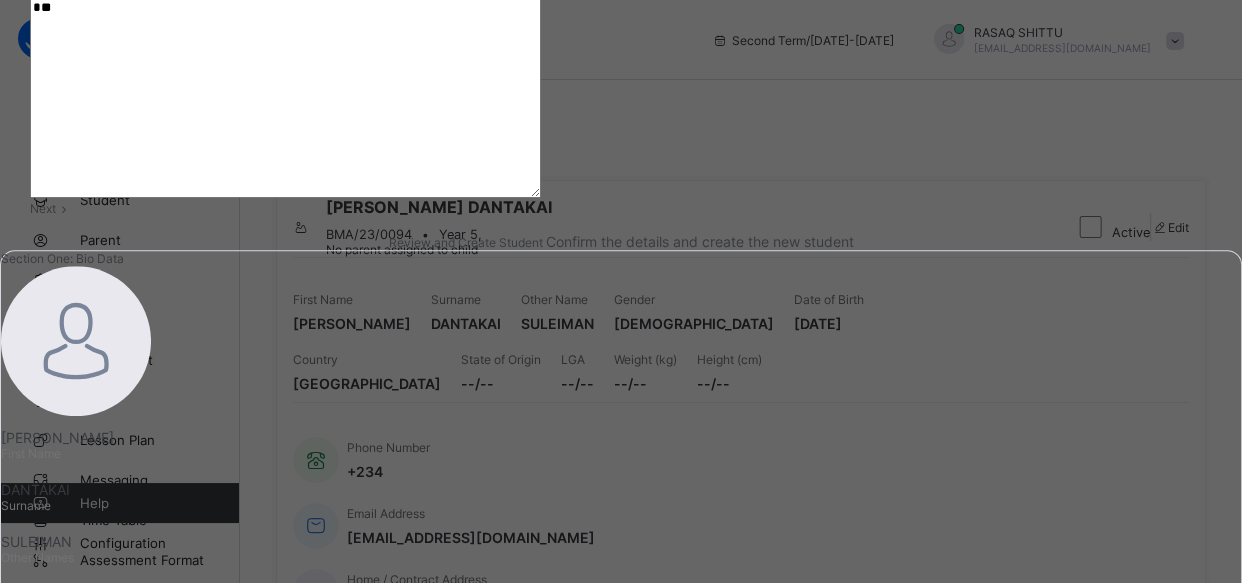 scroll, scrollTop: 450, scrollLeft: 0, axis: vertical 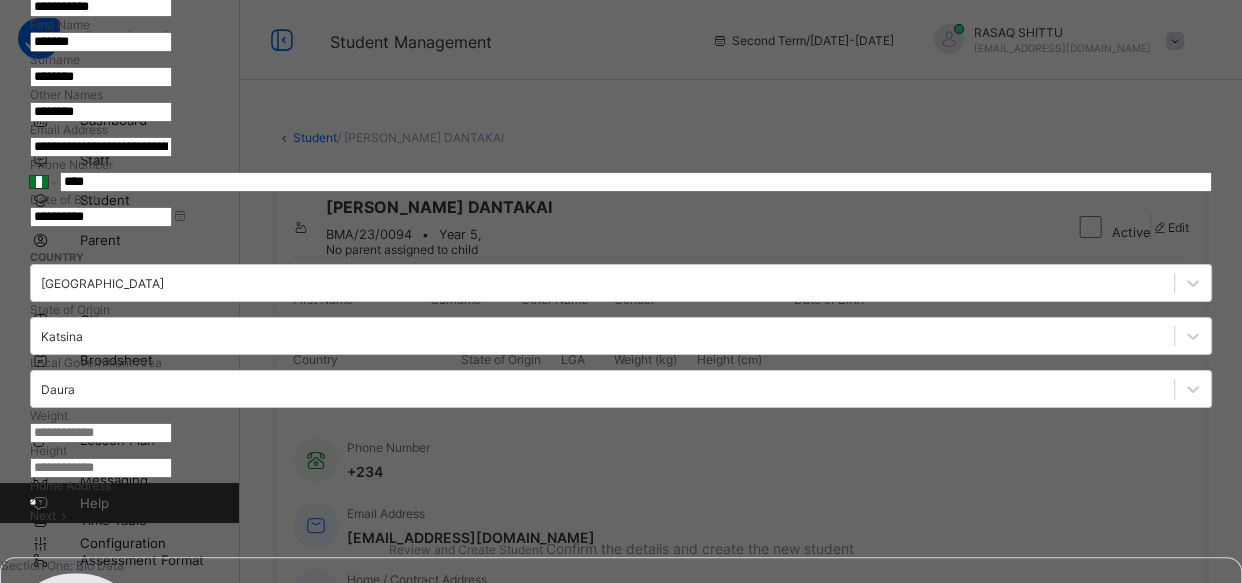 click on "Finish" at bounding box center (621, 1471) 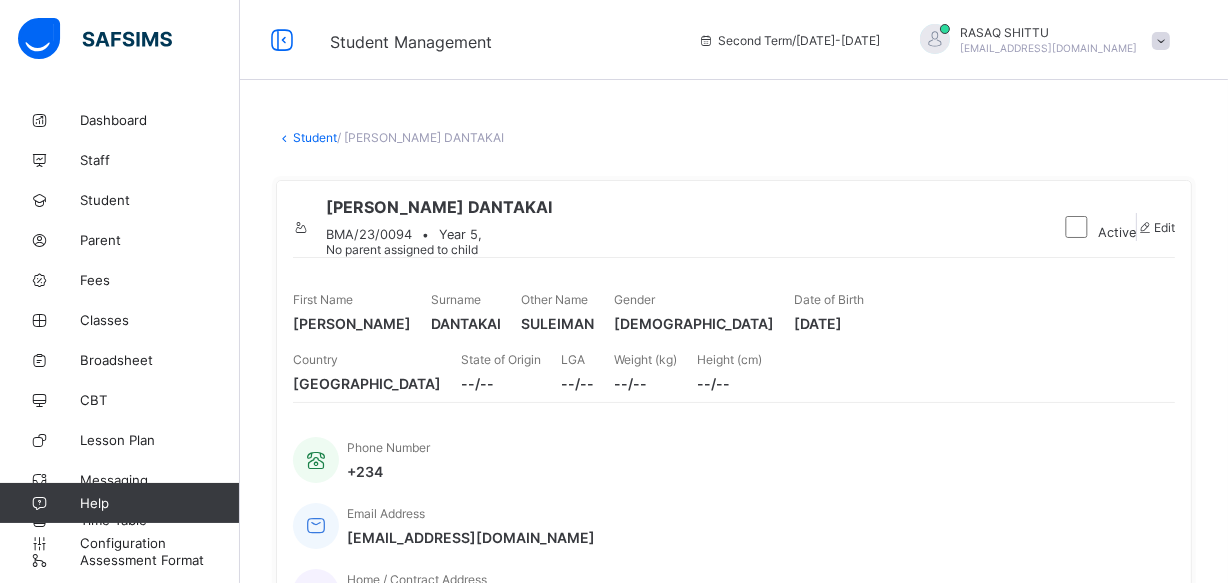scroll, scrollTop: 36, scrollLeft: 0, axis: vertical 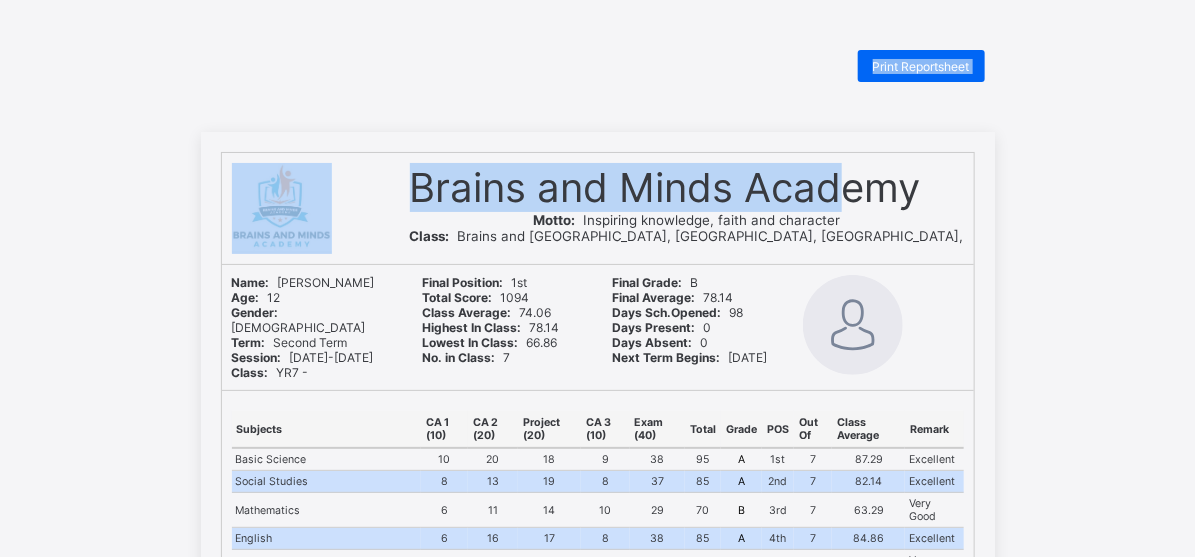 drag, startPoint x: 0, startPoint y: 0, endPoint x: 731, endPoint y: 32, distance: 731.7001 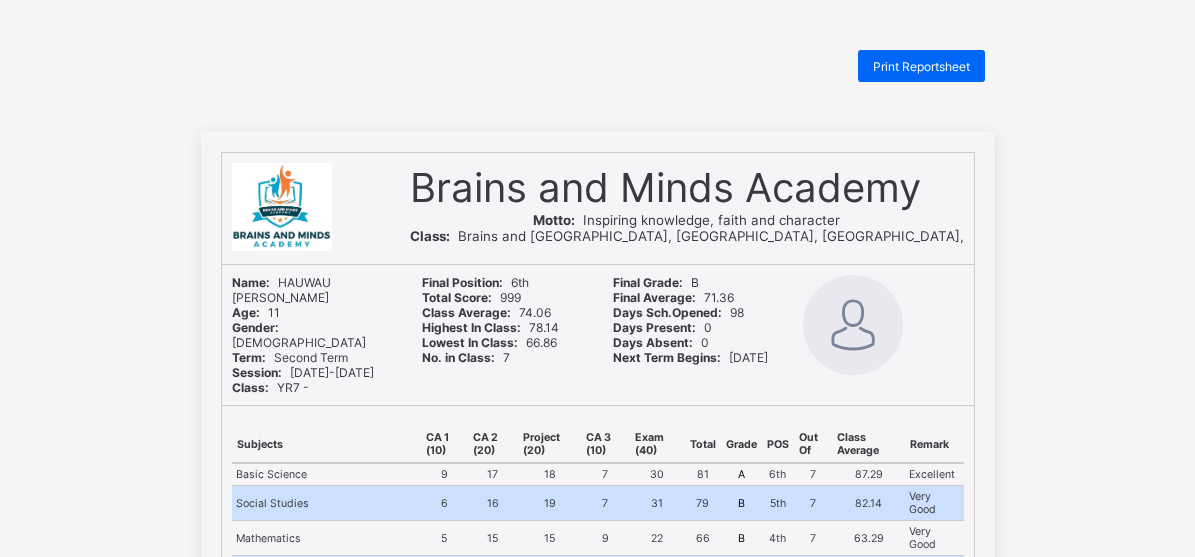 scroll, scrollTop: 0, scrollLeft: 0, axis: both 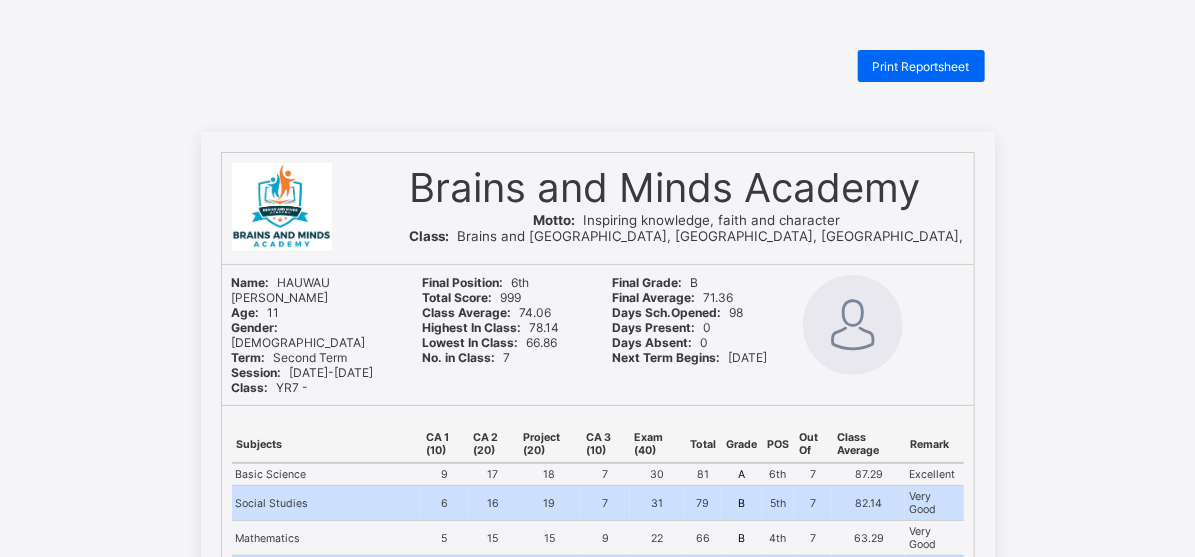 drag, startPoint x: 200, startPoint y: 120, endPoint x: 239, endPoint y: 114, distance: 39.45884 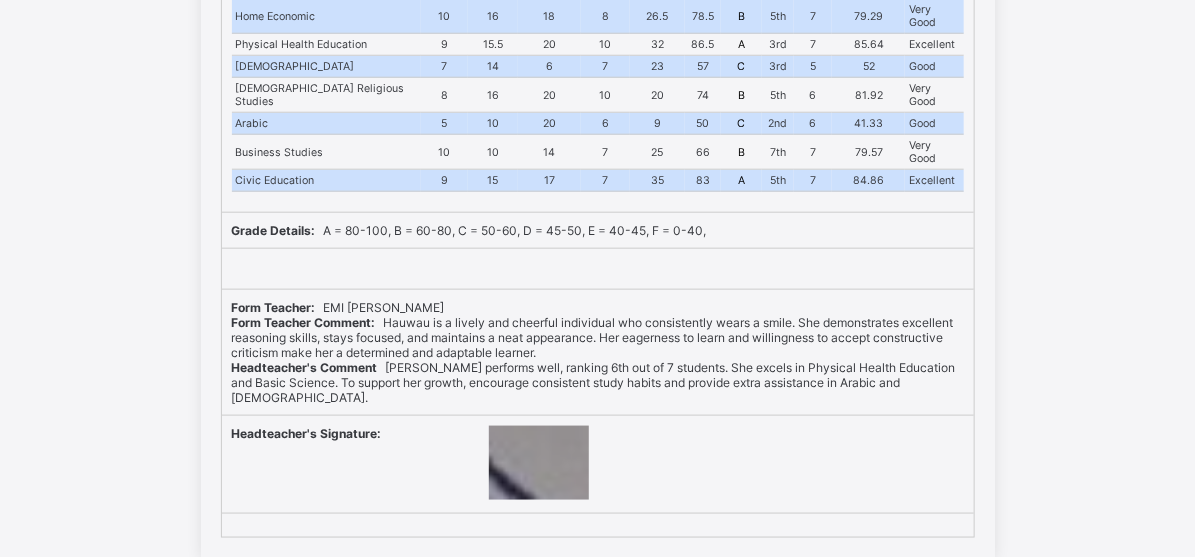 scroll, scrollTop: 734, scrollLeft: 0, axis: vertical 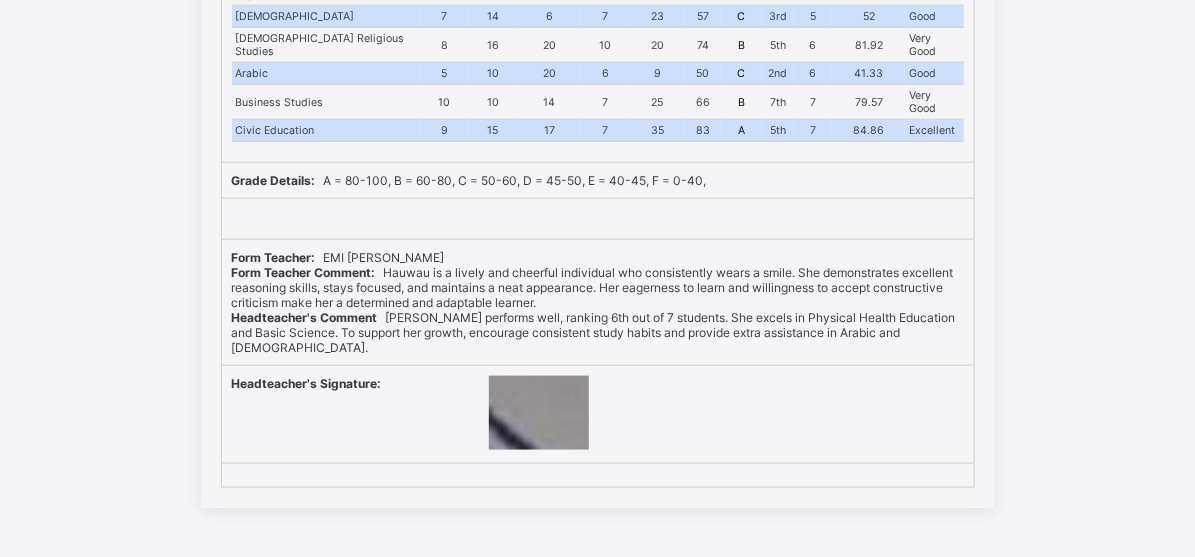 click on "Form Teacher Comment: Hauwau is a lively and cheerful individual who consistently wears a smile. She demonstrates excellent reasoning skills, stays focused, and maintains a neat appearance. Her eagerness to learn and willingness to accept constructive criticism make her a determined and adaptable learner." at bounding box center [593, 287] 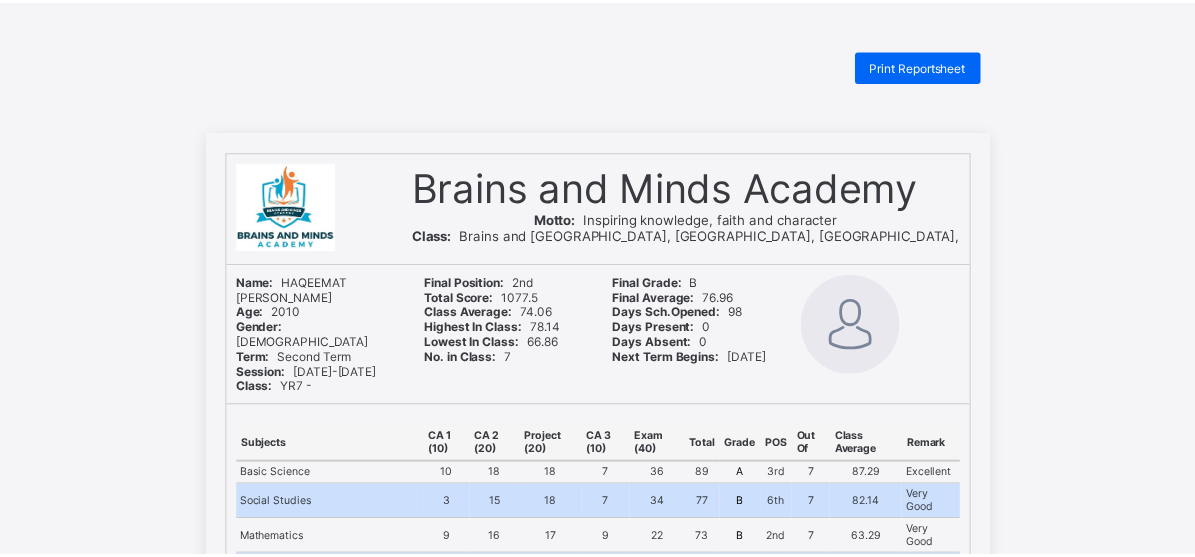 scroll, scrollTop: 0, scrollLeft: 0, axis: both 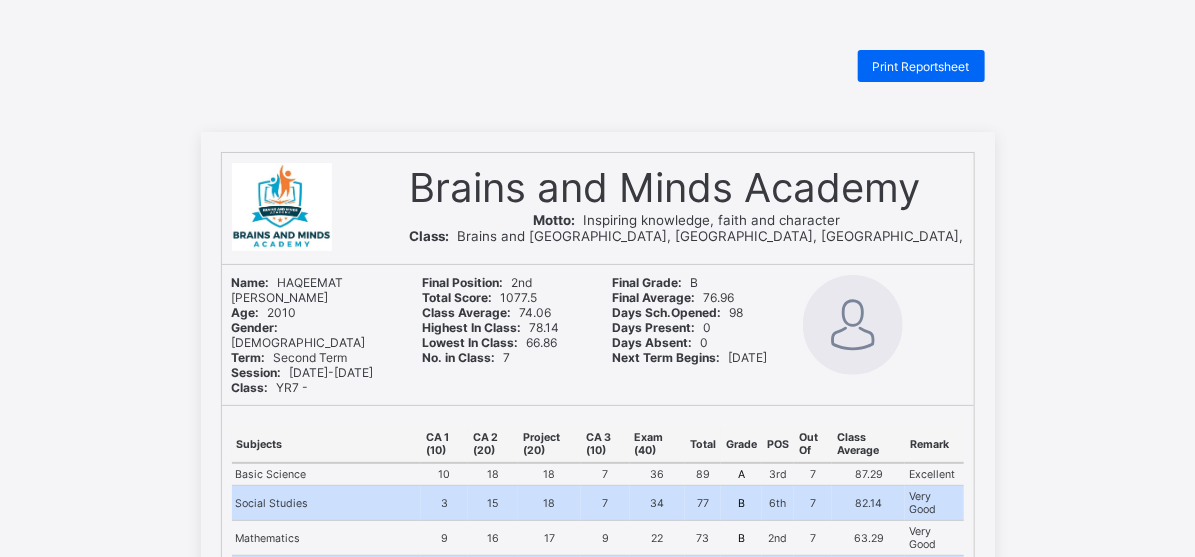 click on "Print Reportsheet Brains and Minds Academy Motto:  Inspiring knowledge, faith and character Class: Brains and Hammer City, Life Camp, Abuja,  Name: HAQEEMAT AVOSUAHI ADAMS Age: 2010 Gender: FEMALE Term: Second Term Session: 2024-2025 Class: YR7 - Final Position: 2nd Total Score: 1077.5 Class Average: 74.06 Highest In Class: 78.14 Lowest In Class: 66.86 No. in Class: 7 Final Grade: B Final Average: 76.96 Days Sch.Opened: 98 Days Present: 0 Days Absent: 0 Next Term Begins: 2025-04-22 Subjects CA 1 (10) CA 2 (20) Project (20) CA 3 (10) Exam (40) Total Grade POS Out Of Class Average Remark Basic Science 10 18 18 7 36 89 A 3rd 7 87.29 Excellent Social Studies 3 15 18 7 34 77 B 6th 7 82.14 Very Good Mathematics 9 16 17 9 22 73 B 2nd 7 63.29 Very Good English 8 16 18 8 37 87 A 3rd 7 84.86 Excellent Basic Technology 5 10 11 2 21 49 D 7th 7 57.57 Pass ICT 9 17 16 7 33 82 A 2nd 7 74.29 Excellent Agricultural science 7 10 18 10 25 70 B 3rd 7 70.71 Very Good Home Economic 10 18 19 8 31.5 86.5 A 1st 7 79.29 Excellent 9 13" at bounding box center [597, 646] 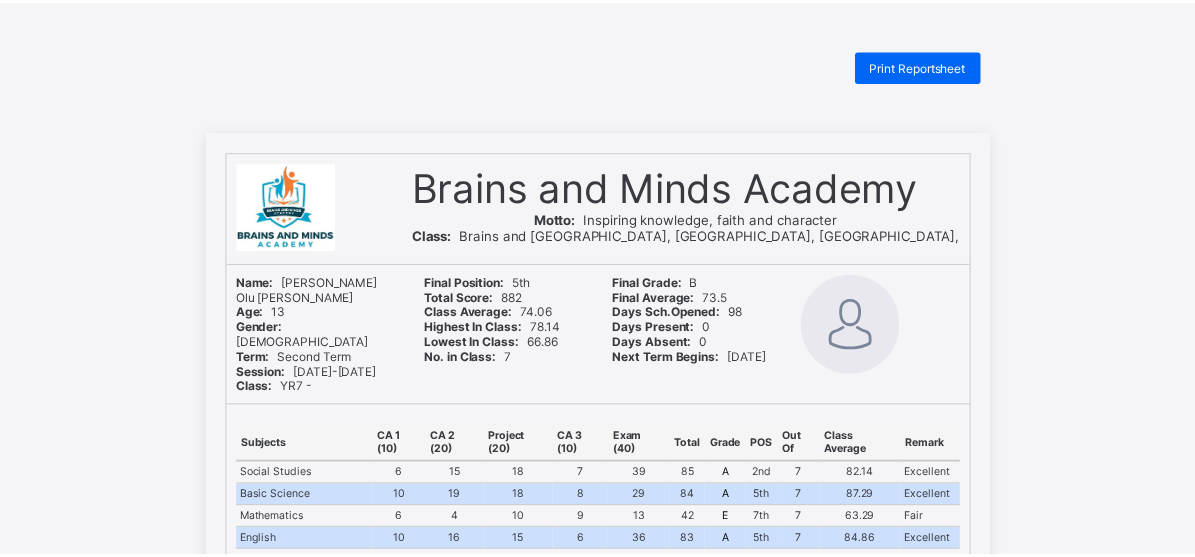 scroll, scrollTop: 0, scrollLeft: 0, axis: both 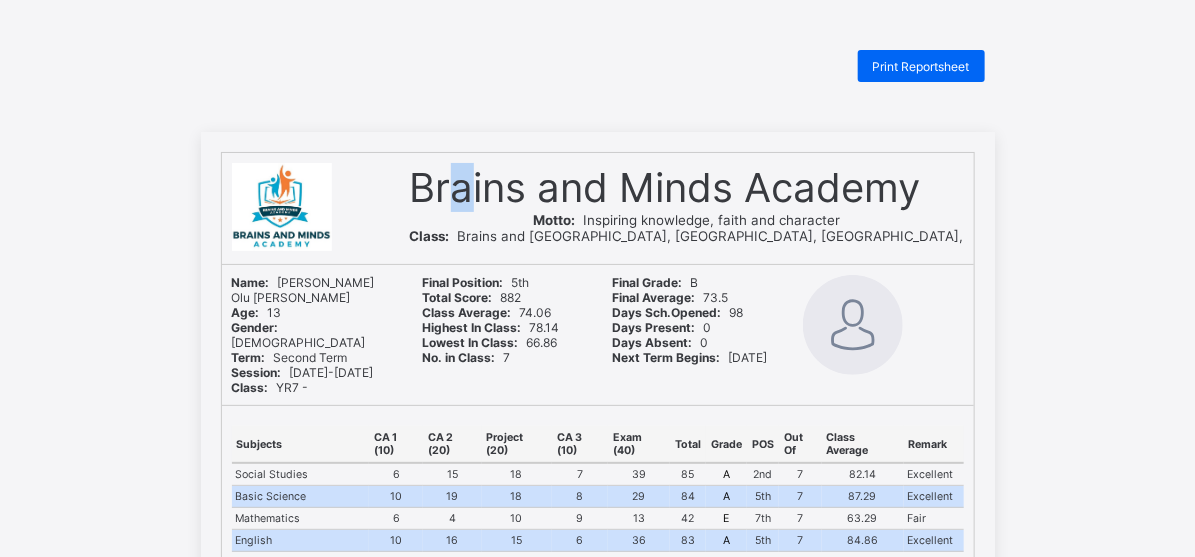 drag, startPoint x: 503, startPoint y: 113, endPoint x: 517, endPoint y: 147, distance: 36.769554 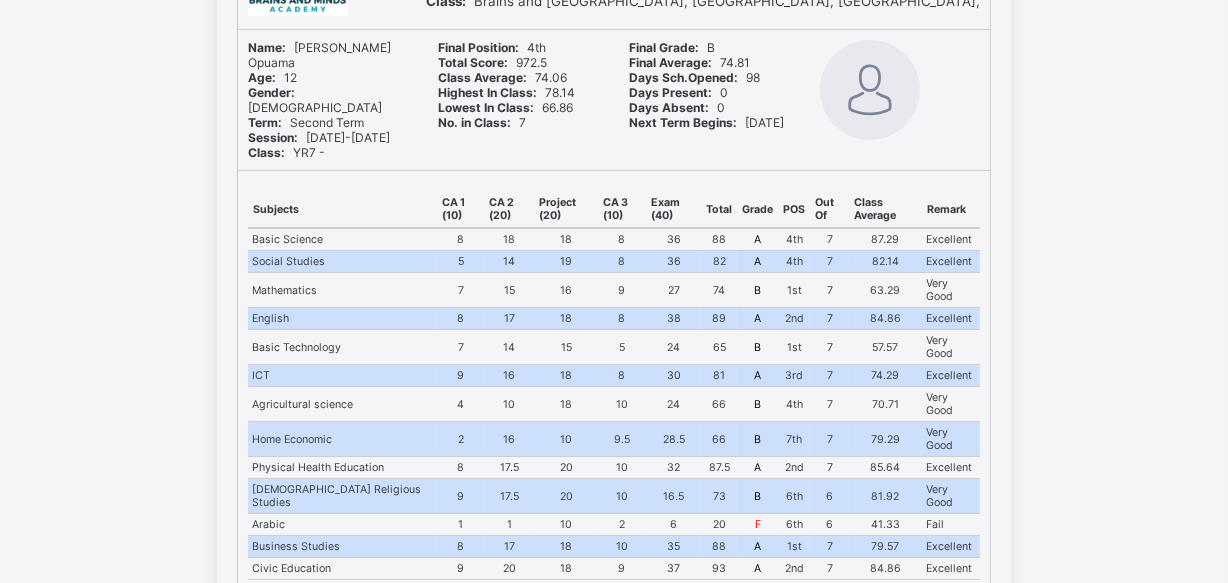 scroll, scrollTop: 327, scrollLeft: 0, axis: vertical 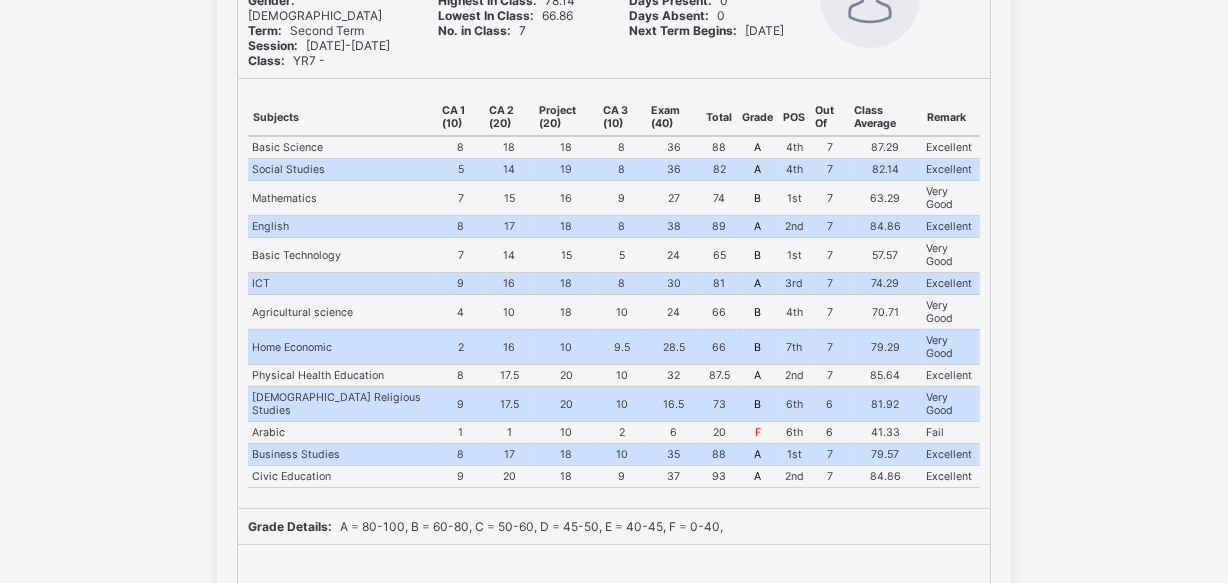 click on "10" at bounding box center (622, 376) 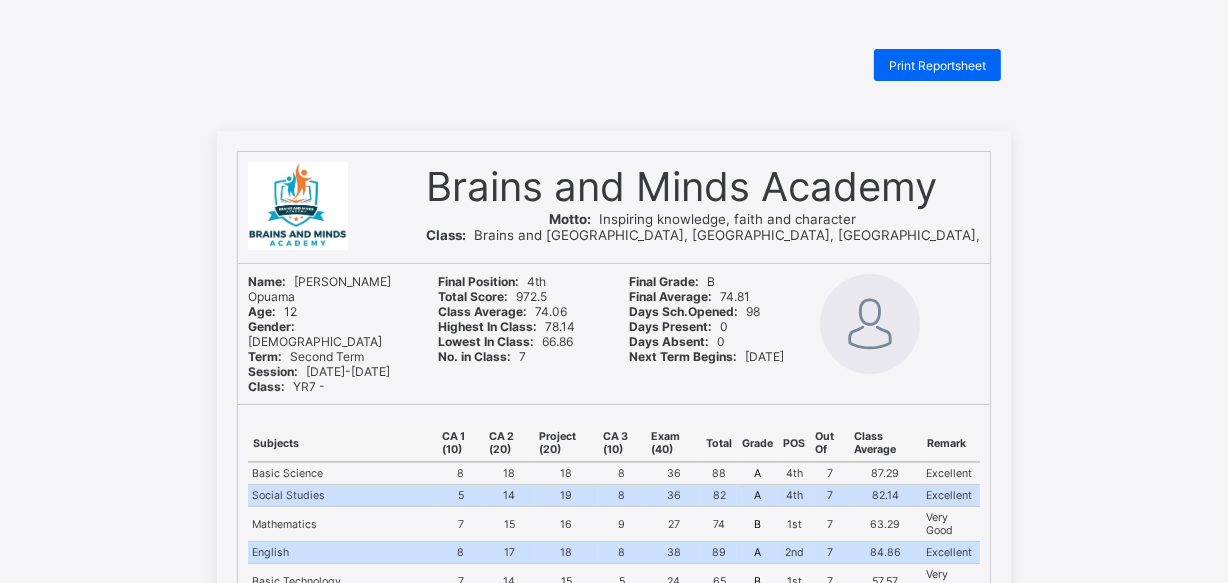 scroll, scrollTop: 0, scrollLeft: 0, axis: both 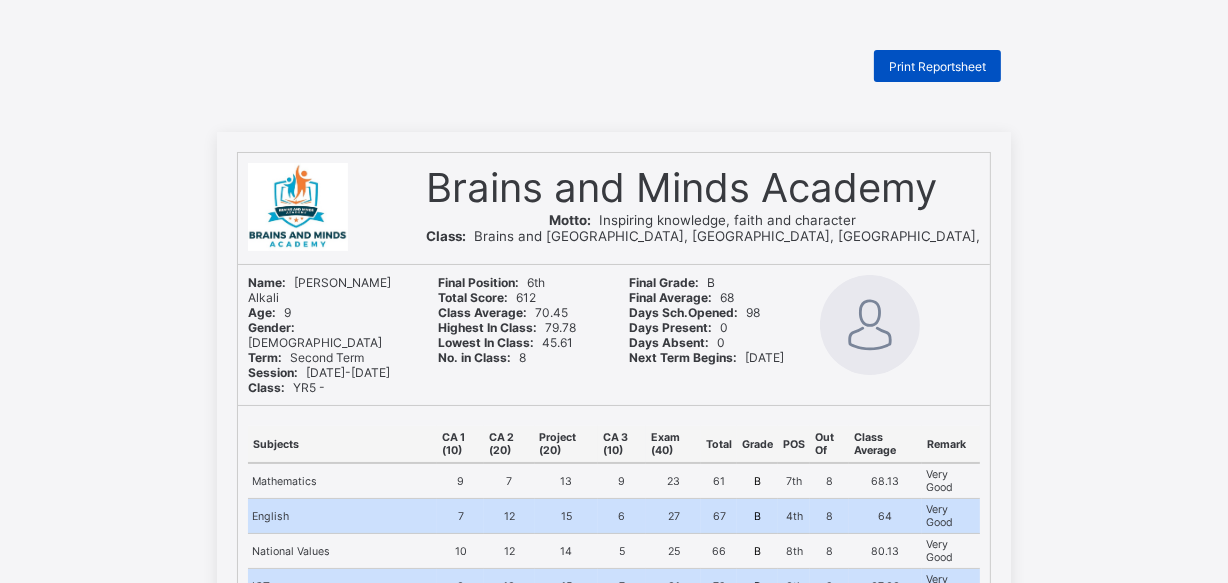 click on "Print Reportsheet" at bounding box center (937, 66) 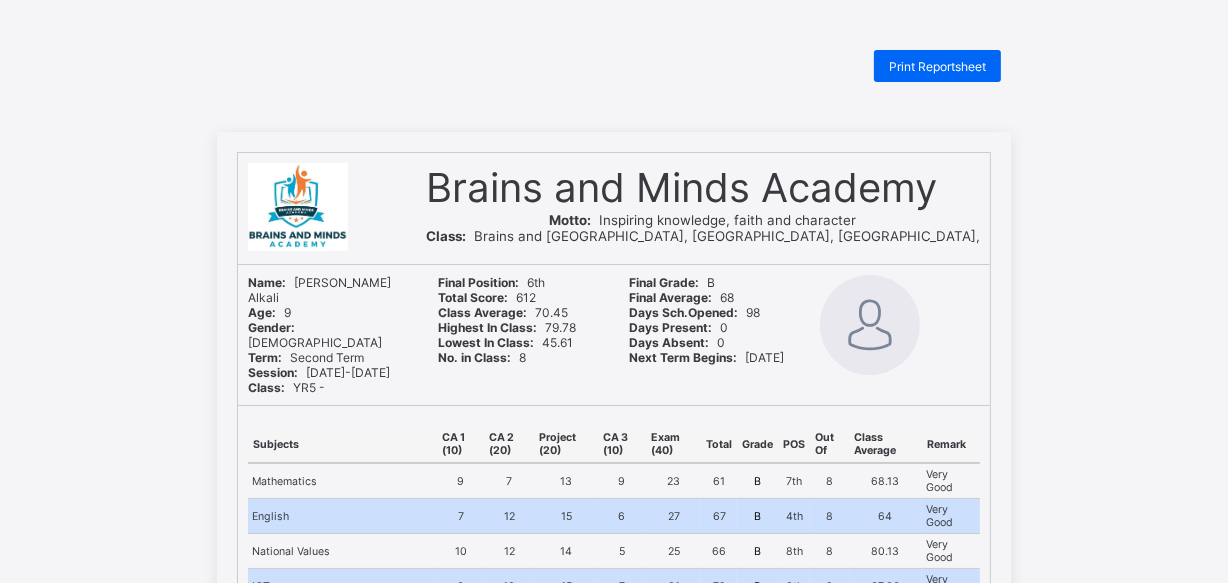 drag, startPoint x: 979, startPoint y: 496, endPoint x: 954, endPoint y: 476, distance: 32.01562 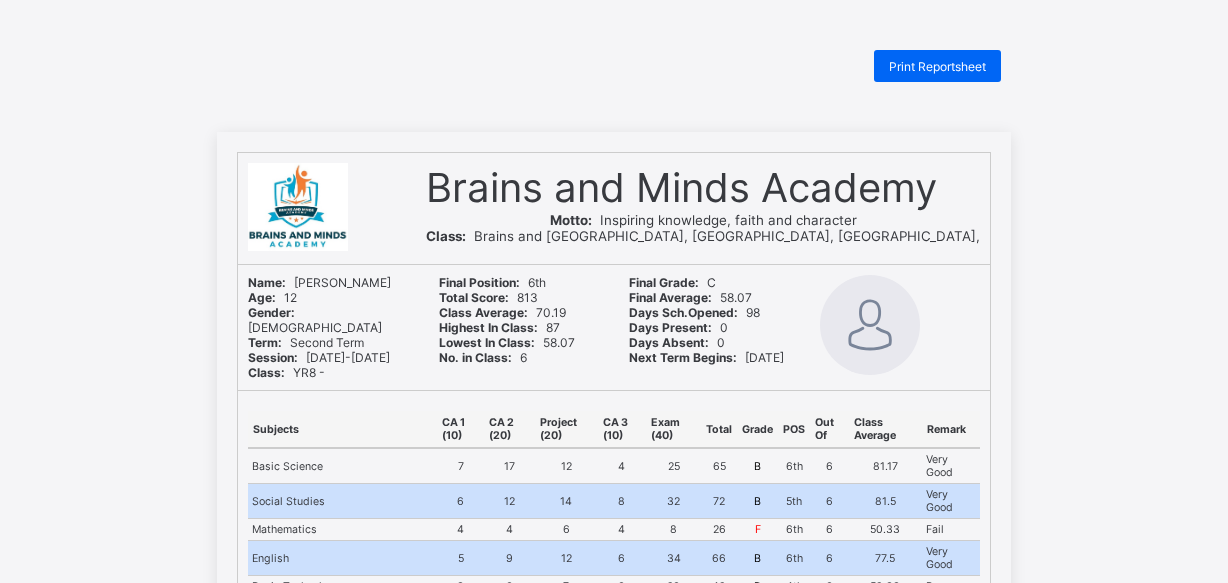 scroll, scrollTop: 0, scrollLeft: 0, axis: both 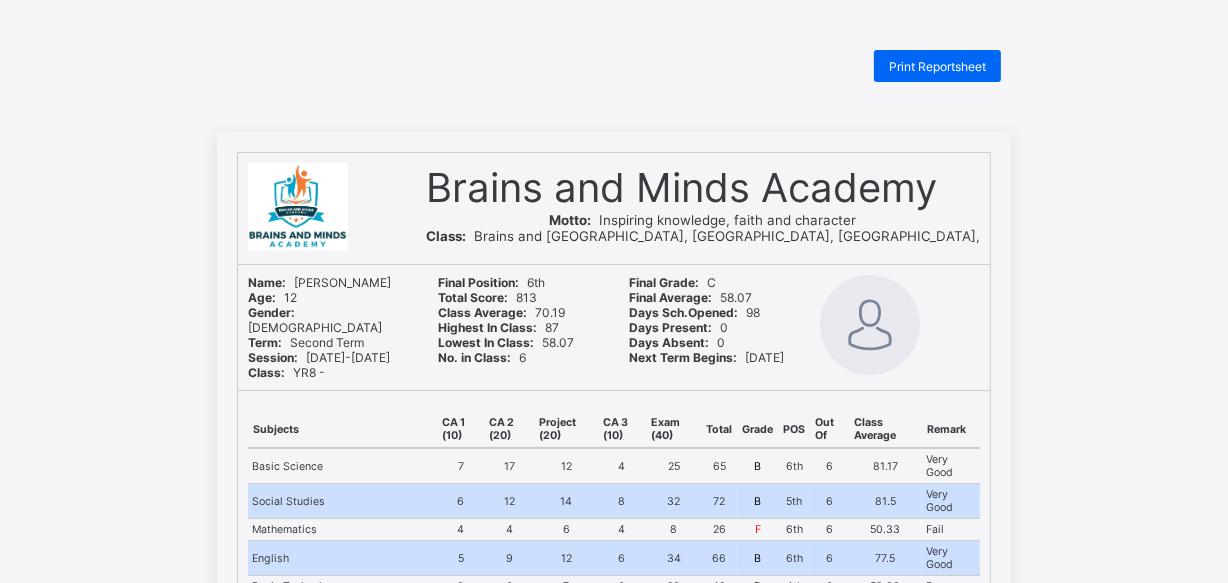 click on "Print Reportsheet Brains and Minds Academy Motto:  Inspiring knowledge, faith and character Class: Brains and Hammer City, Life Camp, Abuja,  Name: MUSA MUSTAPHA TAFIDA Age: 12 Gender: MALE Term: Second Term Session: 2024-2025 Class: YR8 - Final Position: 6th Total Score: 813 Class Average: 70.19 Highest In Class: 87 Lowest In Class: 58.07 No. in Class: 6 Final Grade: C Final Average: 58.07 Days Sch.Opened: 98 Days Present: 0 Days Absent: 0 Next Term Begins: 2025-04-22 Subjects CA 1 (10) CA 2 (20) Project (20) CA 3 (10) Exam (40) Total Grade POS Out Of Class Average Remark Basic Science 7 17 12 4 25 65 B 6th 6 81.17 Very Good Social Studies 6 12 14 8 32 72 B 5th 6 81.5 Very Good Mathematics 4 4 6 4 8 26 F 6th 6 50.33 Fail English 5 9 12 6 34 66 B 6th 6 77.5 Very Good Basic Technology 3 6 7 6 26 48 D 4th 6 58.33 Pass ICT 8 13 16 30 67 B 3rd 6 67.67 Very Good Agricultural science 5 9 13 7 22 56 C 4th 6 61.67 Good Home Economic 10 17 18.5 5 29.5 80 A 2nd 6 74.92 Excellent Physical Health Education 8 14 20 10 B 6" at bounding box center [614, 646] 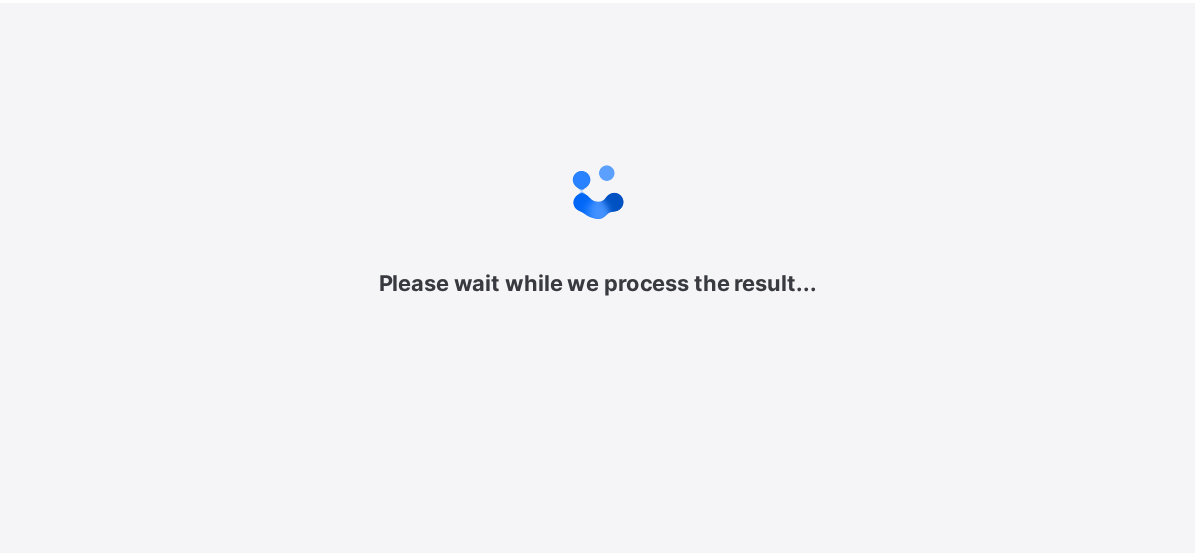 scroll, scrollTop: 0, scrollLeft: 0, axis: both 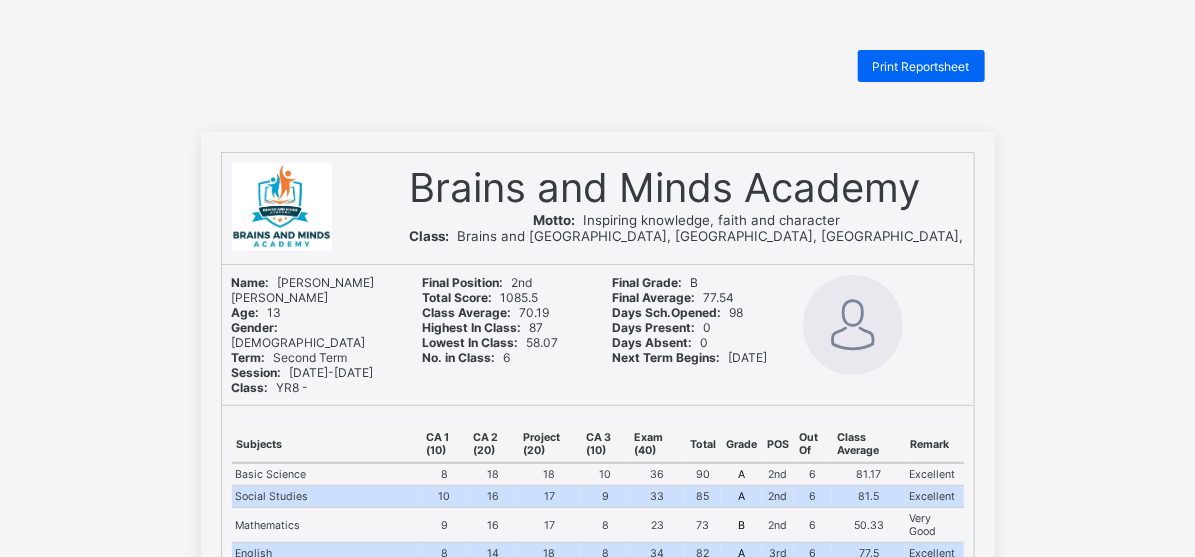 click on "Print Reportsheet Brains and Minds Academy Motto:  Inspiring knowledge, faith and character Class: Brains and Hammer City, Life Camp, [GEOGRAPHIC_DATA],  Name: [PERSON_NAME] [PERSON_NAME] Age: [DEMOGRAPHIC_DATA] Gender: [DEMOGRAPHIC_DATA] Term: Second Term Session: [DATE]-[DATE] Class: YR8 - Final Position: 2nd Total Score: 1085.5 Class Average: 70.19 Highest In Class: 87 Lowest In Class: 58.07 No. in Class: 6 Final Grade: B Final Average: 77.54 Days Sch.Opened: 98 Days Present: 0 Days Absent: 0 Next Term Begins: [DATE] Subjects CA 1 (10) CA 2 (20) Project (20) CA 3 (10) Exam (40) Total Grade POS Out Of Class Average Remark Basic Science 8 18 18 10 36 90 A 2nd 6 81.17 Excellent Social Studies 10 16 17 9 33 85 A 2nd 6 81.5 Excellent Mathematics 9 16 17 8 23 73 B 2nd 6 50.33 Very Good English 8 14 18 8 34 82 A 3rd 6 77.5 Excellent Basic Technology 5 10 11 9 32 67 B 2nd 6 58.33 Very Good ICT 8 14 15 29 66 B 4th 6 67.67 Very Good Agricultural science 5 8 18 10 27 68 B 3rd 6 61.67 Very Good Home Economic 10 18 19 8 32 87 A 1st 6 74.92 Excellent 9 16.5 20 10 22" at bounding box center [597, 646] 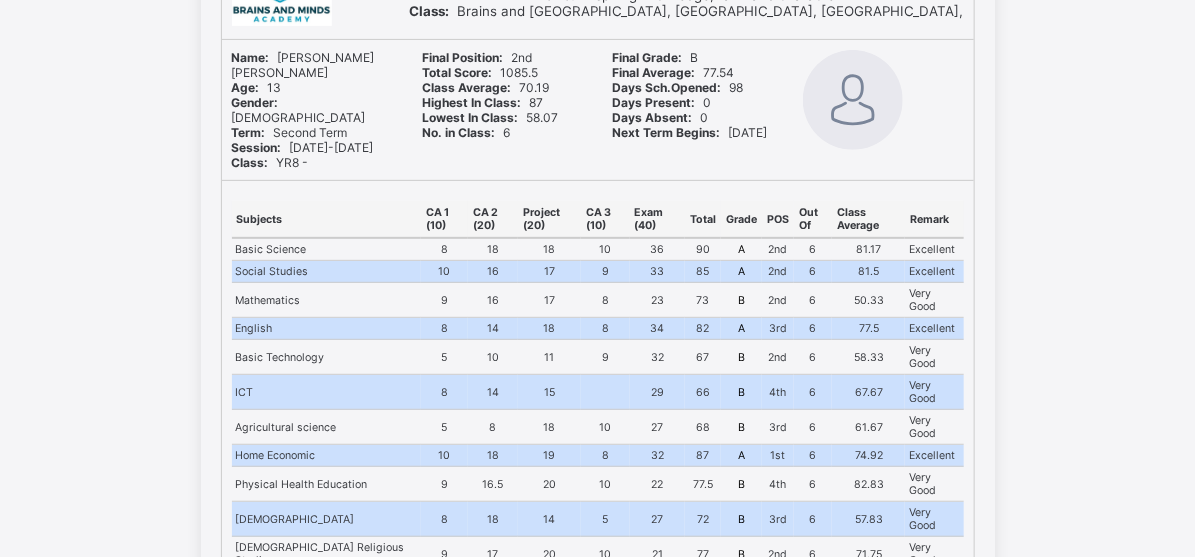scroll, scrollTop: 189, scrollLeft: 0, axis: vertical 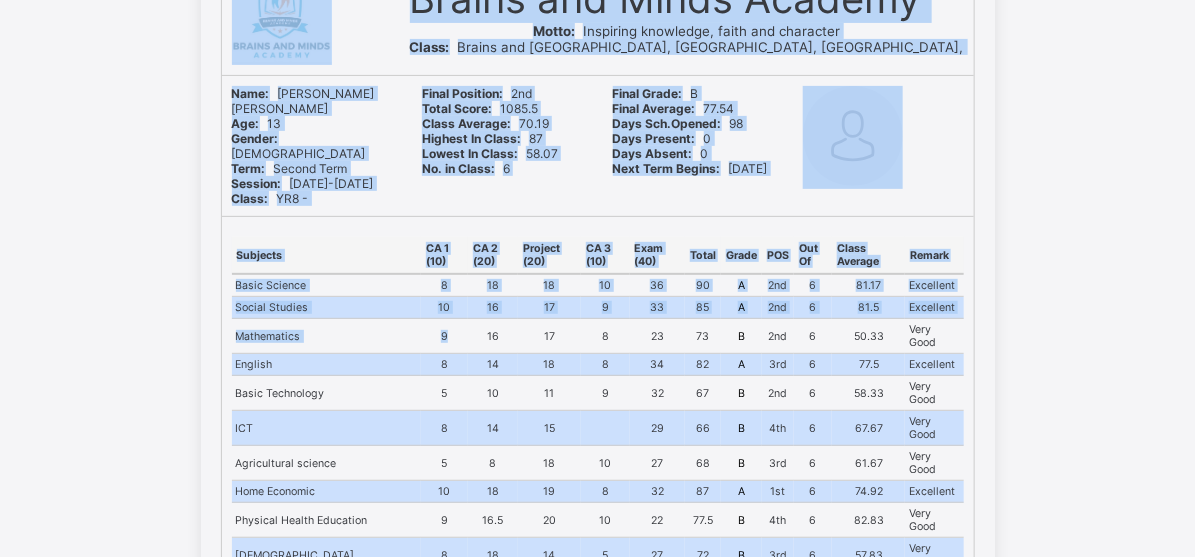 drag, startPoint x: 416, startPoint y: 302, endPoint x: 267, endPoint y: 69, distance: 276.56827 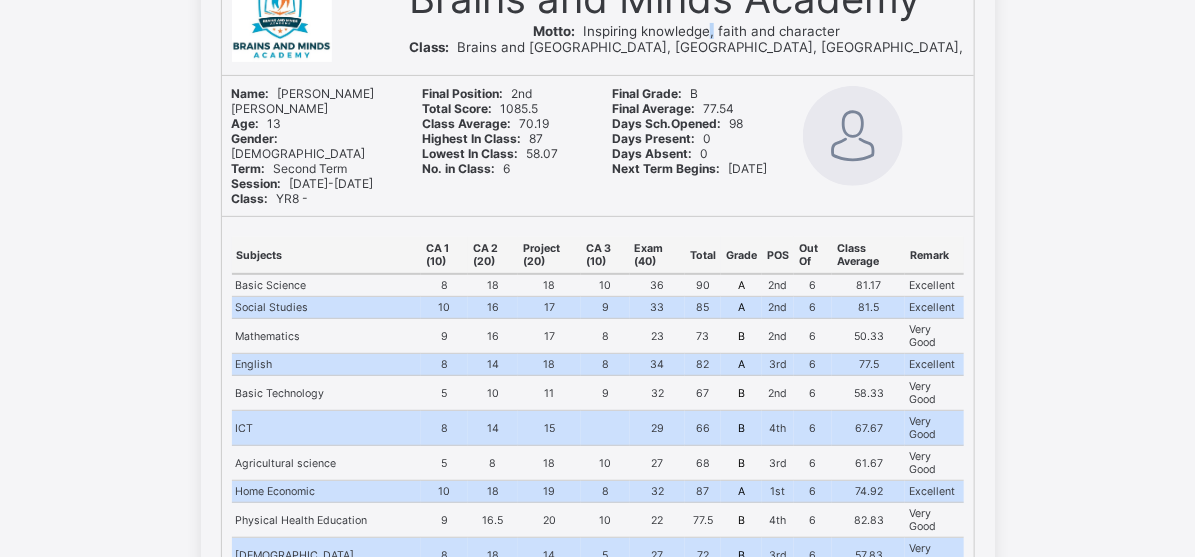 click on "Motto:  Inspiring knowledge, faith and character" at bounding box center (686, 31) 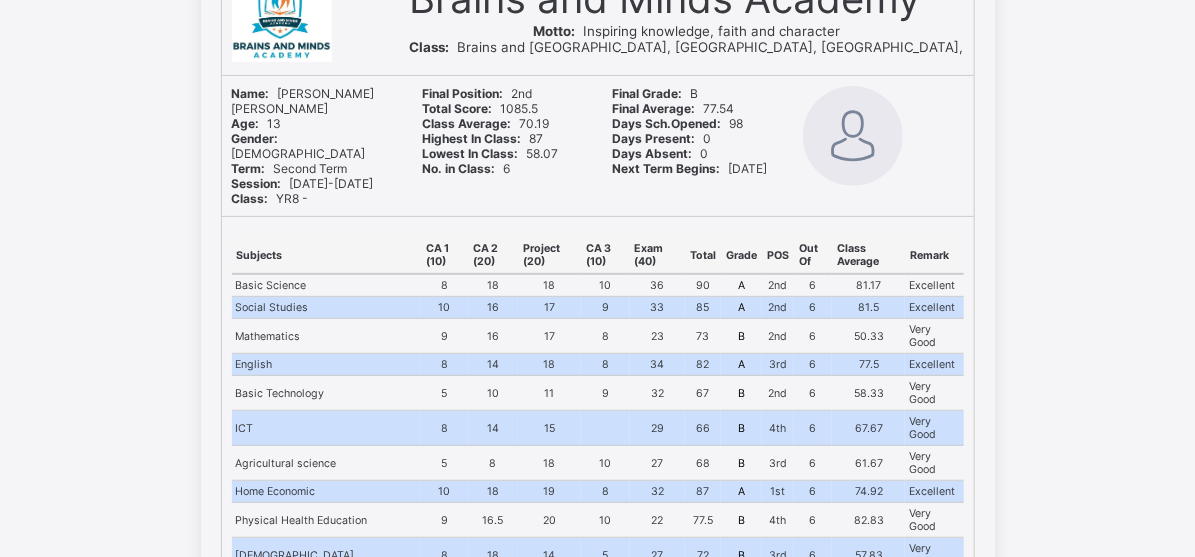 click on "Next Term Begins: 2025-04-22" at bounding box center [693, 168] 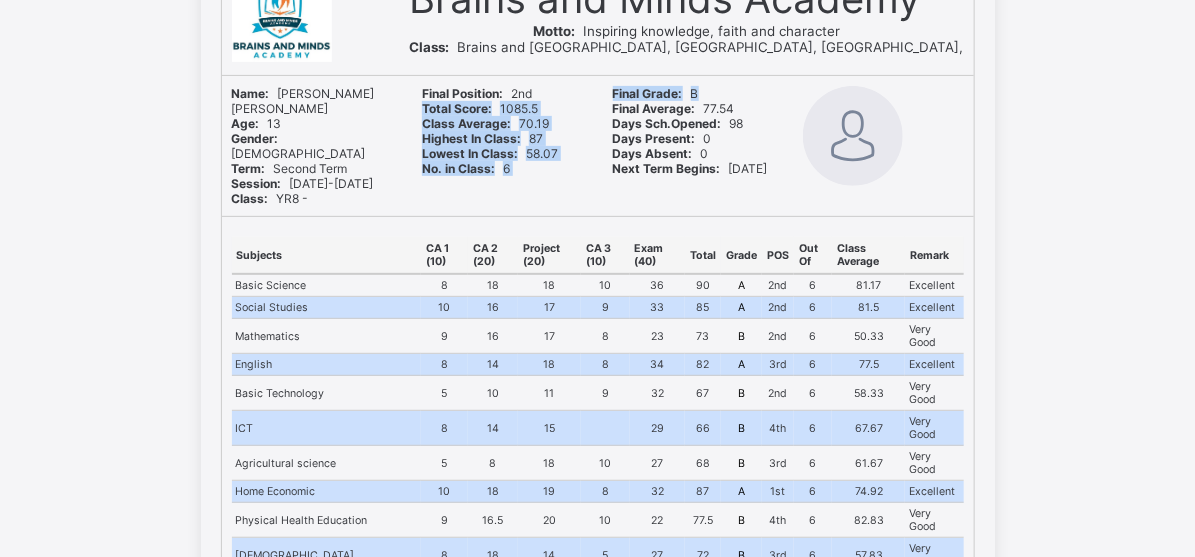drag, startPoint x: 605, startPoint y: 100, endPoint x: 592, endPoint y: 91, distance: 15.811388 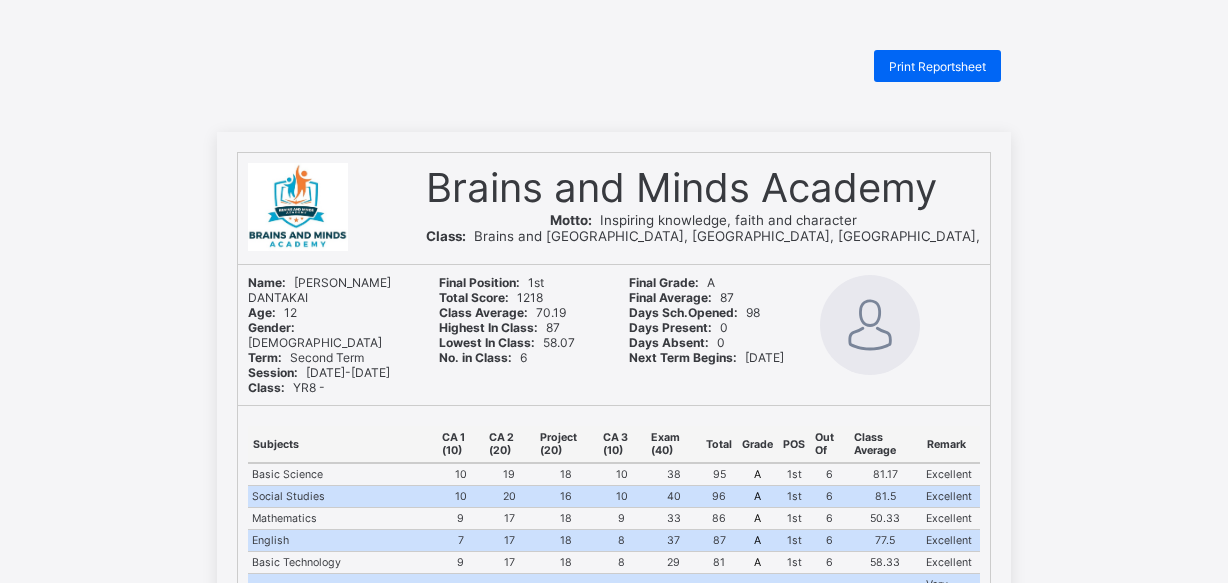 scroll, scrollTop: 0, scrollLeft: 0, axis: both 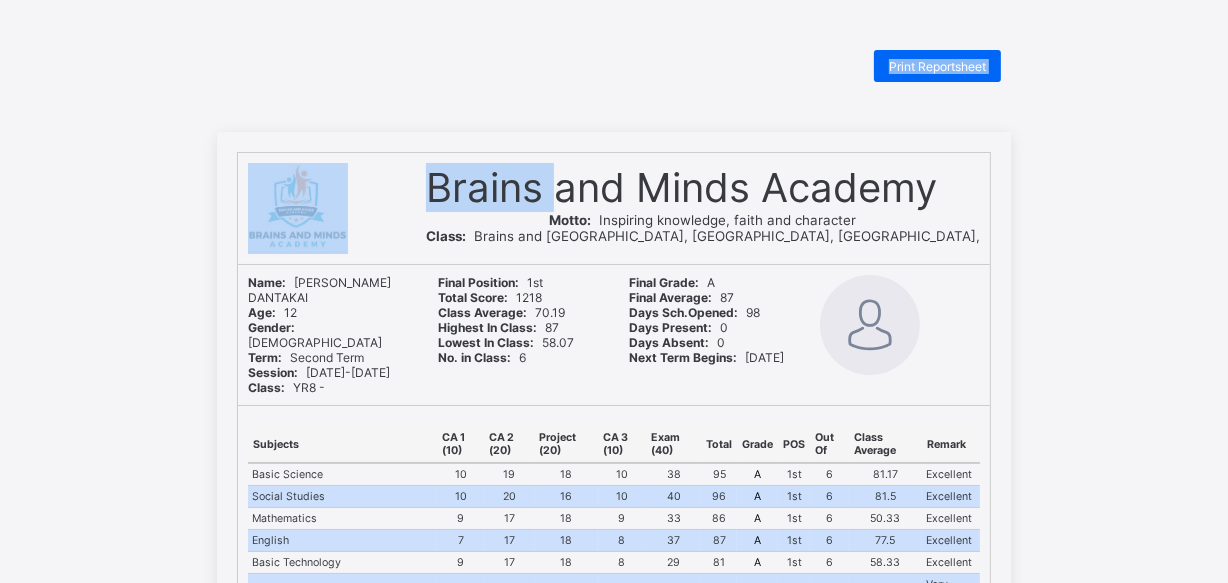 drag, startPoint x: 584, startPoint y: 23, endPoint x: 610, endPoint y: 94, distance: 75.61085 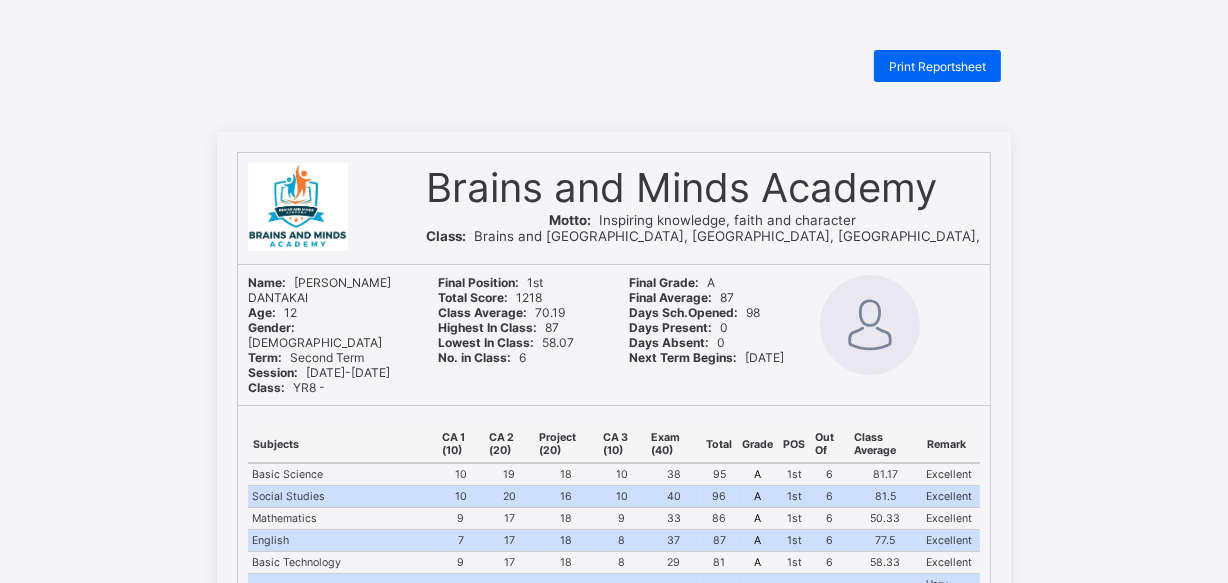 drag, startPoint x: 616, startPoint y: 117, endPoint x: 622, endPoint y: 145, distance: 28.635643 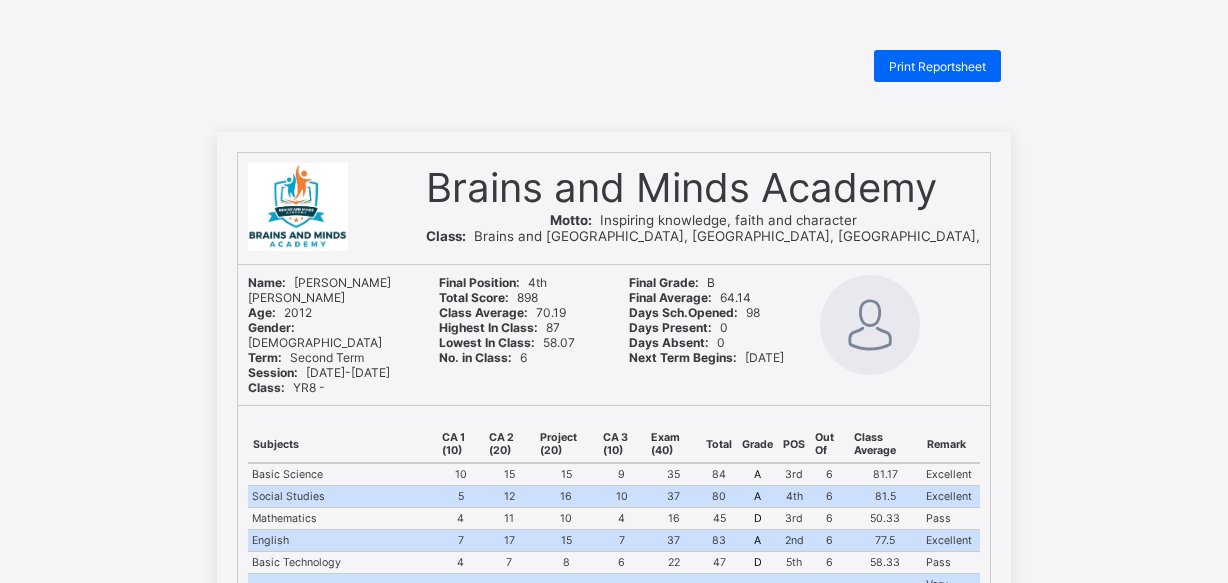 scroll, scrollTop: 0, scrollLeft: 0, axis: both 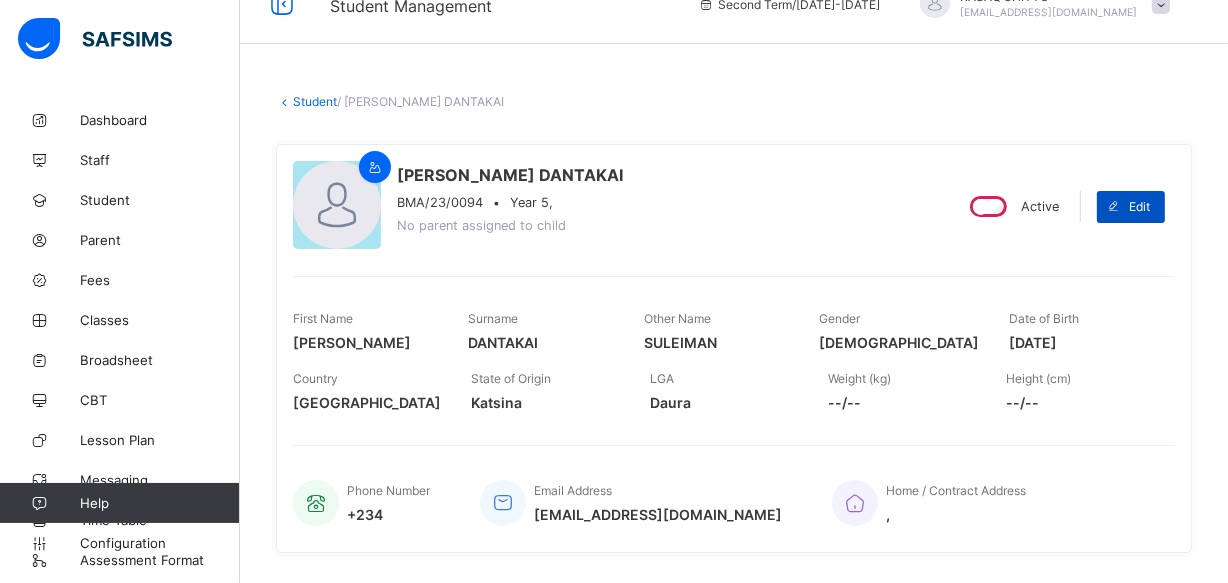 click on "Edit" at bounding box center [1139, 206] 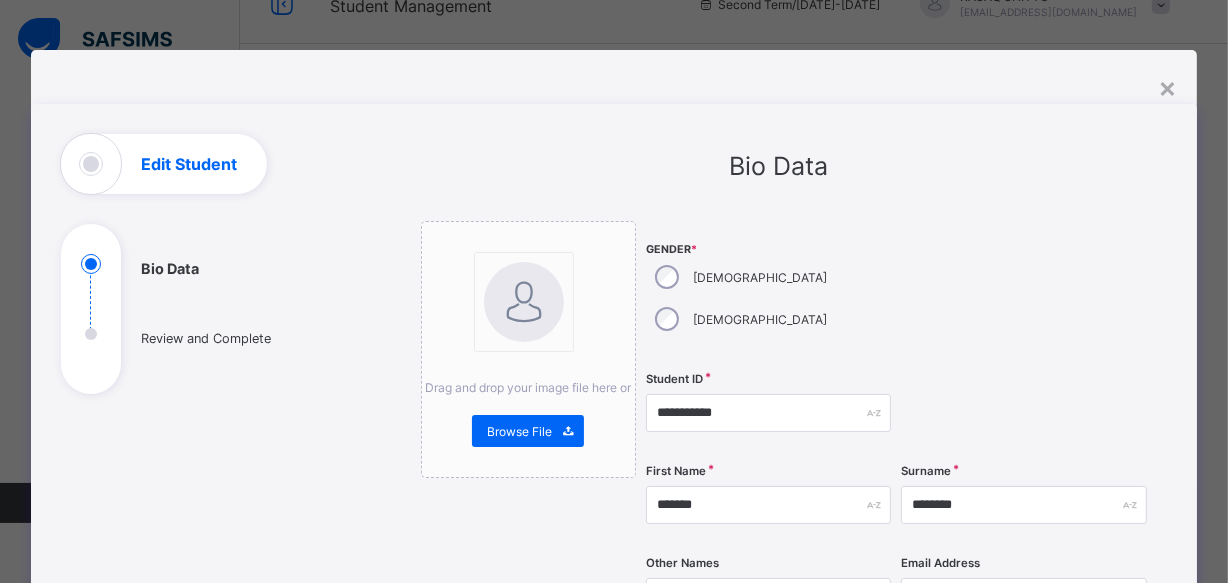 click at bounding box center (1024, 413) 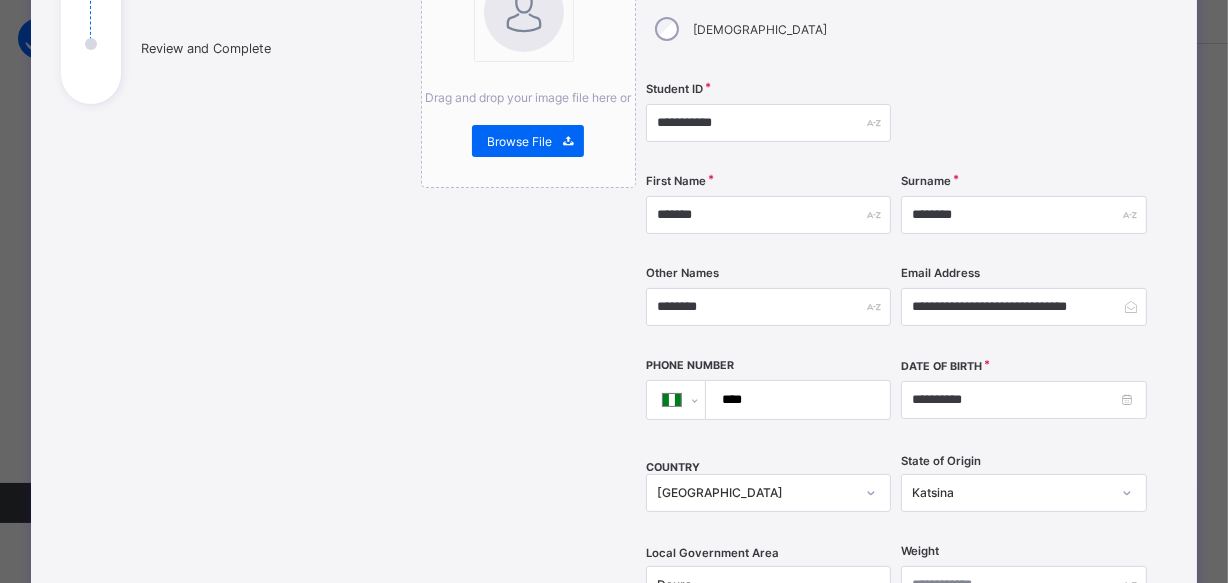 scroll, scrollTop: 290, scrollLeft: 0, axis: vertical 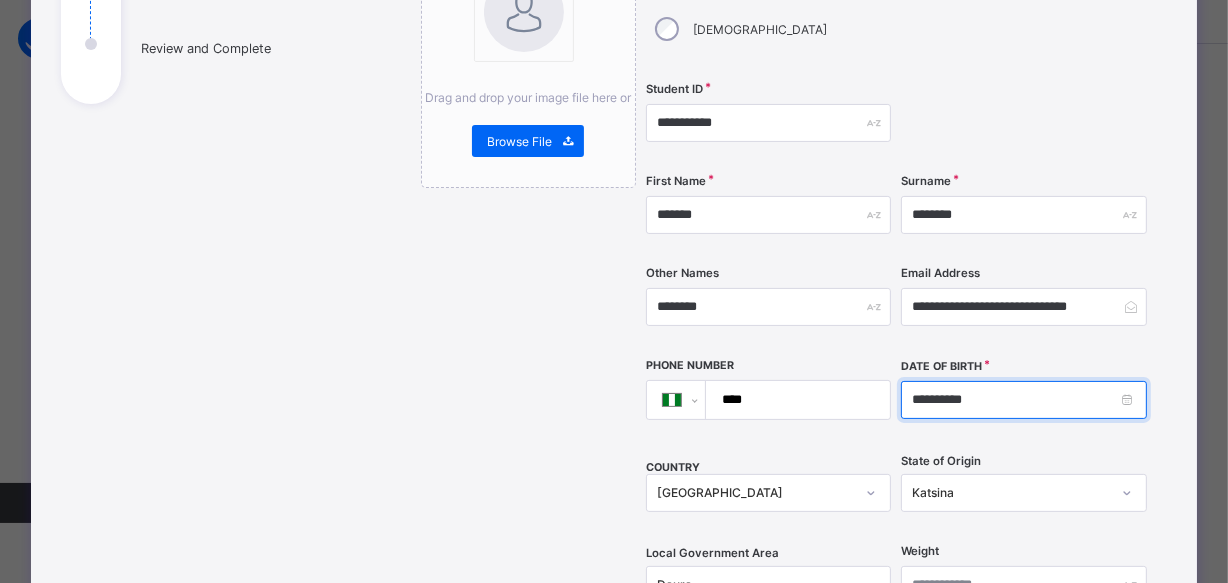 click on "**********" at bounding box center [1024, 400] 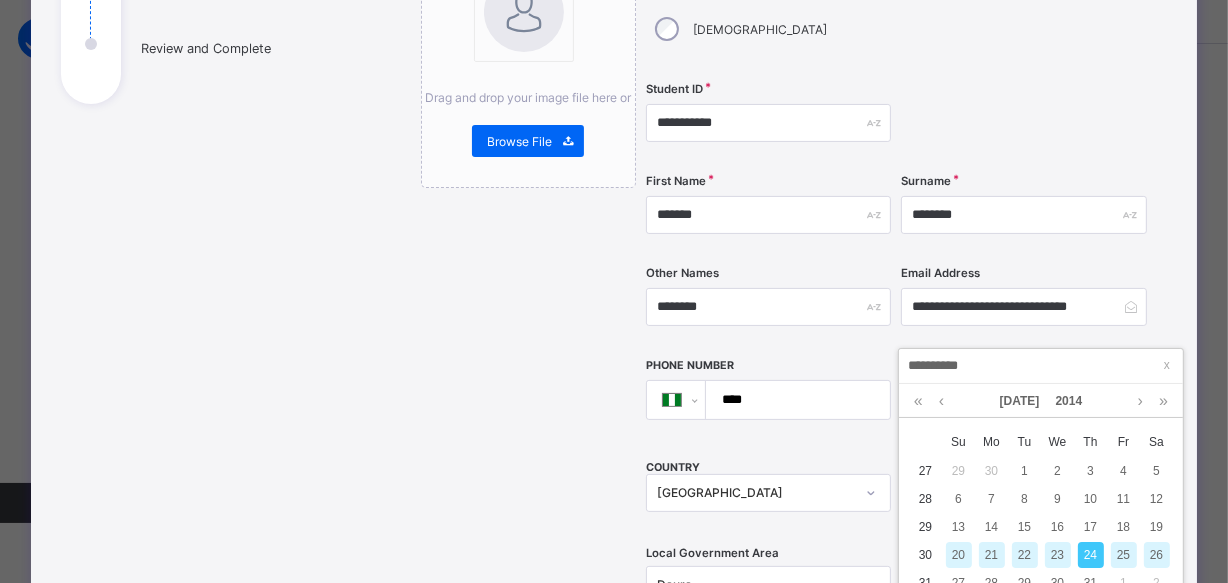 click on "**********" at bounding box center (1041, 366) 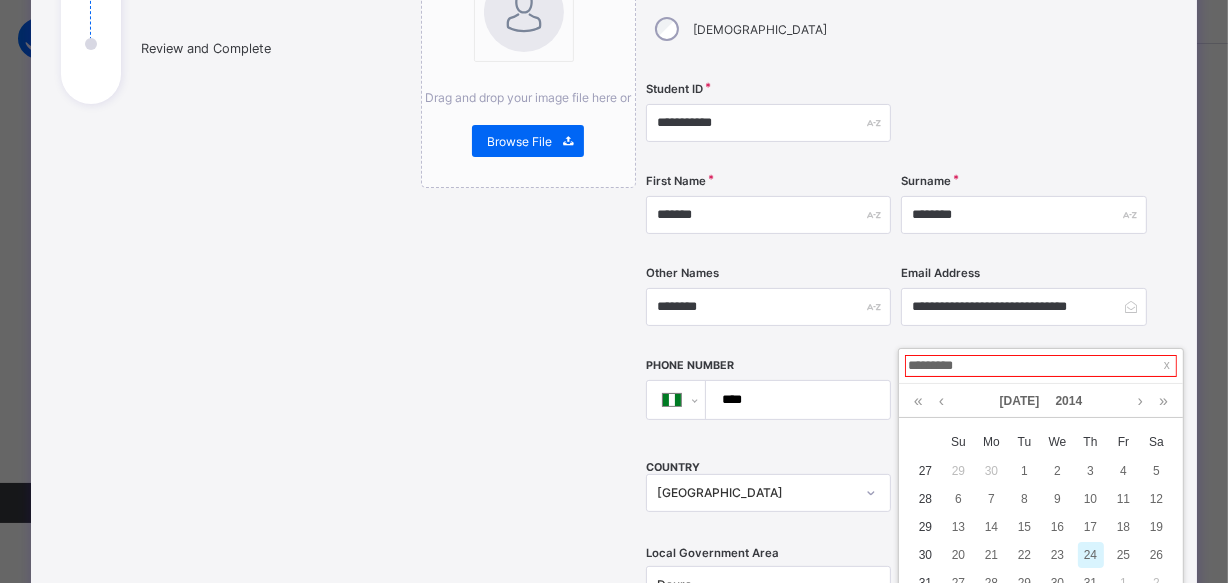 type on "**********" 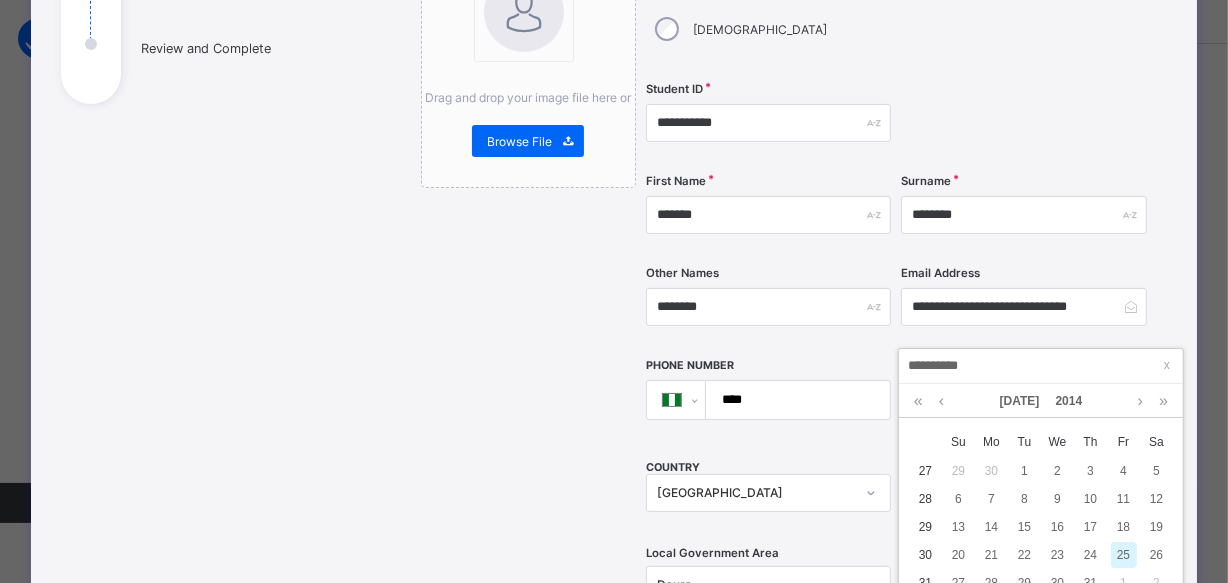 type on "**********" 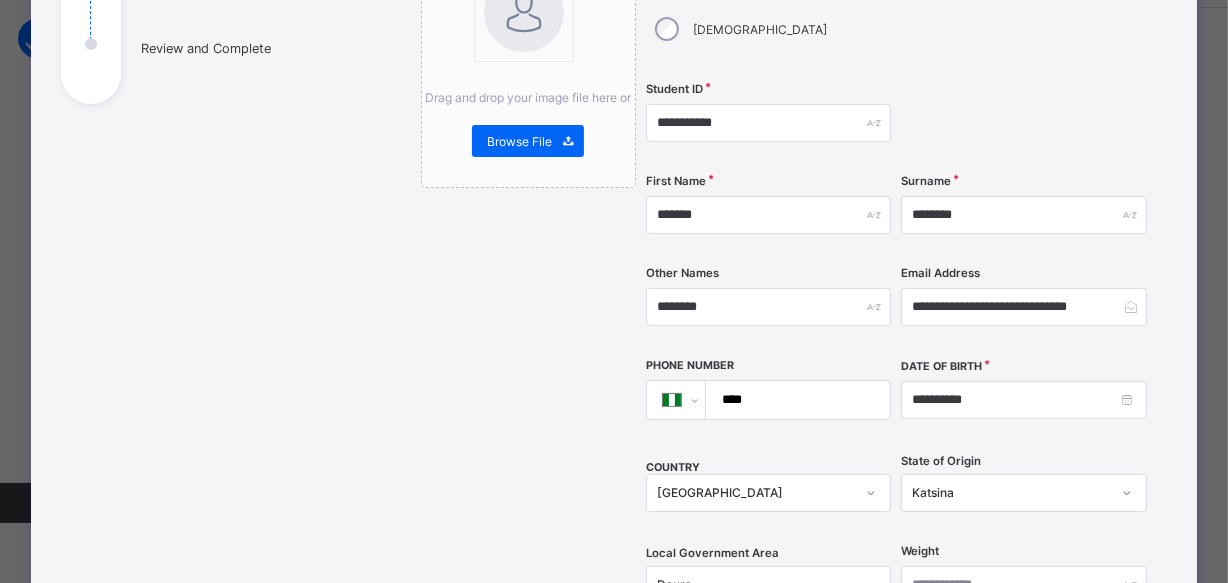 scroll, scrollTop: 579, scrollLeft: 0, axis: vertical 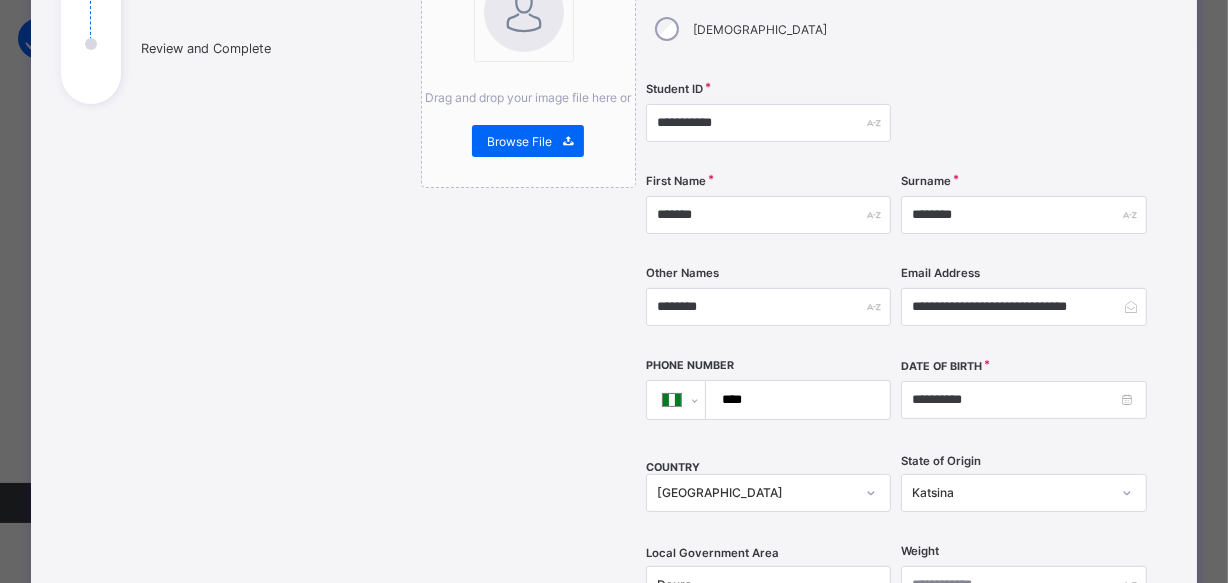click on "**********" at bounding box center [614, 467] 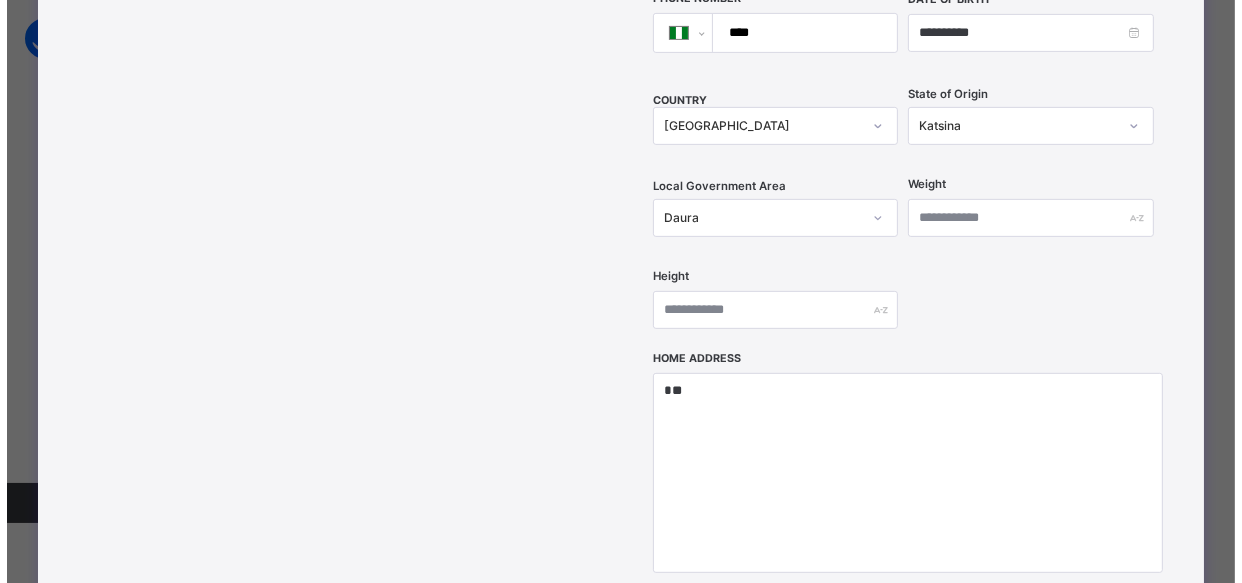 scroll, scrollTop: 926, scrollLeft: 0, axis: vertical 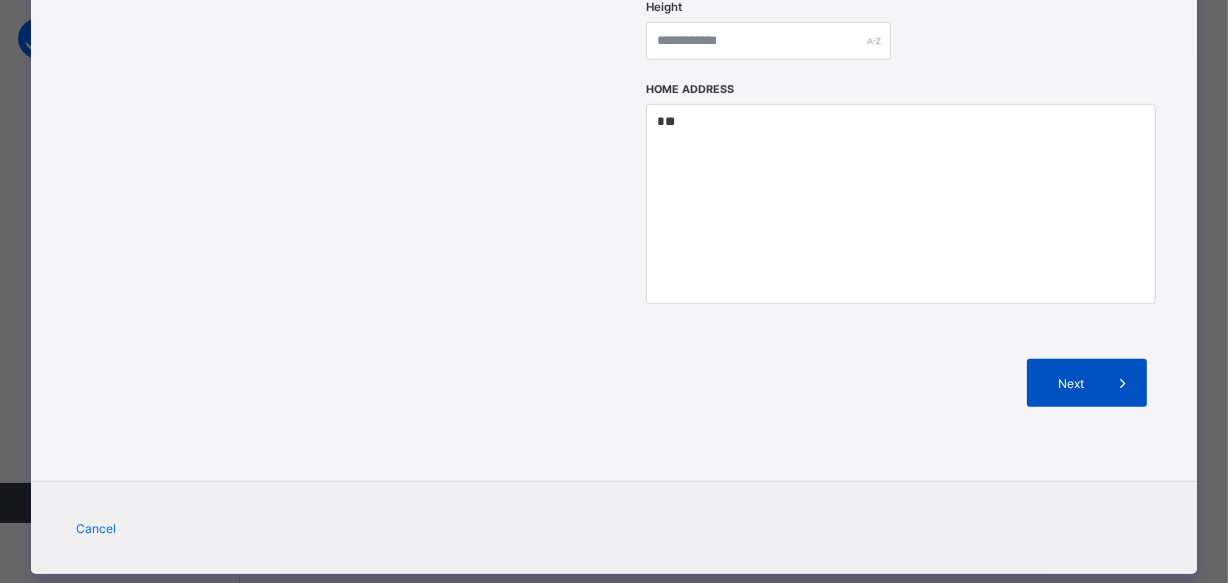 click on "Next" at bounding box center (1070, 383) 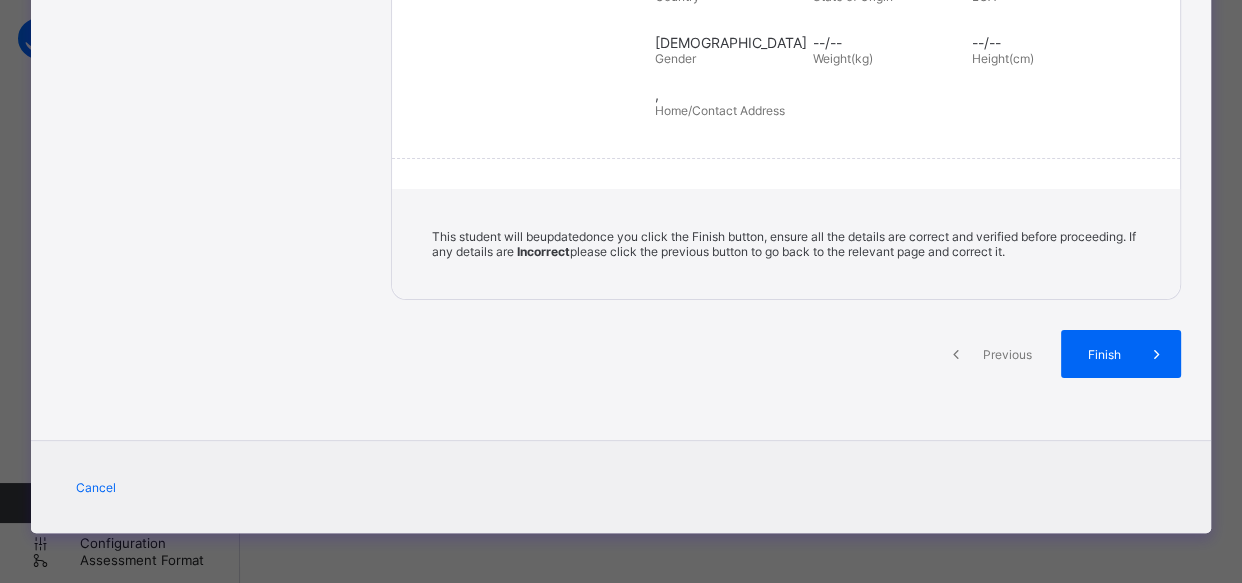 scroll, scrollTop: 450, scrollLeft: 0, axis: vertical 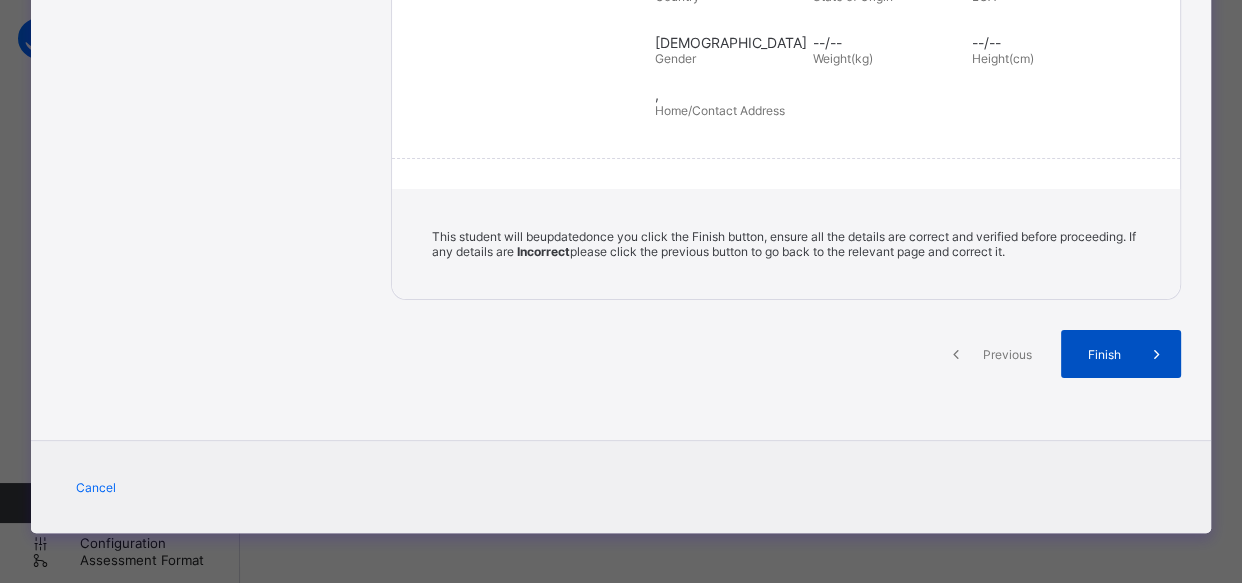 click on "Finish" at bounding box center (1104, 354) 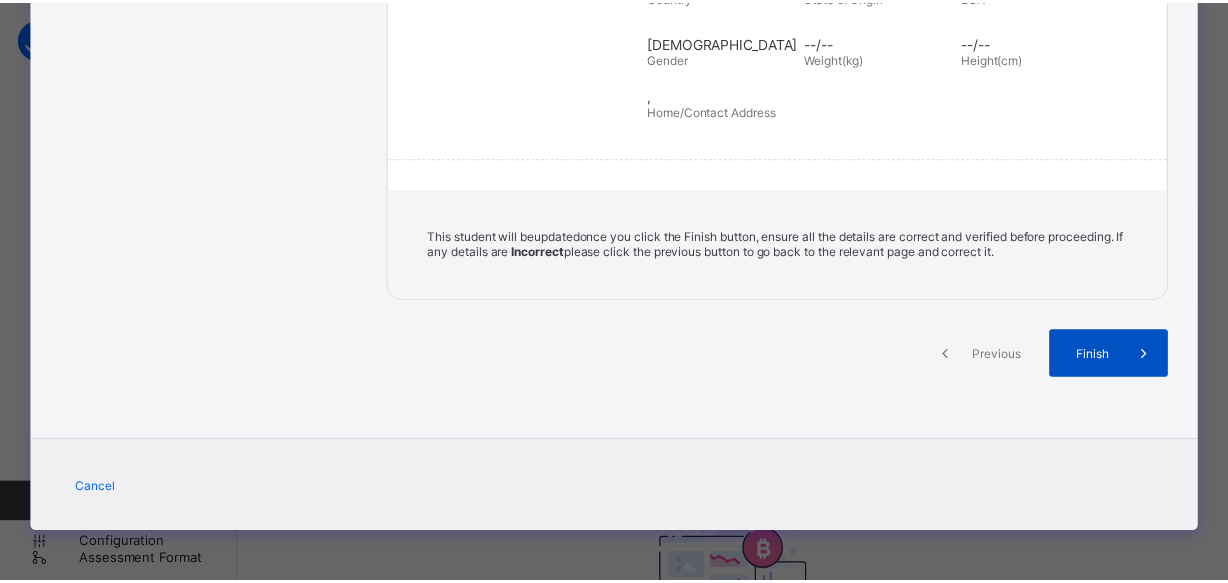 scroll, scrollTop: 836, scrollLeft: 0, axis: vertical 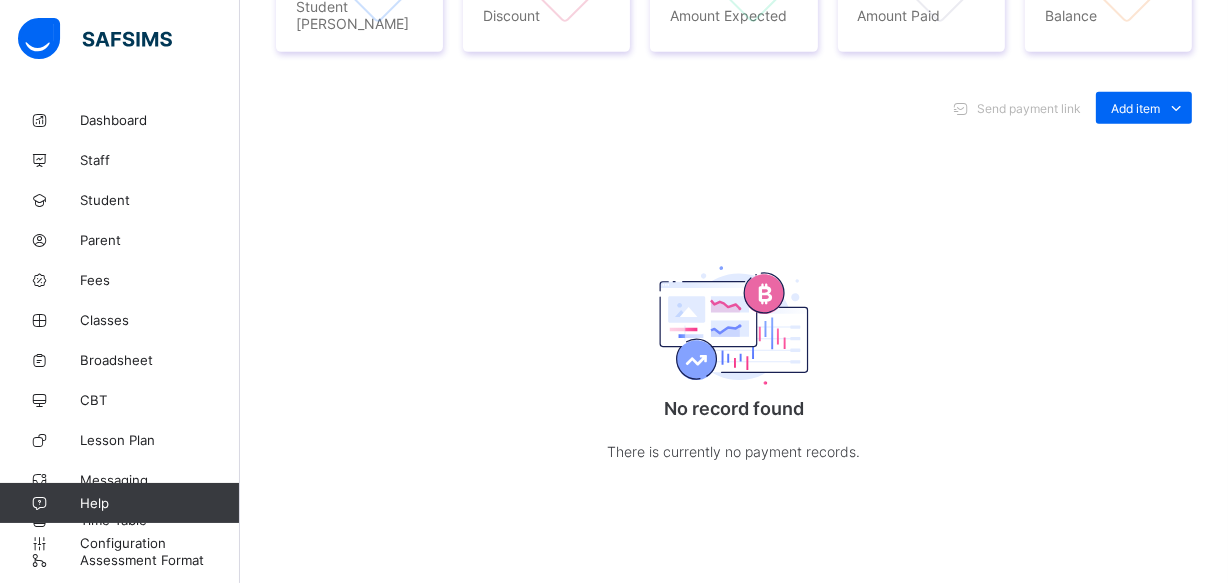 click on "Send payment link Add item Optional items Special bill No record found There is currently no payment records. × Add Item Select item Cancel Save × Special bill Add items from previous terms or outstanding payments Item Name Price [₦] Qty Select item * Add item Total ₦ 0 Comments Cancel Add to invoice × Edit Discount   Fee Item       Fee Amount     Discount Options Fixed Percentage Discount Amount * Discount Comment Cancel Delete Discount Save Changes × Delete Item This action would delete   undefined  from the invoice. Are you sure you want to carry on? Cancel Yes, Delete Item × Send payment link This action would send payment link to  IBRAHIM SULEIMAN DANTAKAI 's parent. Are you sure you want to carry on? Email Cancel Send link Ready for collecting Are you sure your want to issue out the item for collection? Cancel Yes, issue out Undo collected item Are you sure you want to undo this issued out item? Cancel Yes, undo × Delete undefined Discount This action will delete discount for undefined." at bounding box center [734, 298] 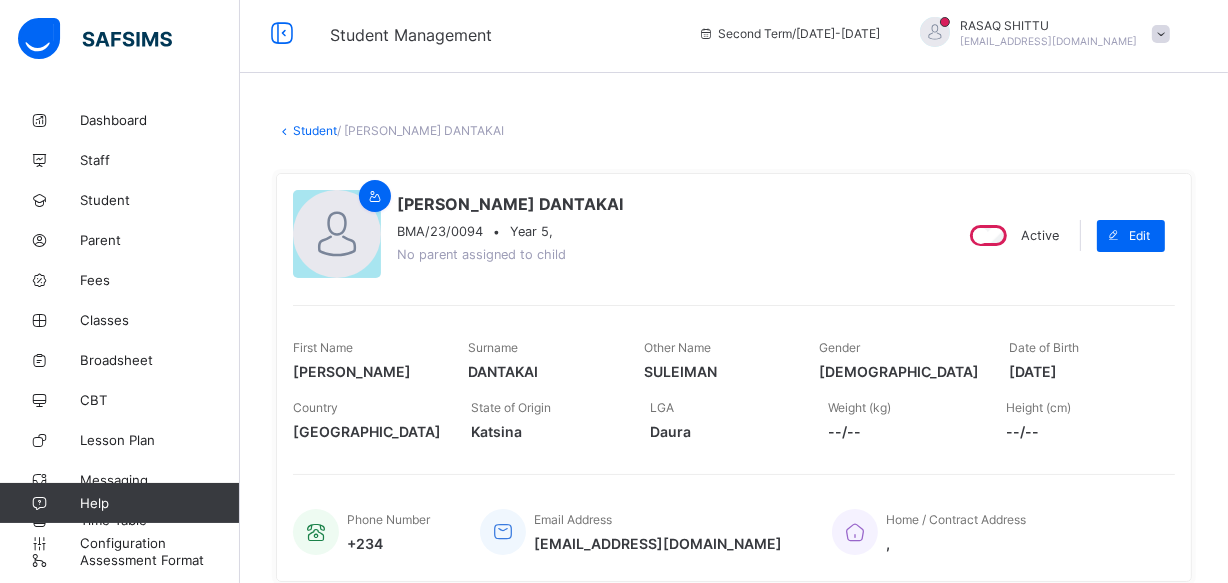 scroll, scrollTop: 0, scrollLeft: 0, axis: both 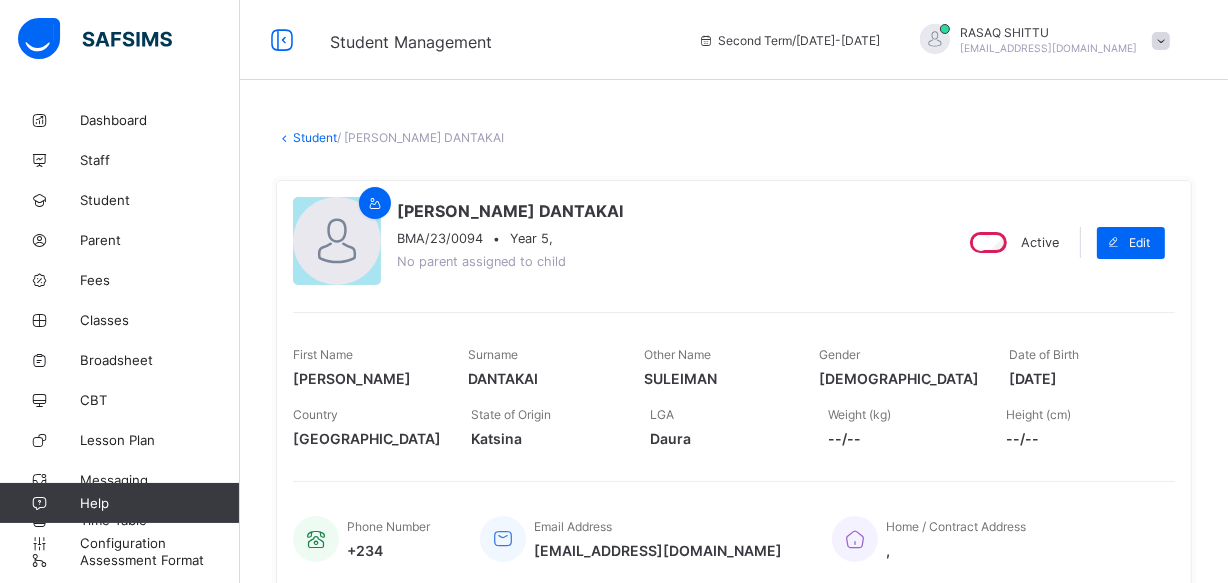 click on "[PERSON_NAME] BMA/23/0094 •  Year 5,    No parent assigned to child    Active  Edit First Name [PERSON_NAME] [PERSON_NAME] Other Name [PERSON_NAME] Gender [DEMOGRAPHIC_DATA] Date of Birth [DEMOGRAPHIC_DATA] Country [DEMOGRAPHIC_DATA] State of Origin [GEOGRAPHIC_DATA] LGA [PERSON_NAME] (kg) --/-- Height (cm) --/-- Phone Number +234 Email Address [EMAIL_ADDRESS][DOMAIN_NAME] Home / Contract Address  ," at bounding box center [734, 384] 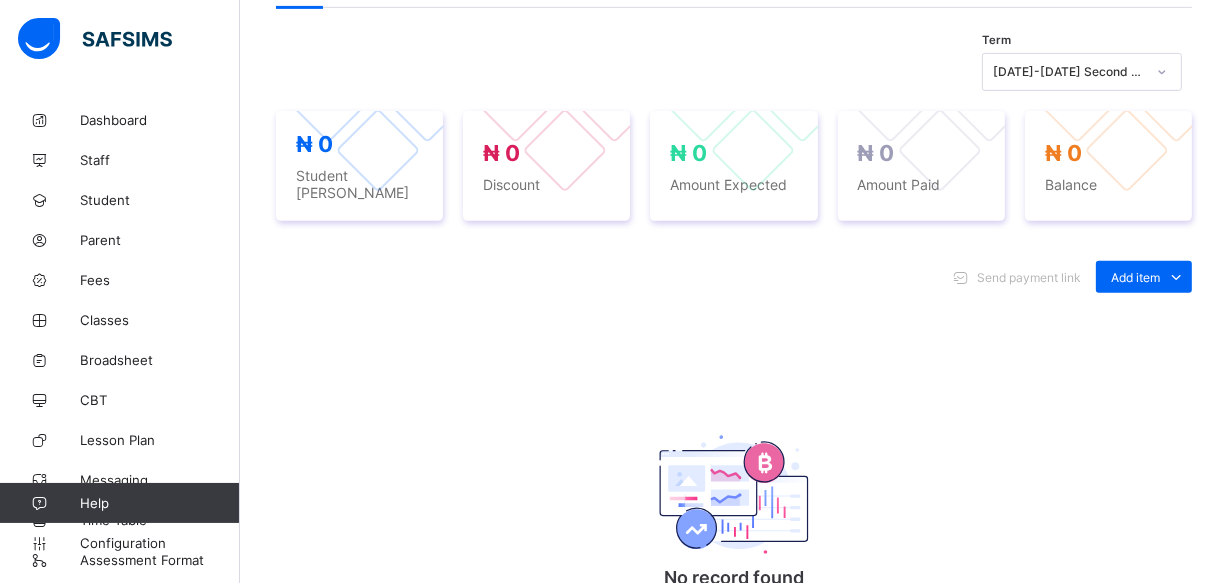 scroll, scrollTop: 837, scrollLeft: 0, axis: vertical 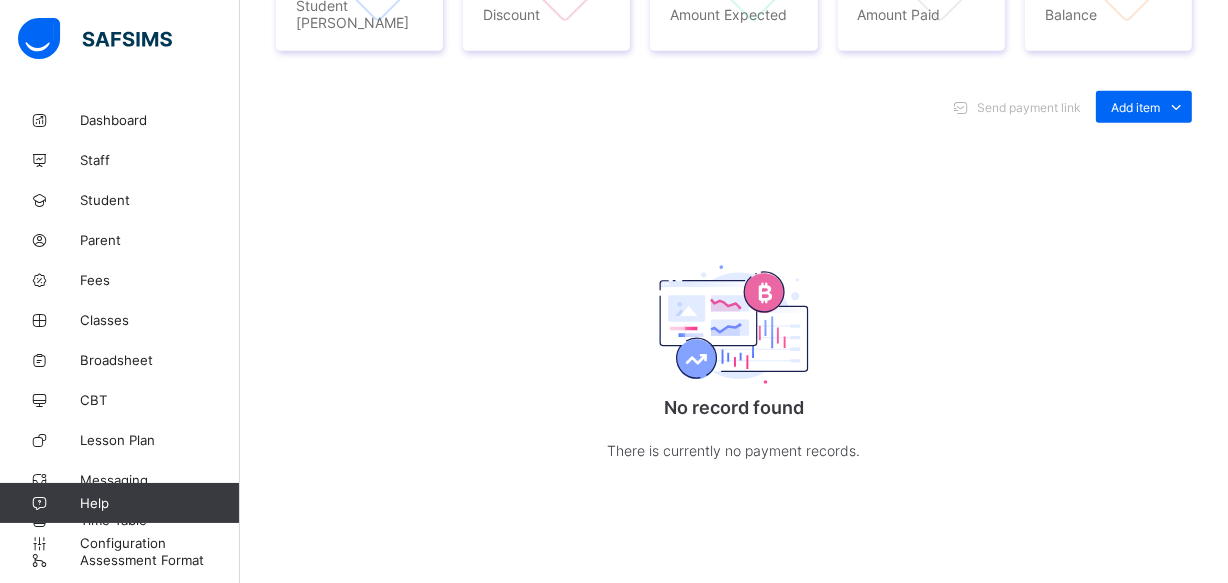 click on "Send payment link Add item Optional items Special bill No record found There is currently no payment records. × Add Item Select item Cancel Save × Special bill Add items from previous terms or outstanding payments Item Name Price [₦] Qty Select item * Add item Total ₦ 0 Comments Cancel Add to invoice × Edit Discount   Fee Item       Fee Amount     Discount Options Fixed Percentage Discount Amount * Discount Comment Cancel Delete Discount Save Changes × Delete Item This action would delete   undefined  from the invoice. Are you sure you want to carry on? Cancel Yes, Delete Item × Send payment link This action would send payment link to  [PERSON_NAME] DANTAKAI 's parent. Are you sure you want to carry on? Email Cancel Send link Ready for collecting Are you sure your want to issue out the item for collection? Cancel Yes, issue out Undo collected item Are you sure you want to undo this issued out item? Cancel Yes, undo × Delete undefined Discount This action will delete discount for undefined." at bounding box center (734, 297) 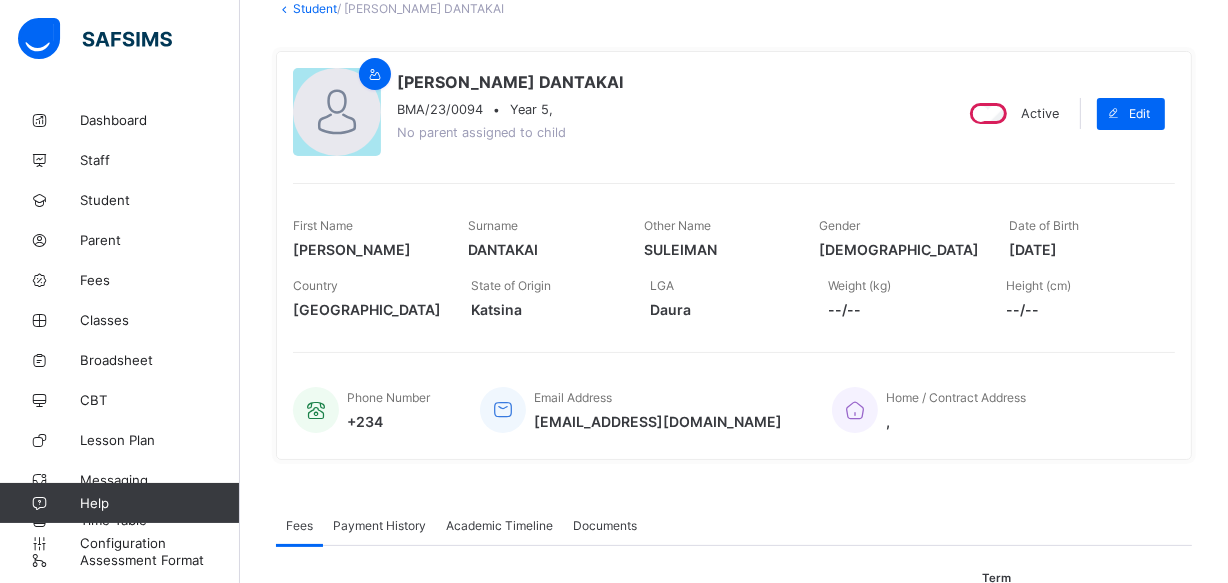 scroll, scrollTop: 110, scrollLeft: 0, axis: vertical 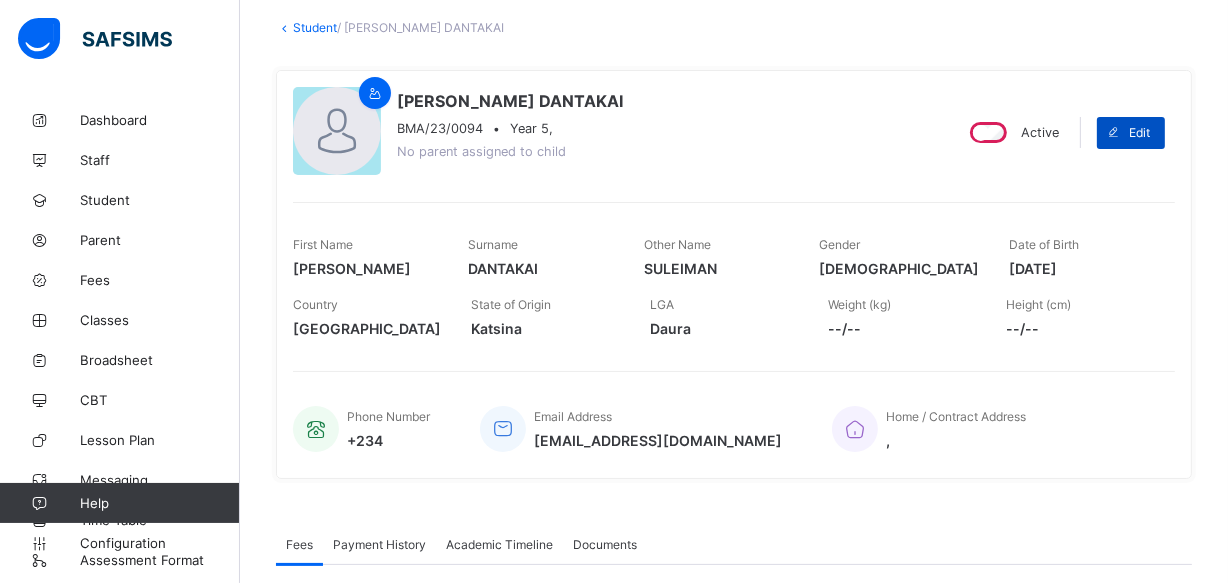 click on "Edit" at bounding box center (1139, 132) 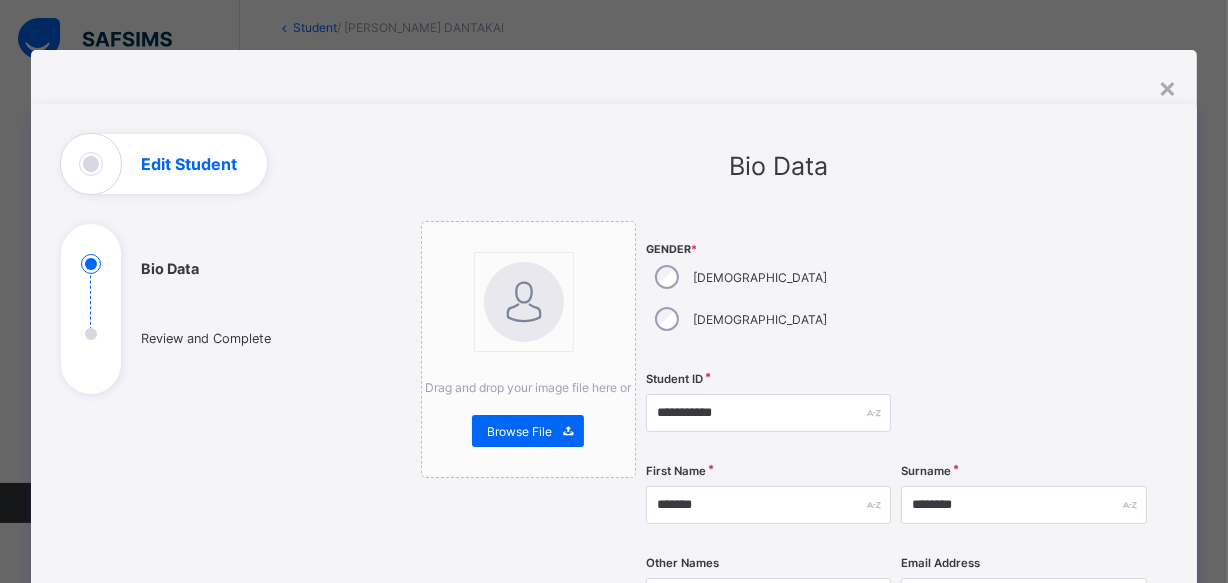 click at bounding box center [1024, 291] 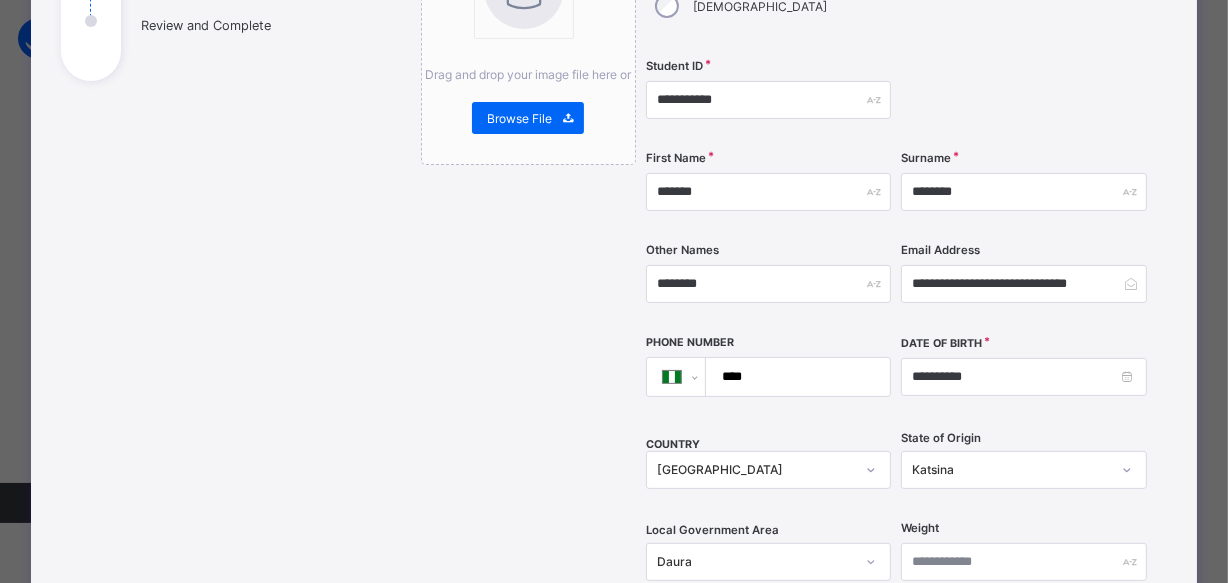 scroll, scrollTop: 327, scrollLeft: 0, axis: vertical 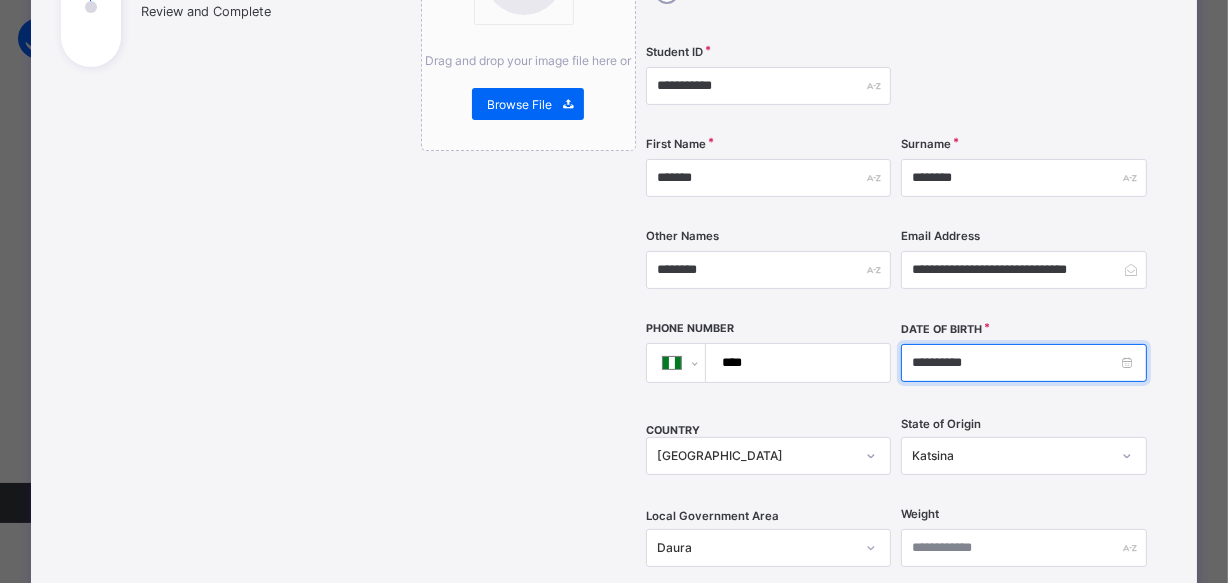 click on "**********" at bounding box center [1024, 363] 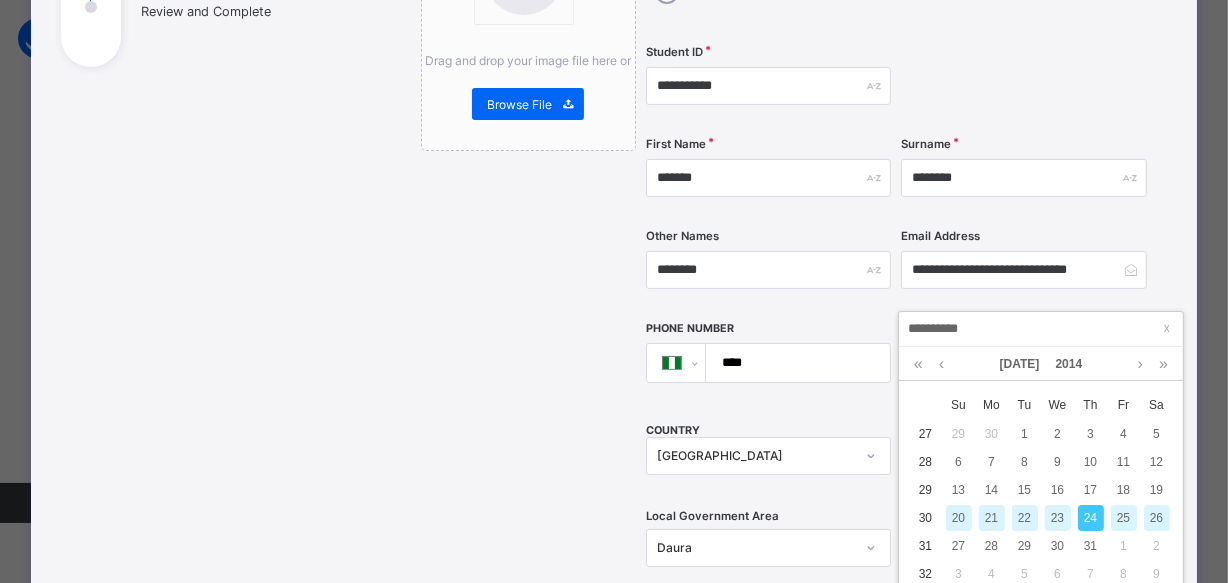 click on "**********" at bounding box center (1041, 329) 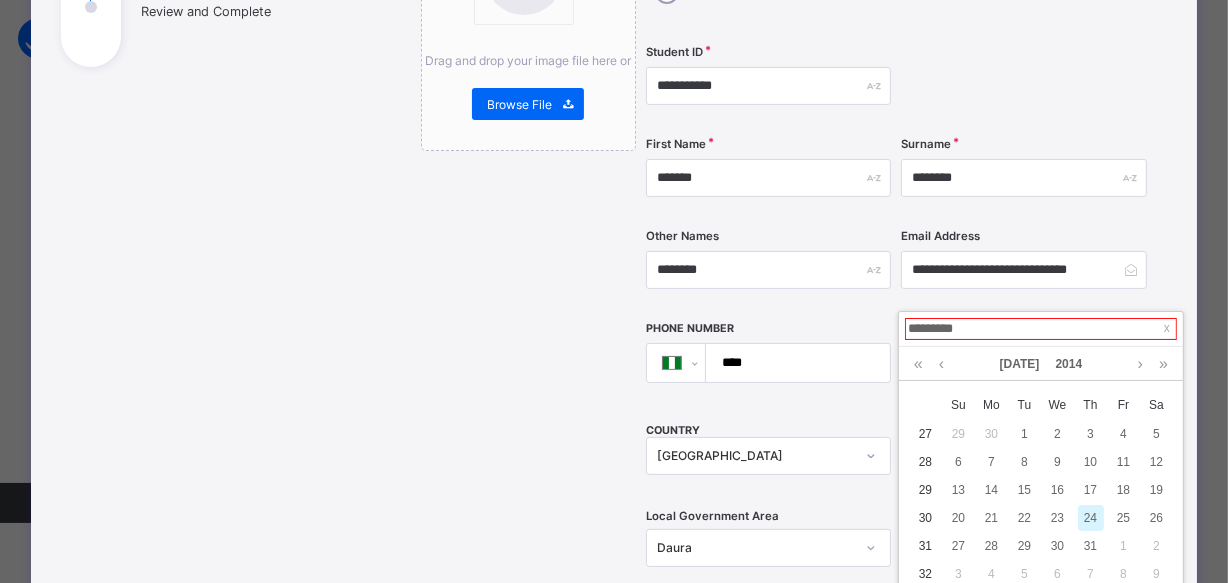 type on "**********" 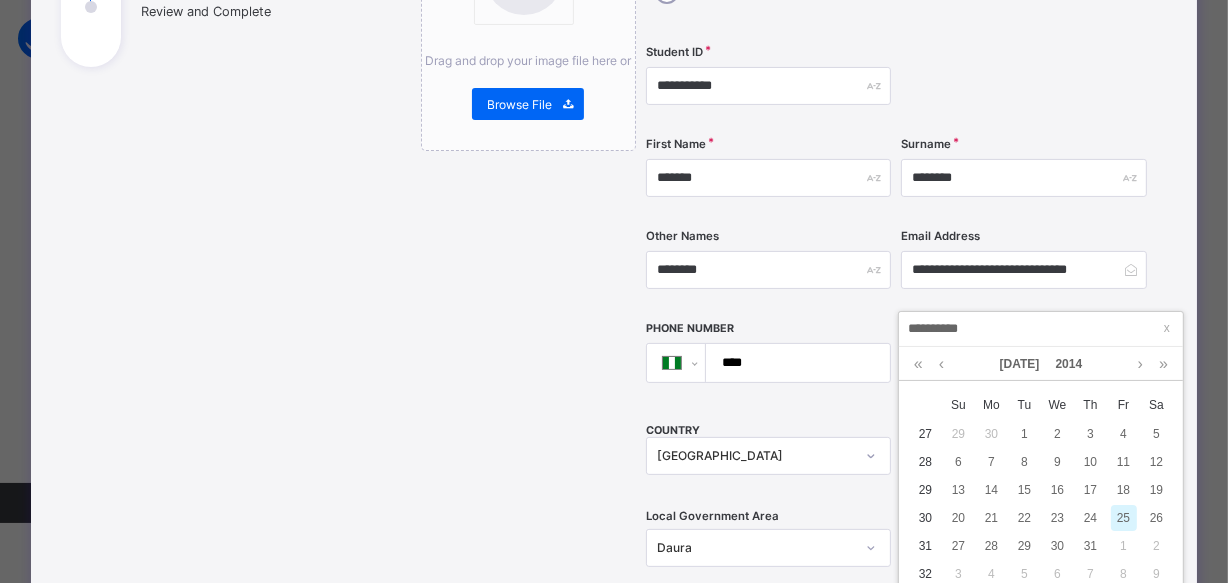 type on "**********" 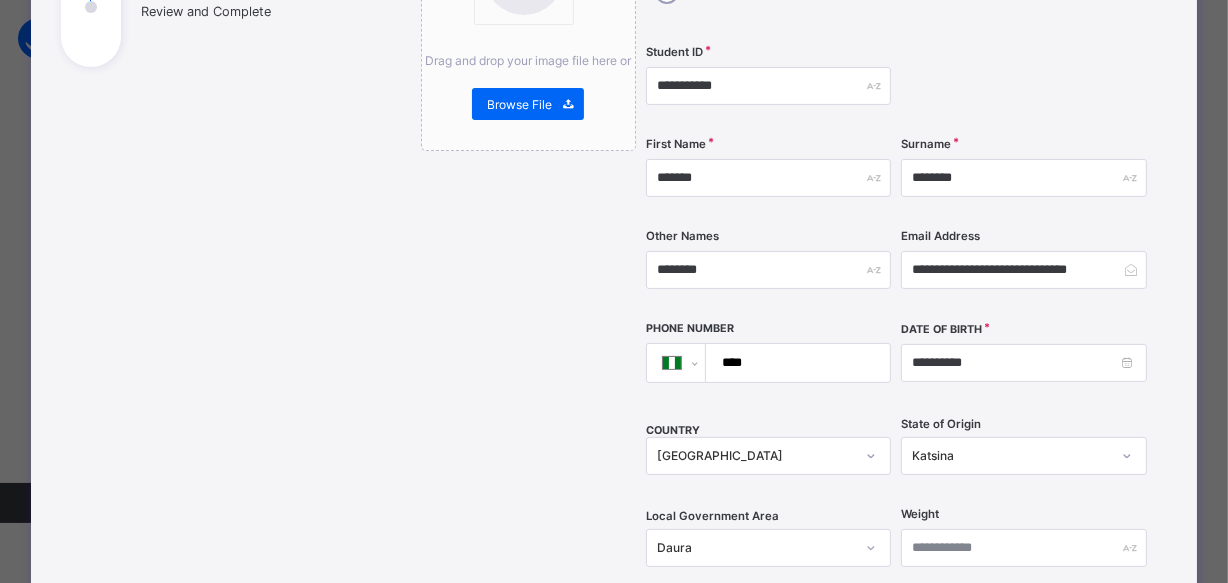 click on "Drag and drop your image file here or Browse File" at bounding box center (528, 465) 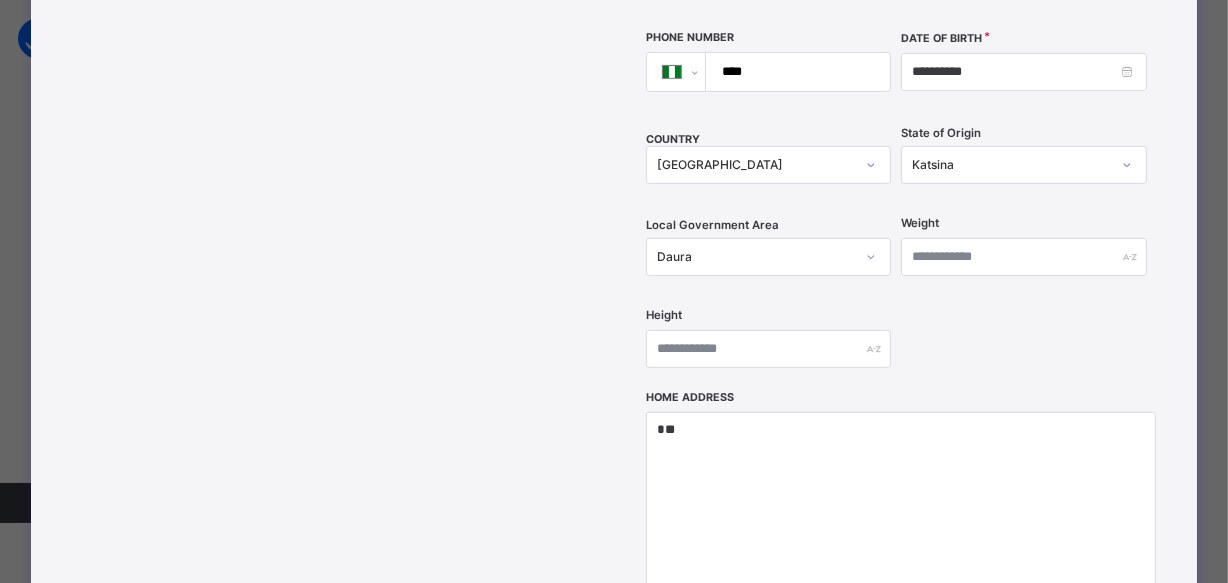 scroll, scrollTop: 820, scrollLeft: 0, axis: vertical 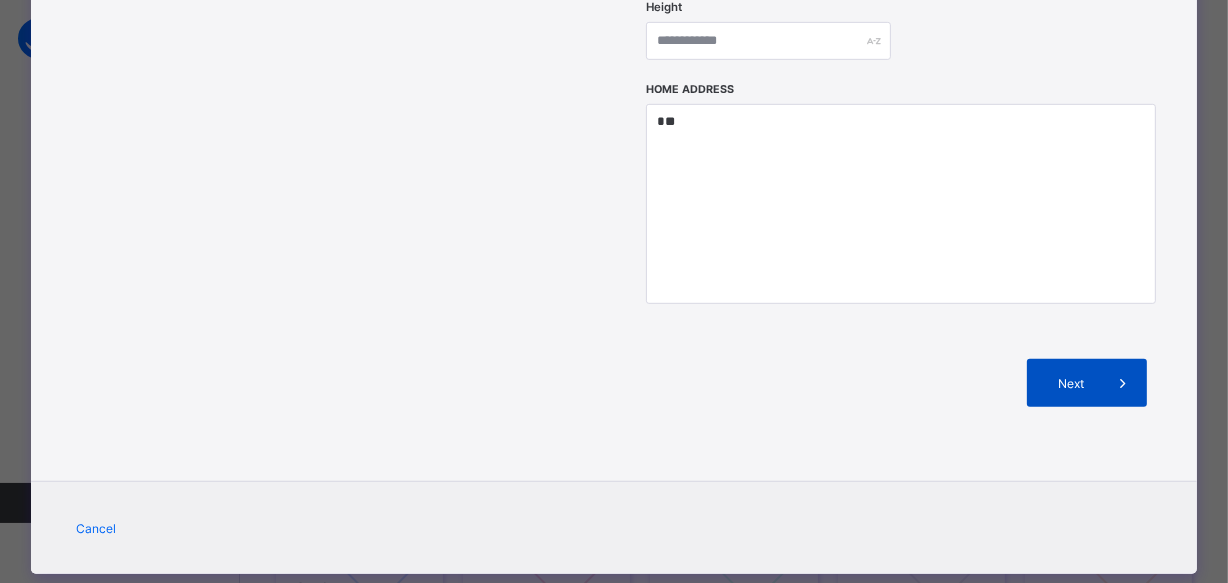 click on "Next" at bounding box center [1070, 383] 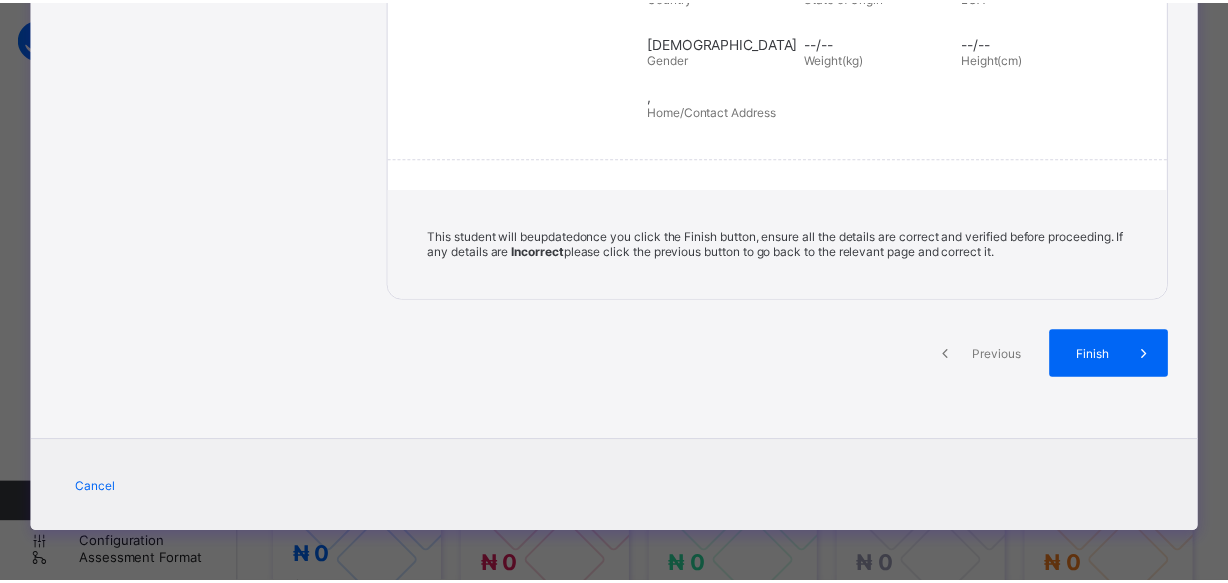 scroll, scrollTop: 450, scrollLeft: 0, axis: vertical 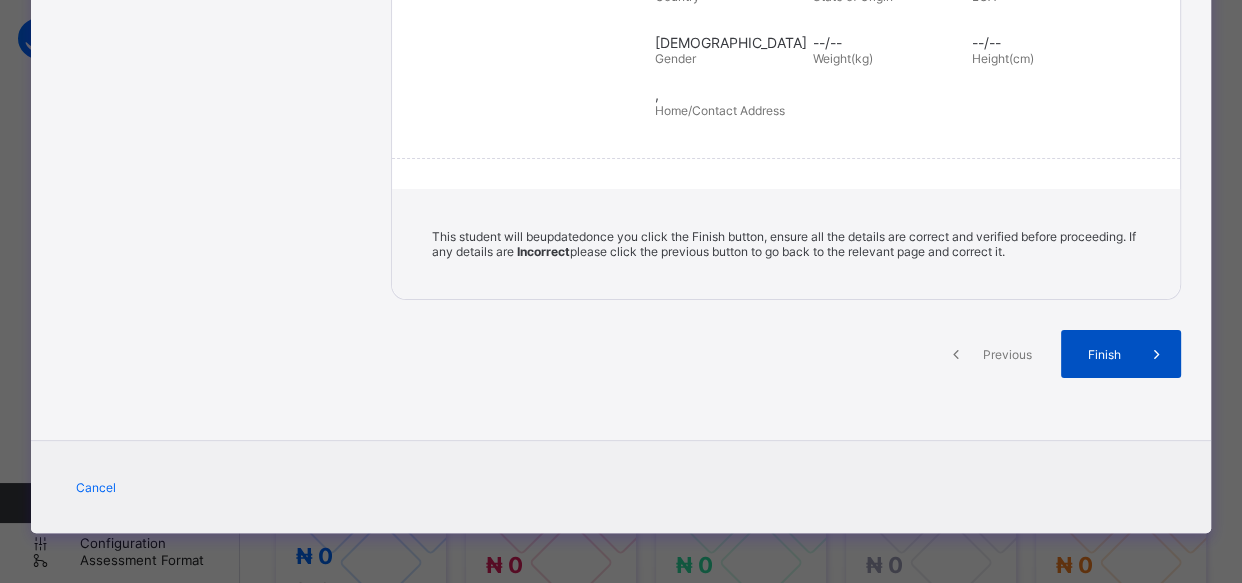 click on "Finish" at bounding box center (1104, 354) 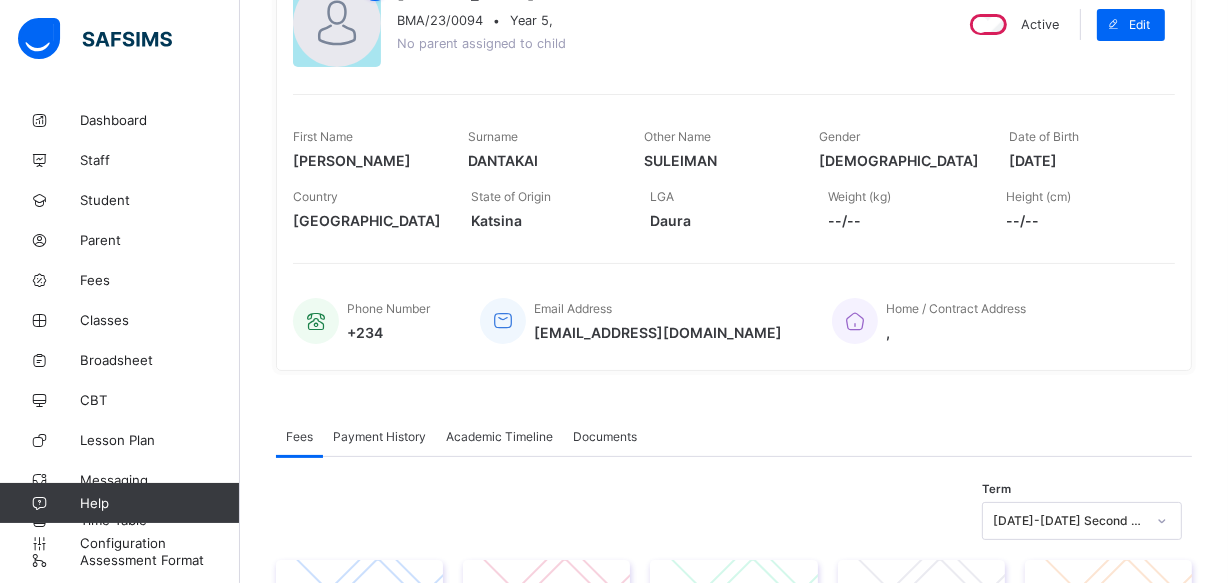 scroll, scrollTop: 218, scrollLeft: 0, axis: vertical 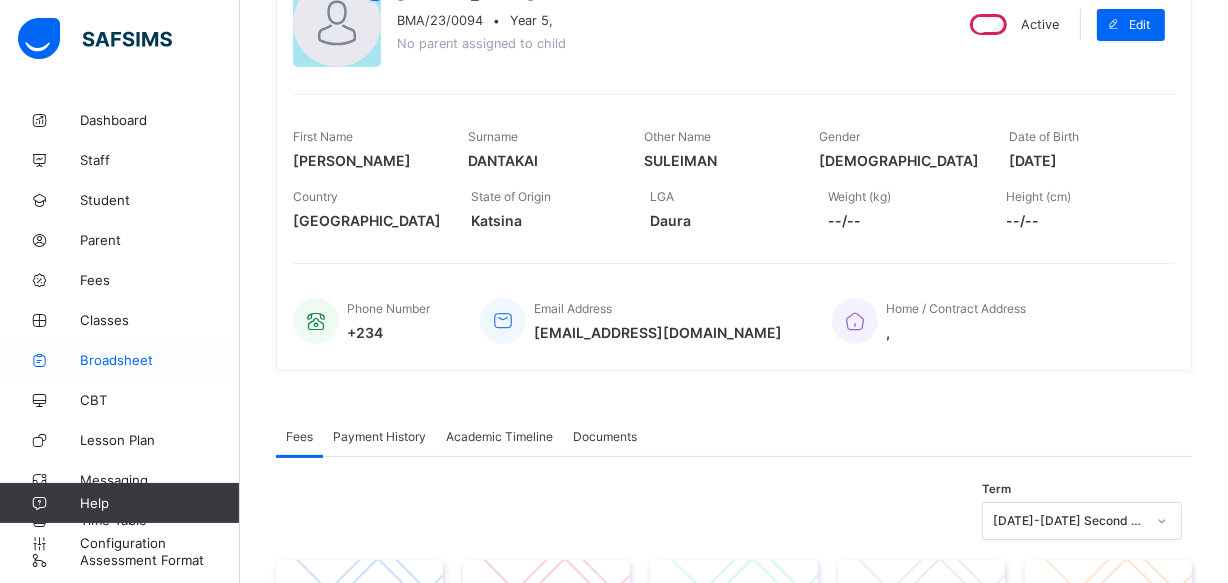 click on "Broadsheet" at bounding box center (160, 360) 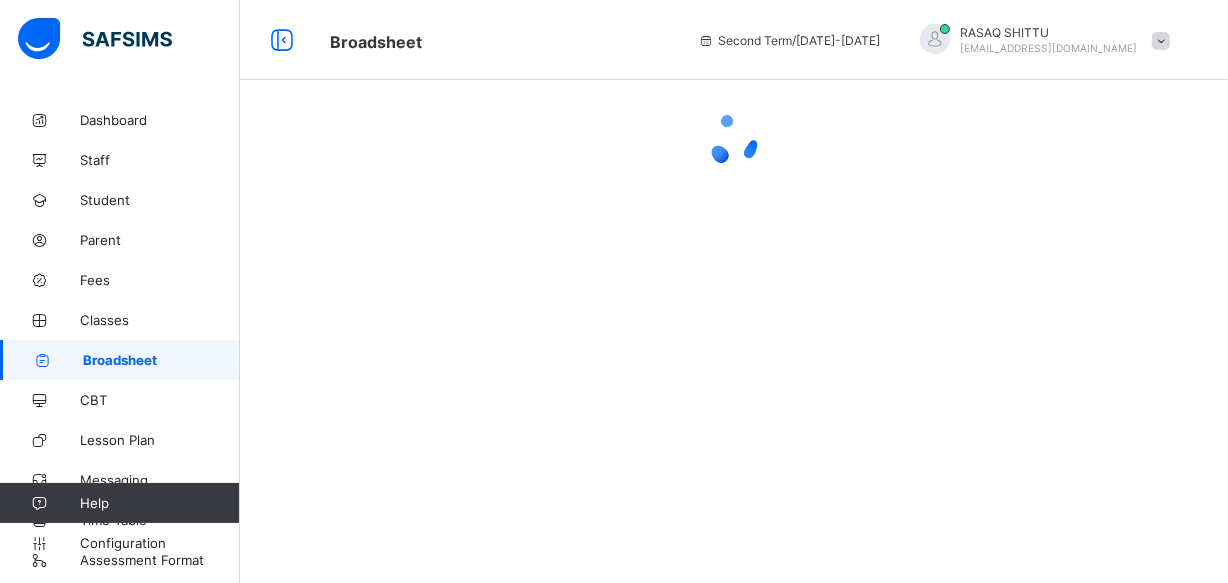 scroll, scrollTop: 0, scrollLeft: 0, axis: both 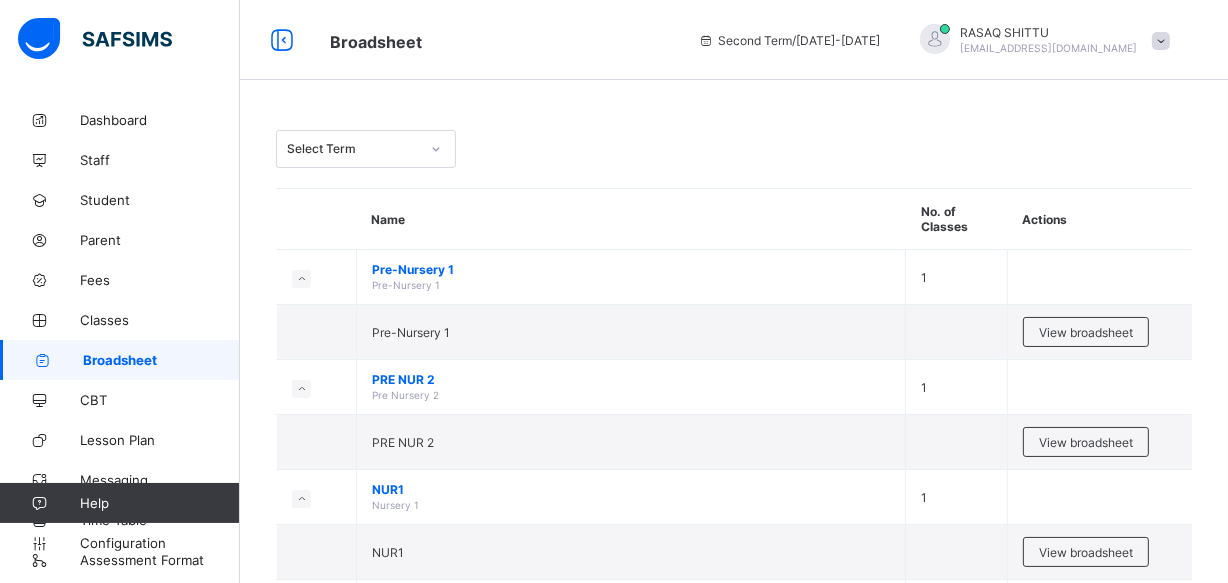 click on "Select Term Name No. of Classes Actions   Pre-Nursery 1     Pre-Nursery 1   1 Pre-Nursery 1  View broadsheet   PRE NUR 2     Pre Nursery 2   1 PRE NUR 2  View broadsheet   NUR1     Nursery 1   1 NUR1  View broadsheet   NUR 2     Nursery 2   1 NUR 2  View broadsheet   YR1     Year 1   1   View class level broadsheet   YR1  View broadsheet   YR2     Year 2   1   View class level broadsheet   YR2  View broadsheet   YR3     Year 3   1   View class level broadsheet   YR3  View broadsheet   YR4     Year 4   1   View class level broadsheet   YR4  View broadsheet   YR5     Year 5   1   View class level broadsheet   YR5  View broadsheet   YR7     Year 7   1   View class level broadsheet   YR7  View broadsheet   YR8     Year 8   1   View class level broadsheet   YR8  View broadsheet   LB     Lower Basic   1   View class level broadsheet   LB  View broadsheet   IM     Intermediate    1   View class level broadsheet   IM  View broadsheet   UB     Upper Basic   1   View class level broadsheet   UB  View broadsheet   IEP" at bounding box center [734, 1036] 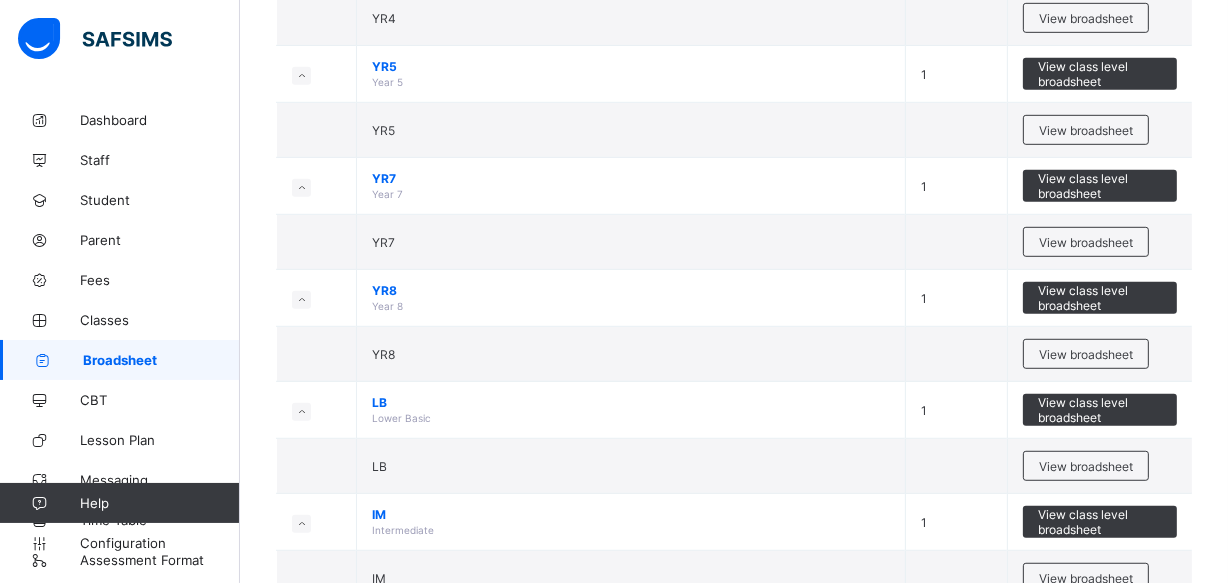 scroll, scrollTop: 1090, scrollLeft: 0, axis: vertical 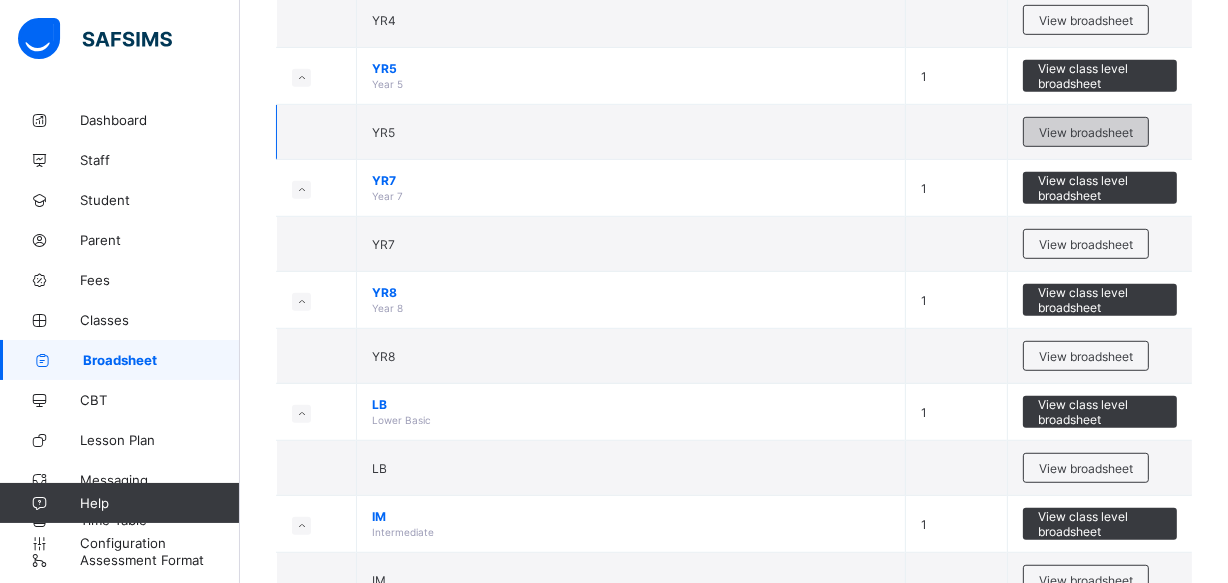 click on "View broadsheet" at bounding box center [1086, 132] 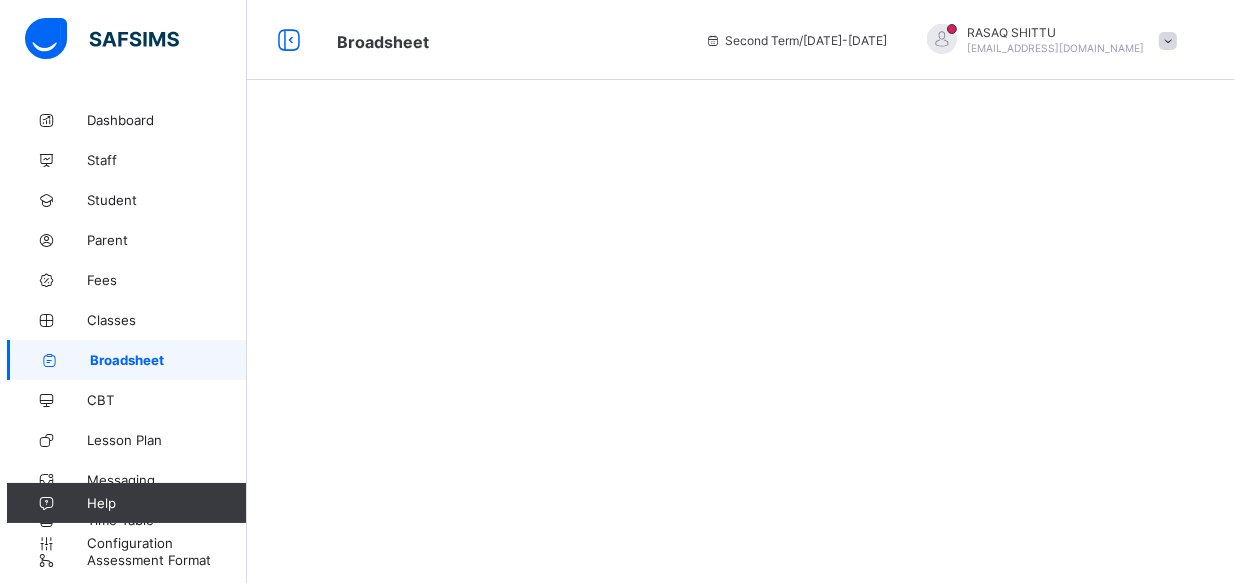 scroll, scrollTop: 0, scrollLeft: 0, axis: both 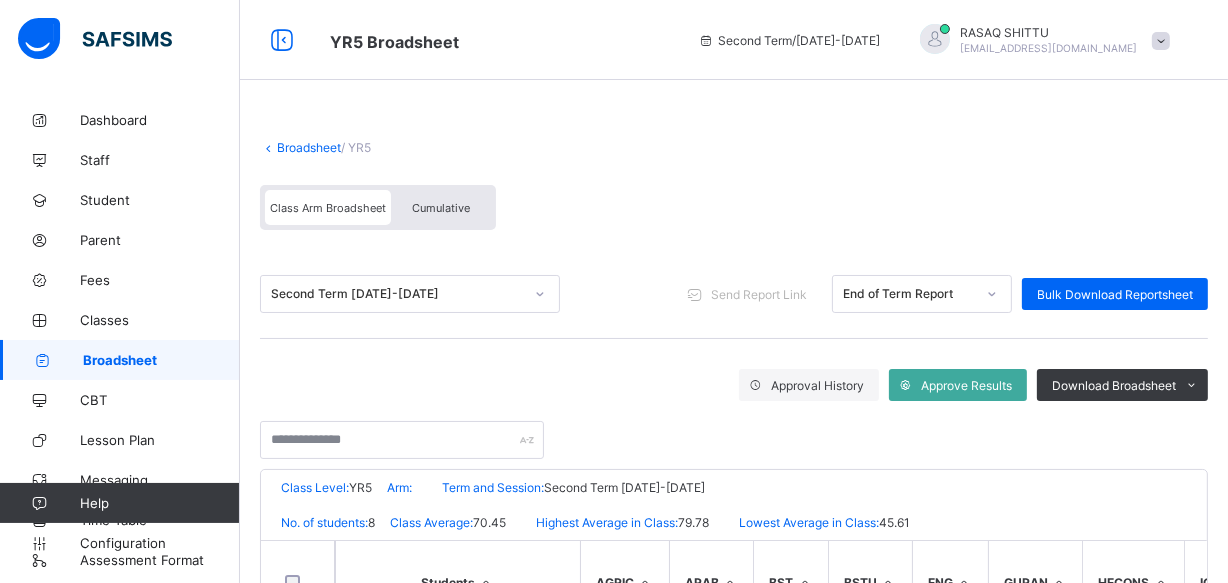 click on "Class Arm Broadsheet Cumulative" at bounding box center (734, 212) 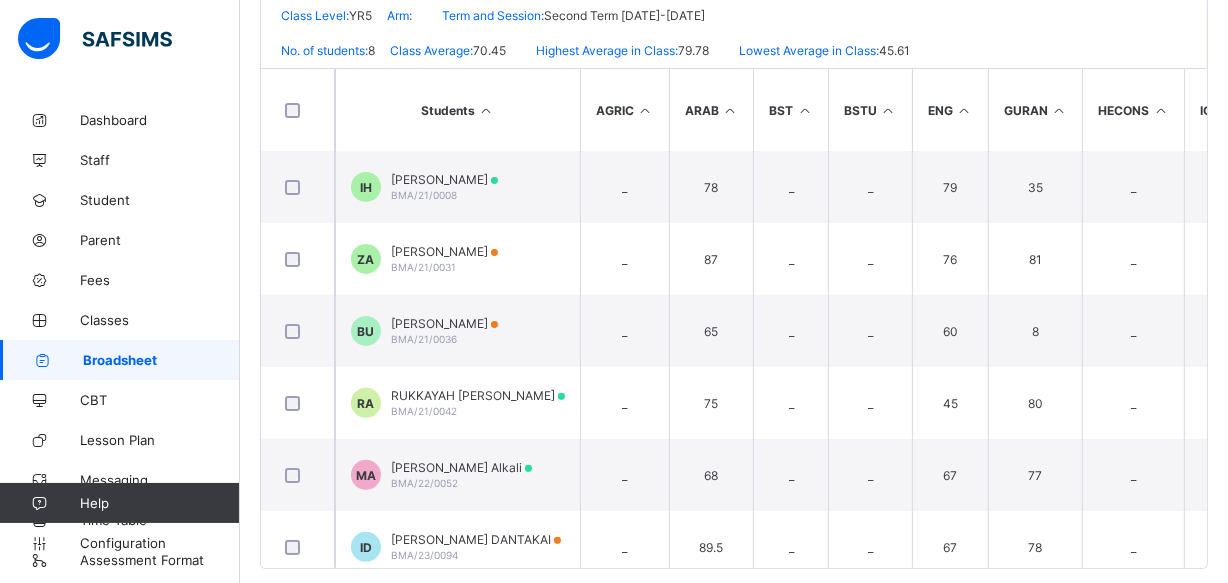scroll, scrollTop: 496, scrollLeft: 0, axis: vertical 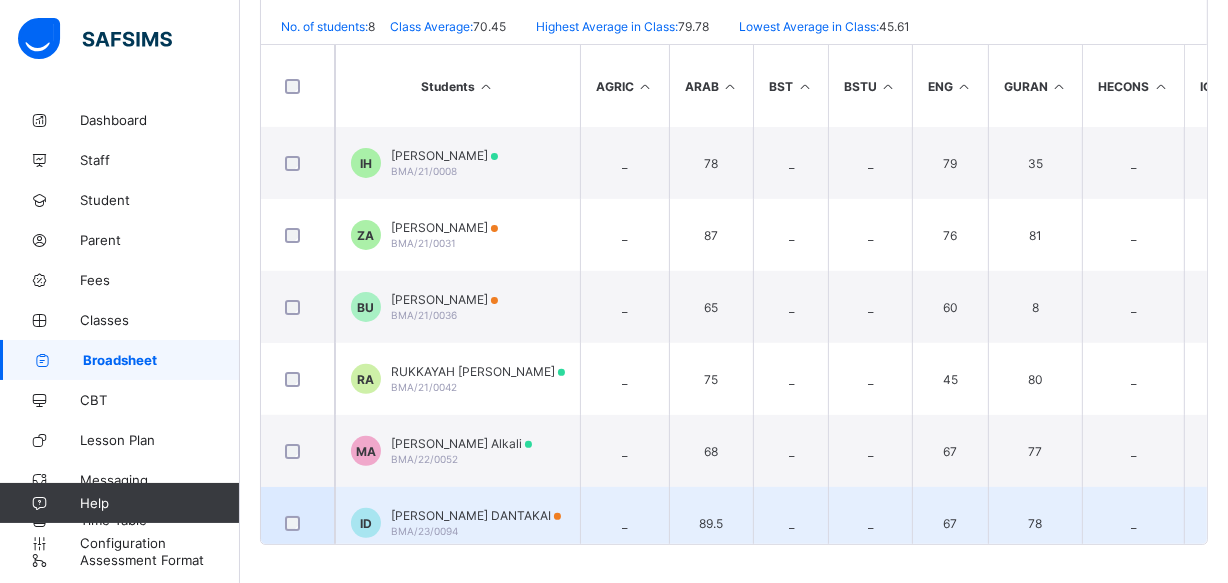 click on "[PERSON_NAME] DANTAKAI" at bounding box center [476, 515] 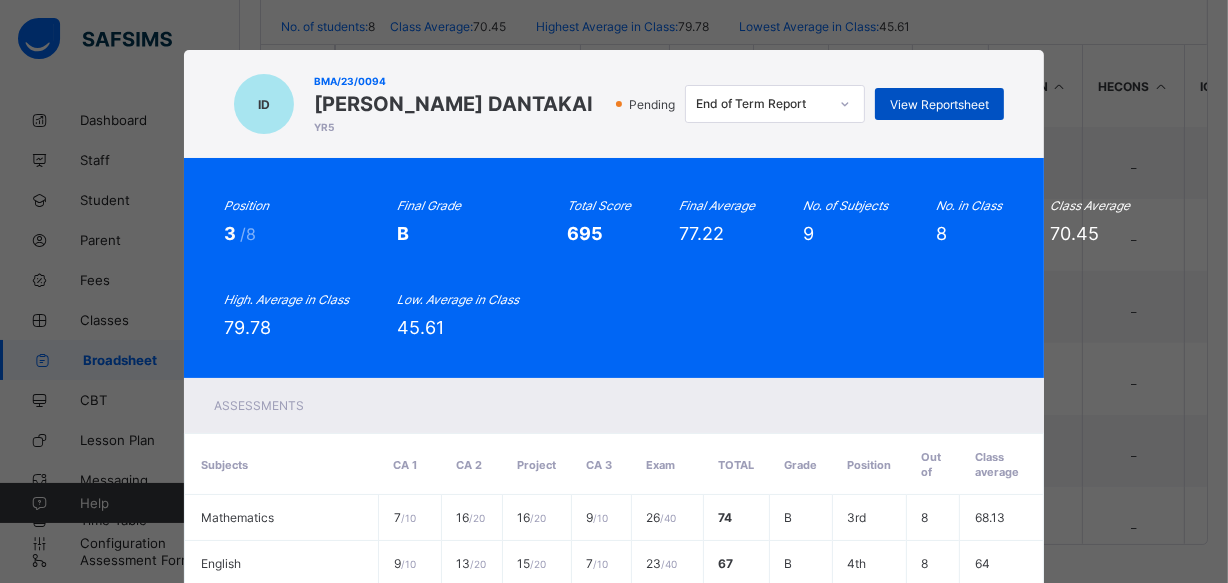 click on "View Reportsheet" at bounding box center [939, 104] 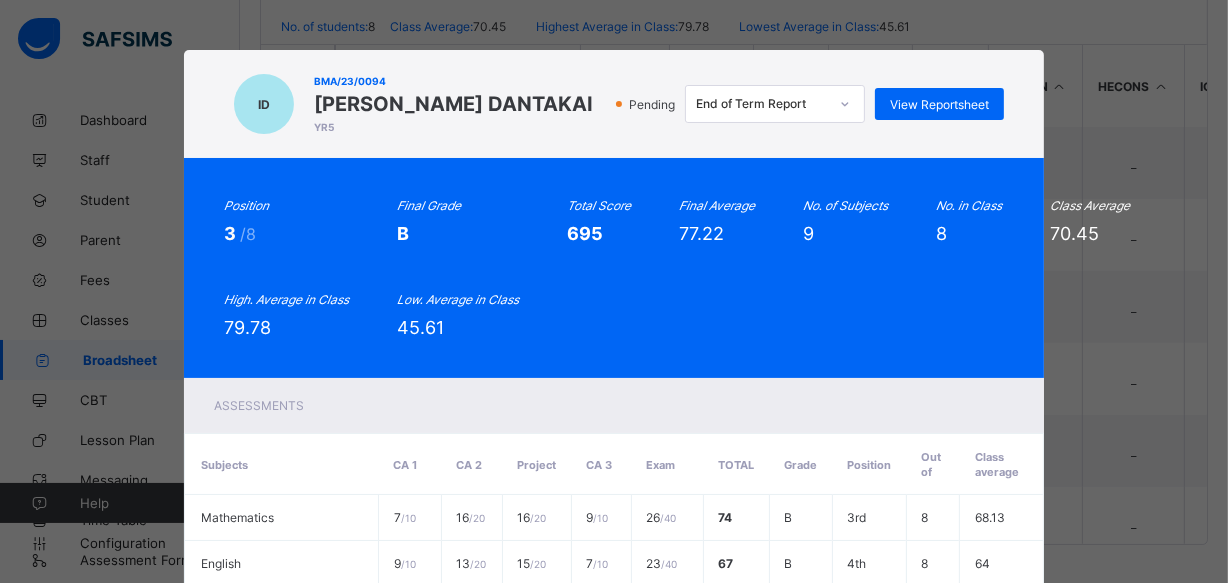 click on "Assessments" at bounding box center (614, 405) 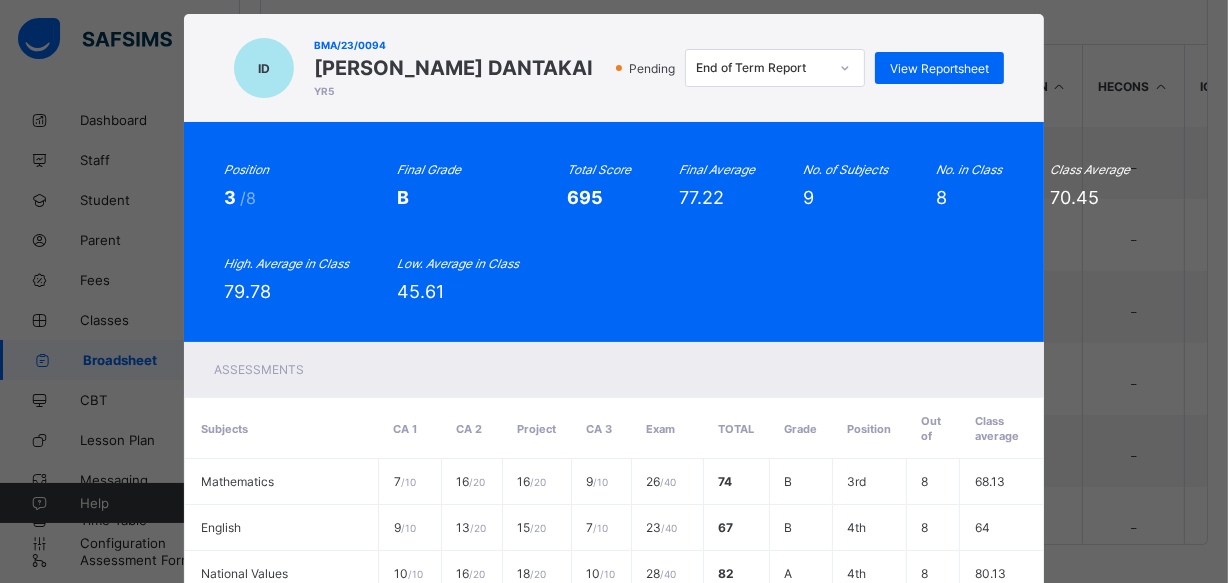 scroll, scrollTop: 585, scrollLeft: 0, axis: vertical 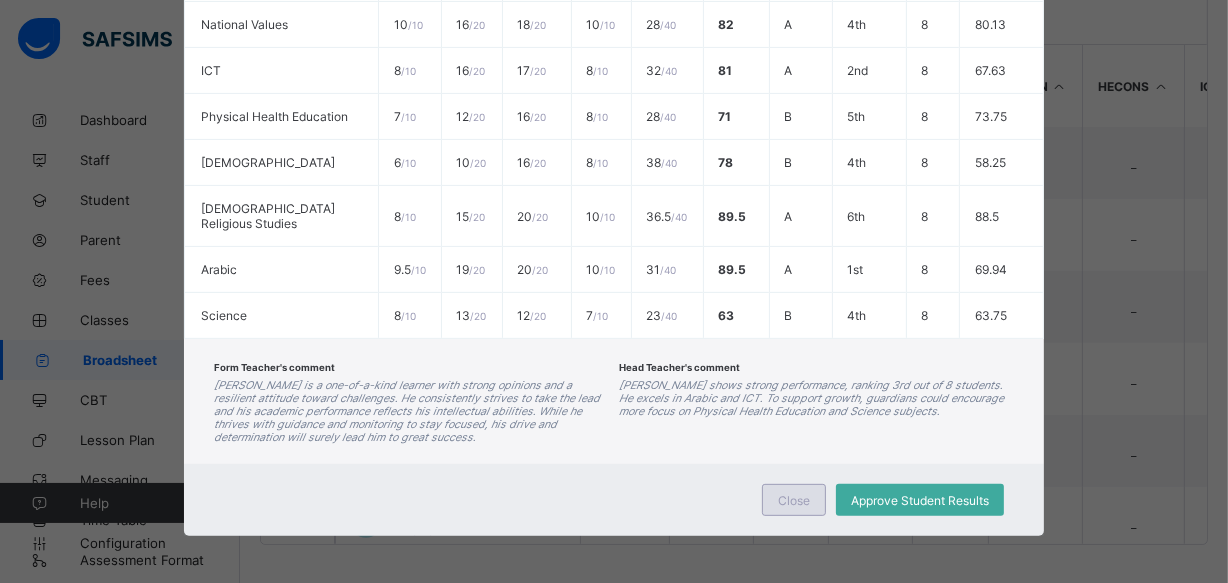 click on "Close" at bounding box center [794, 500] 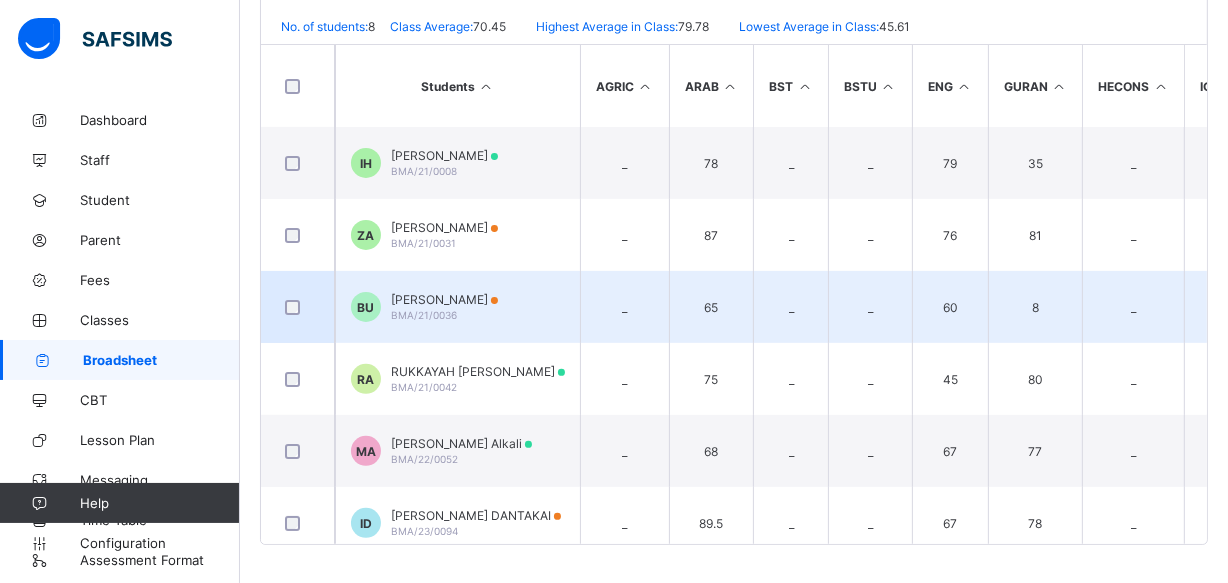 click on "[PERSON_NAME]" at bounding box center (444, 299) 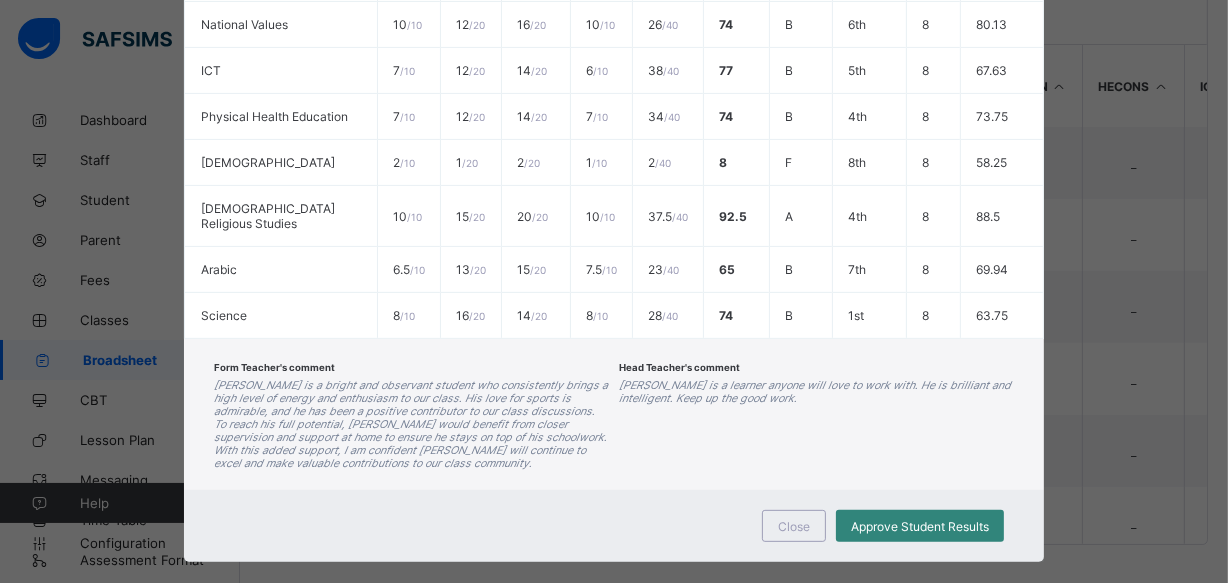 click on "Approve Student Results" at bounding box center (920, 526) 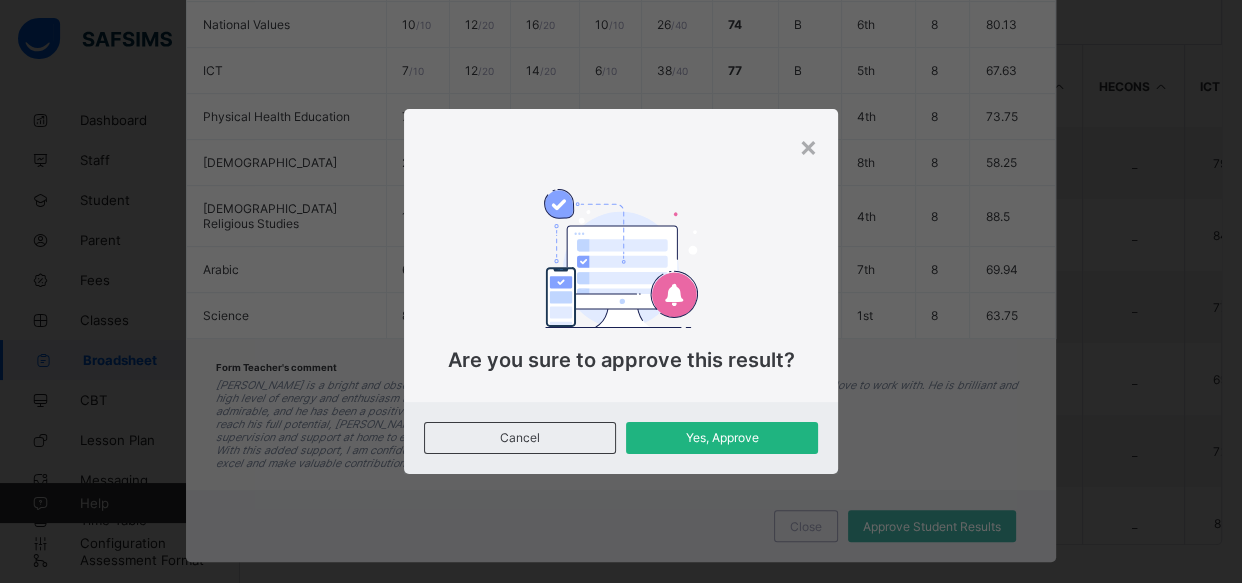 click on "Yes, Approve" at bounding box center (722, 437) 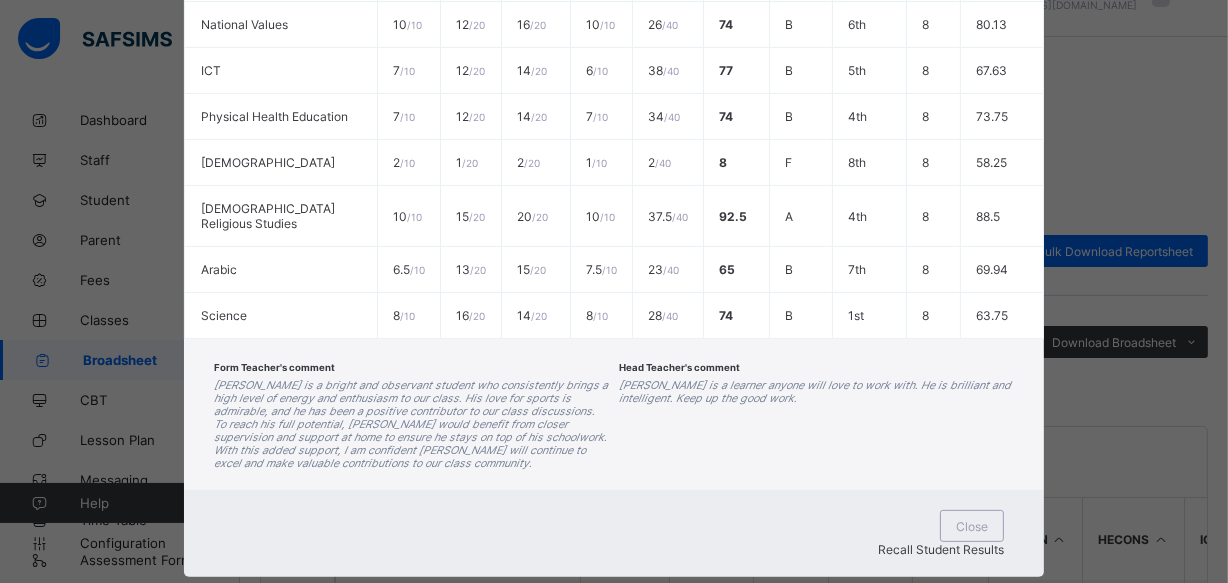 scroll, scrollTop: 0, scrollLeft: 0, axis: both 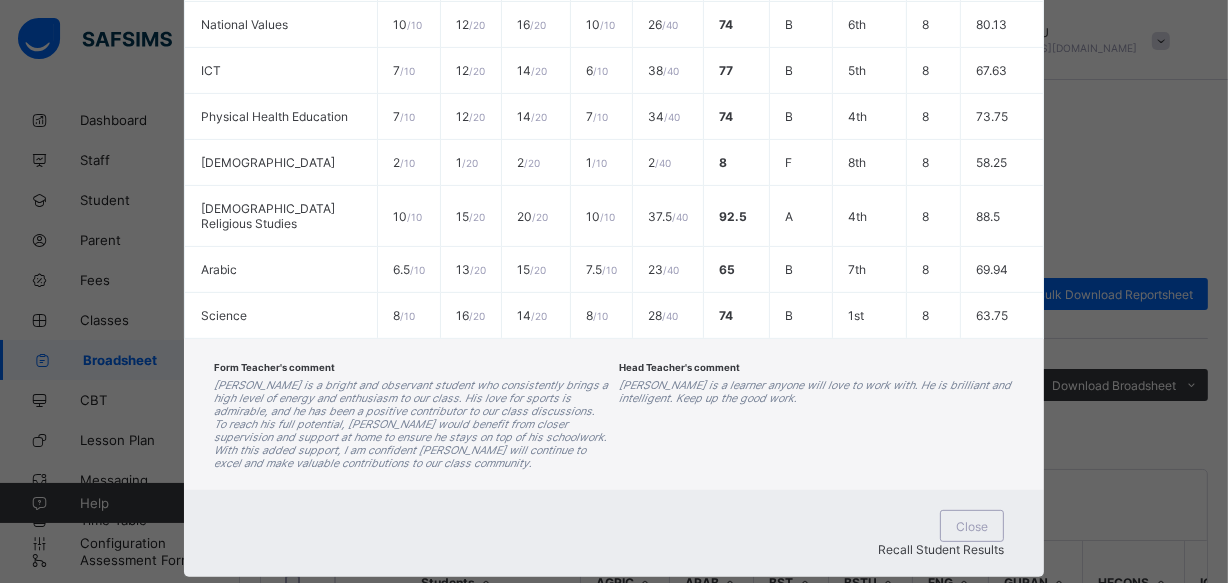 click on "Head Teacher's comment Bilal is a learner anyone will love to work with. He is brilliant and intelligent. Keep up the good work." at bounding box center [816, 414] 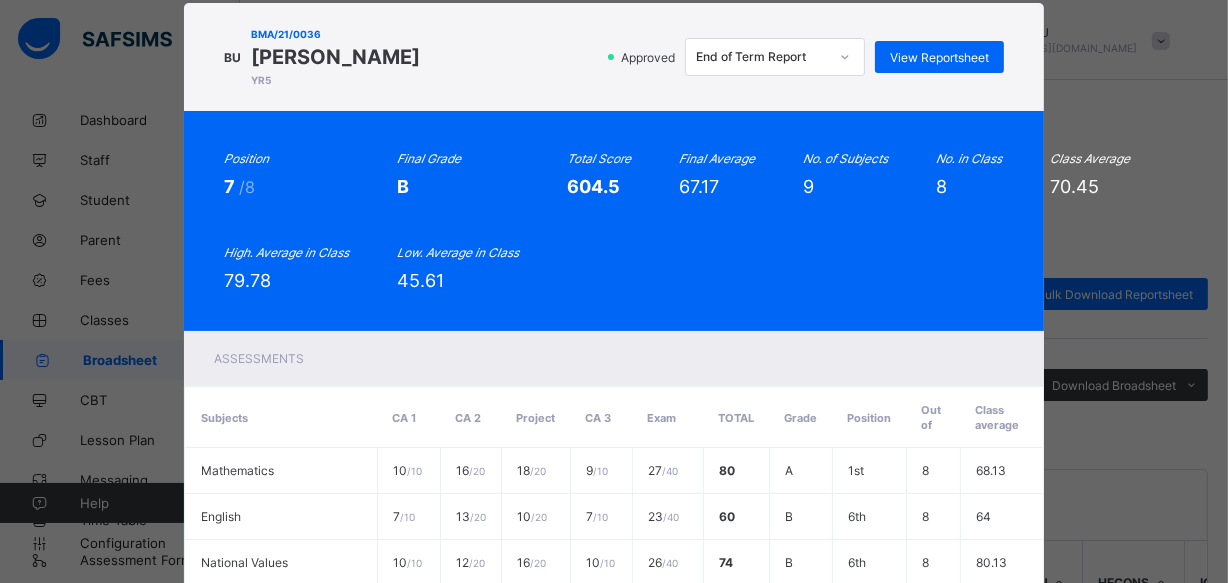 scroll, scrollTop: 40, scrollLeft: 0, axis: vertical 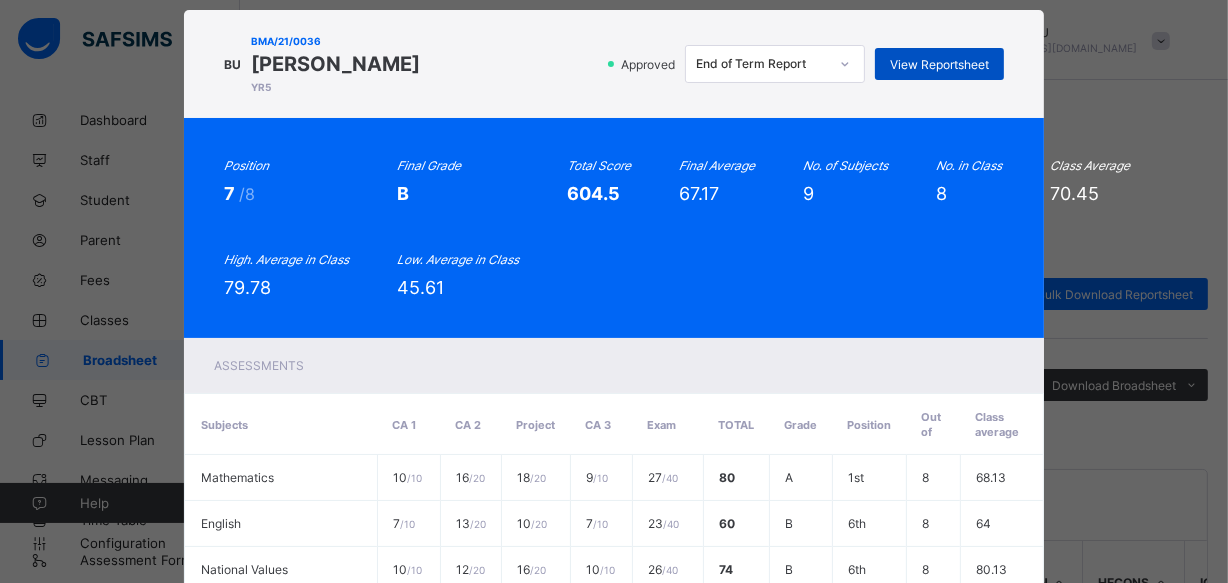 click on "View Reportsheet" at bounding box center [939, 64] 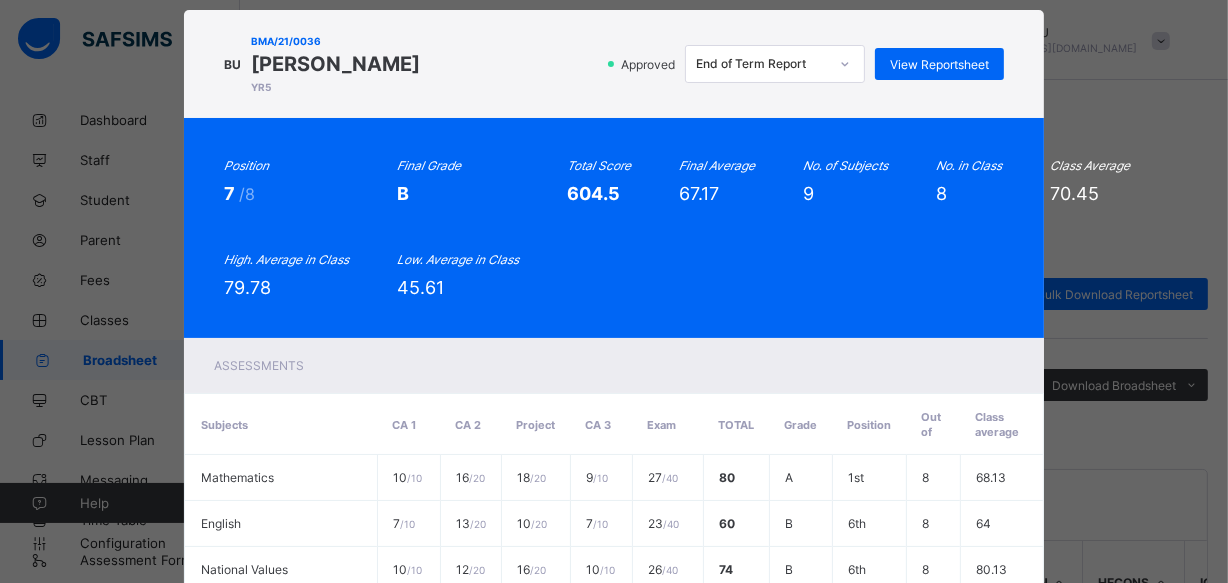 click on "Position         7       /8         Final Grade         B         Total Score         604.5         Final Average         67.17         No. of Subjects         9         No. in Class         8         Class Average         70.45         High. Average in Class         79.78         Low. Average in Class         45.61" at bounding box center [614, 228] 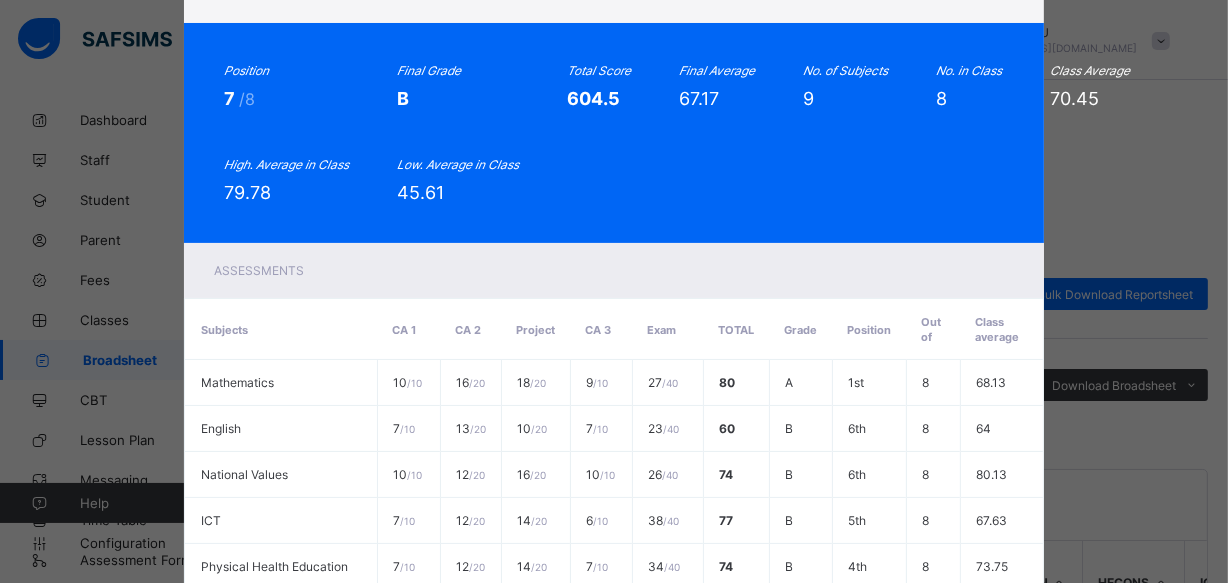 scroll, scrollTop: 612, scrollLeft: 0, axis: vertical 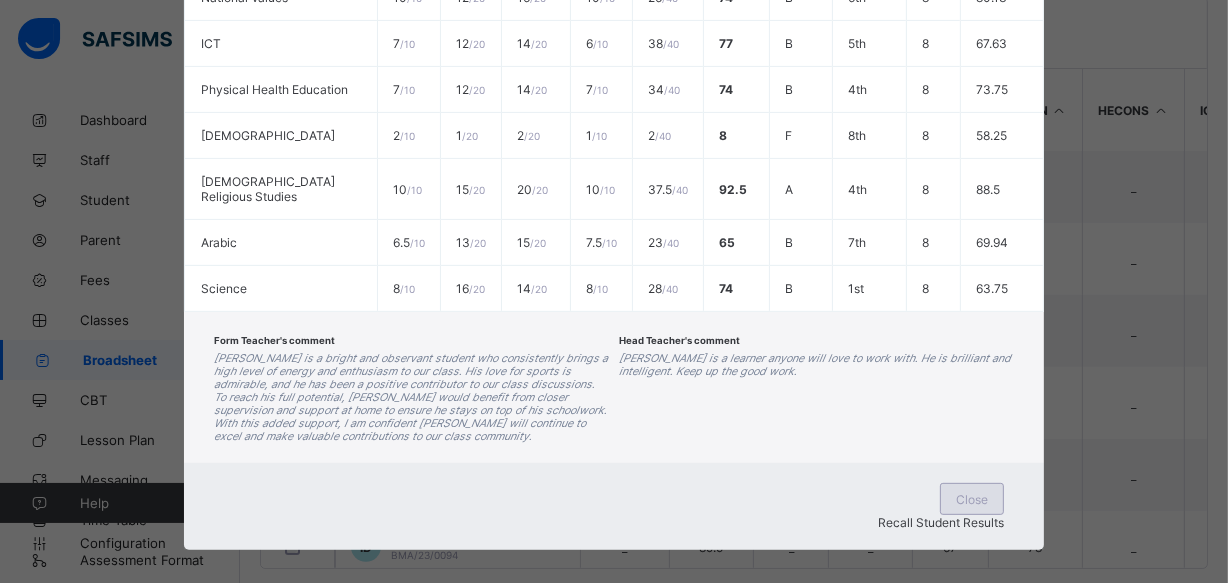 click on "Close" at bounding box center (972, 499) 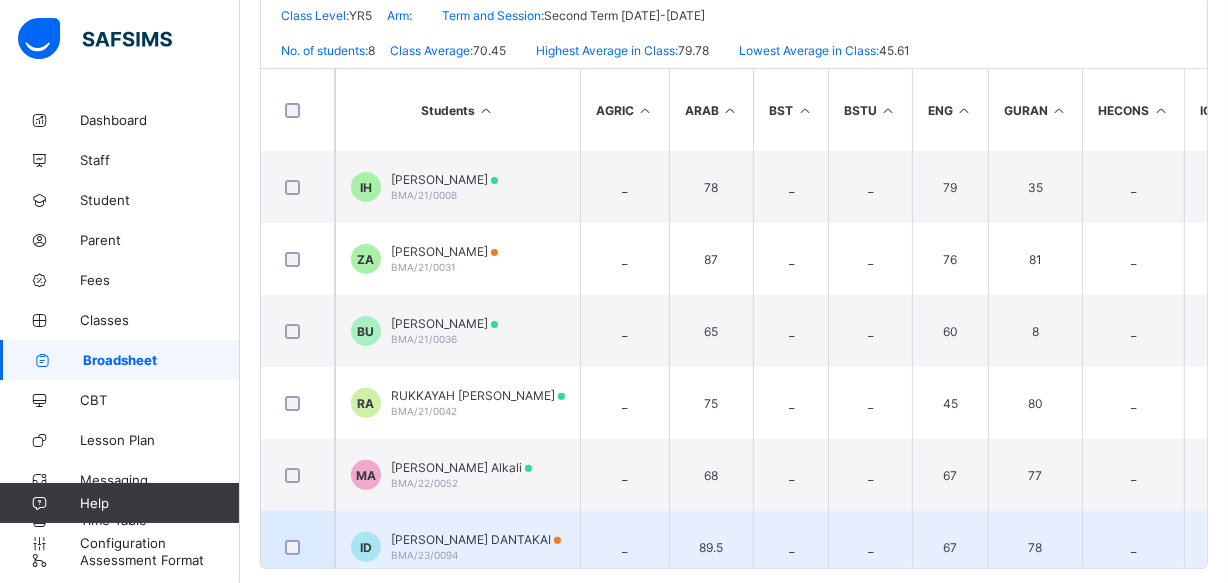 click on "IBRAHIM SULEIMAN DANTAKAI" at bounding box center [476, 539] 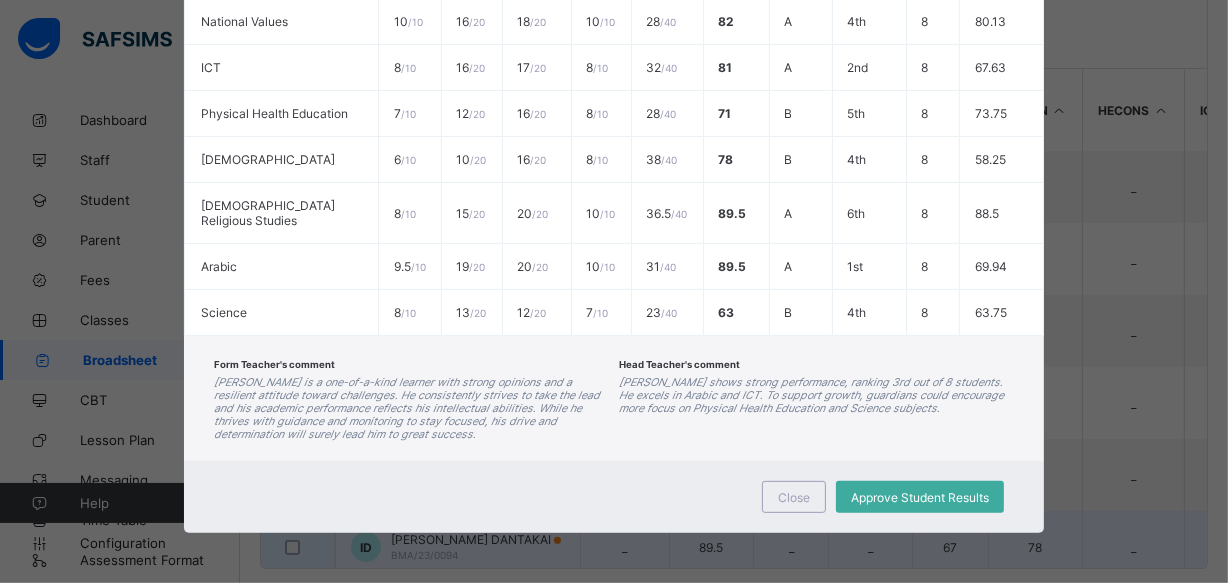 scroll, scrollTop: 585, scrollLeft: 0, axis: vertical 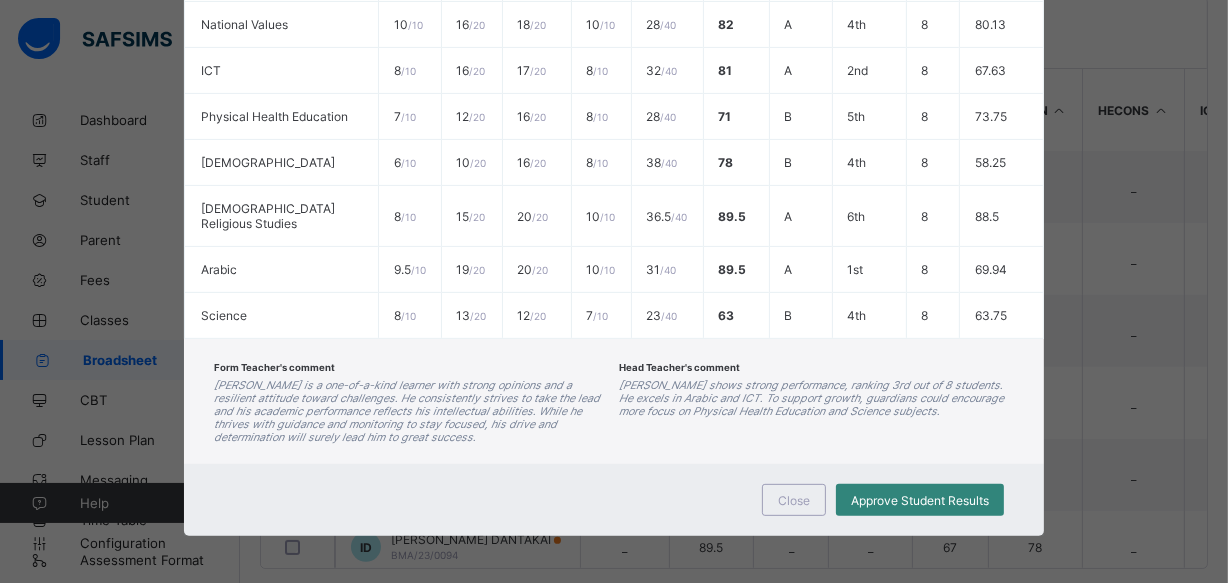 click on "Approve Student Results" at bounding box center [920, 500] 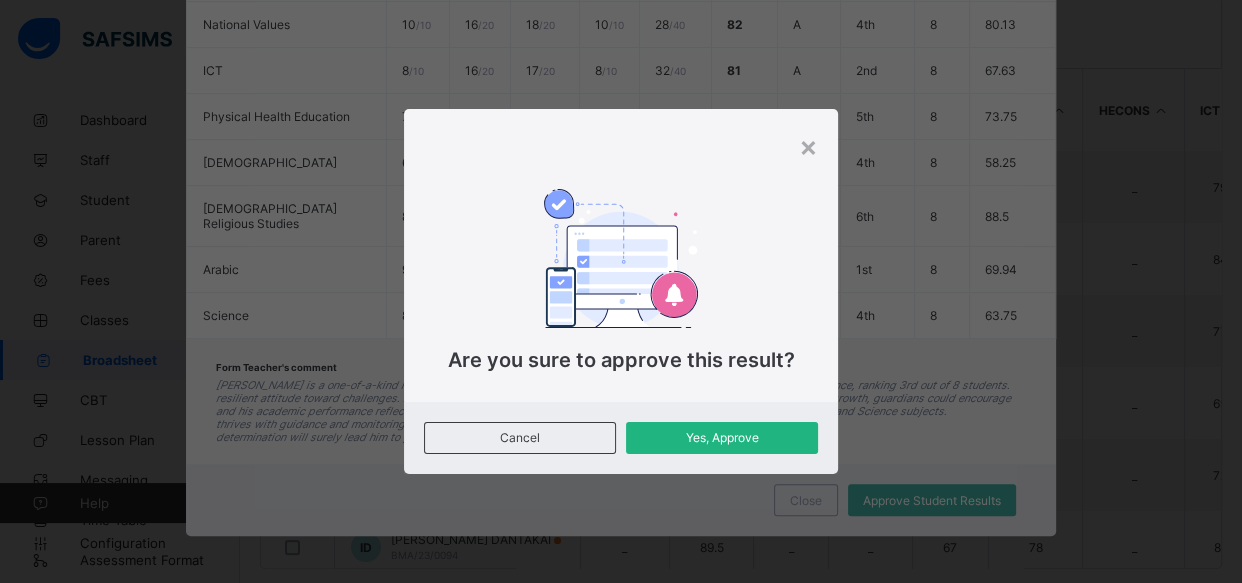click on "Yes, Approve" at bounding box center (722, 437) 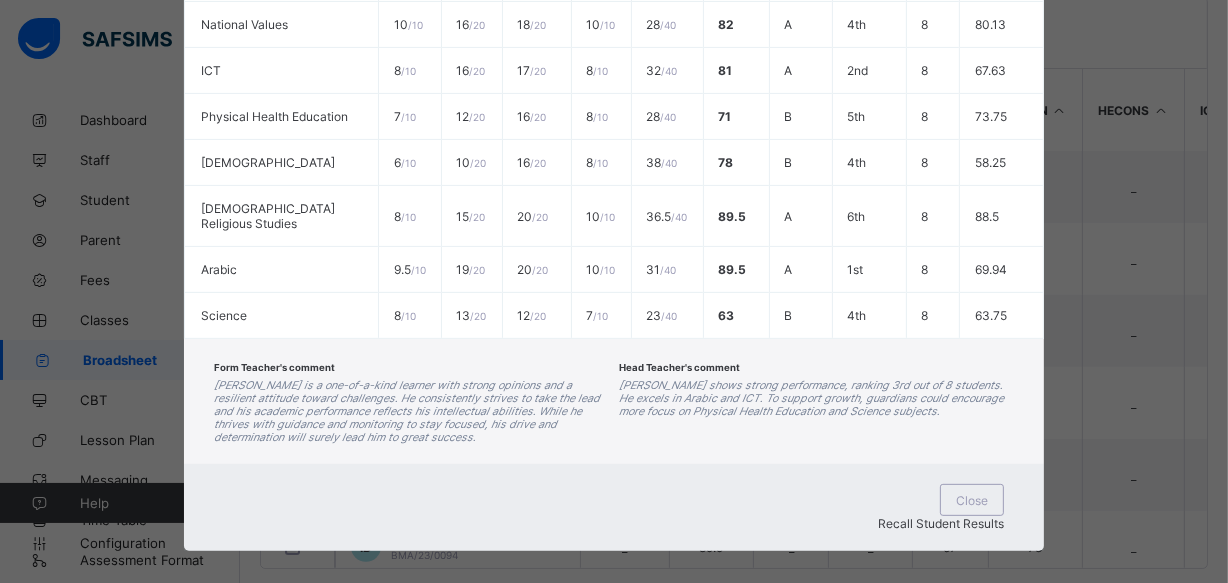 click on "Form Teacher's comment Ibrahim is a one-of-a-kind learner with strong opinions and a resilient attitude toward challenges. He consistently strives to take the lead and his academic performance reflects his intellectual abilities. While he thrives with guidance and monitoring to stay focused, his drive and determination will surely lead him to great success.   Head Teacher's comment Ibrahim shows strong performance, ranking 3rd out of 8 students. He excels in Arabic and ICT. To support growth, guardians could encourage more focus on Physical Health Education and Science subjects." at bounding box center [614, 401] 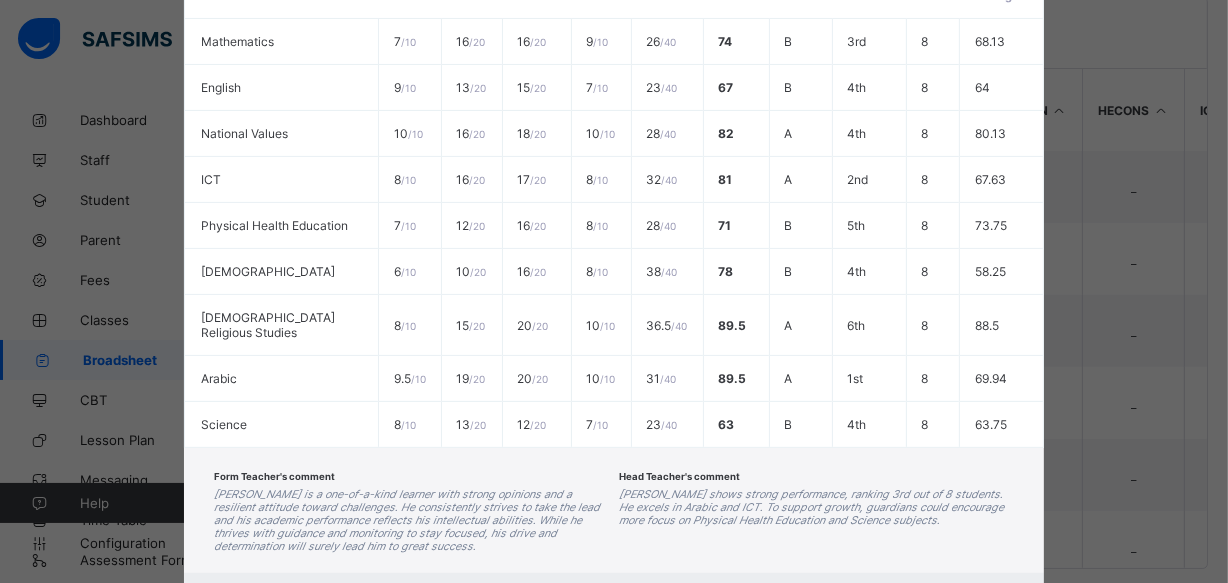 scroll, scrollTop: 0, scrollLeft: 0, axis: both 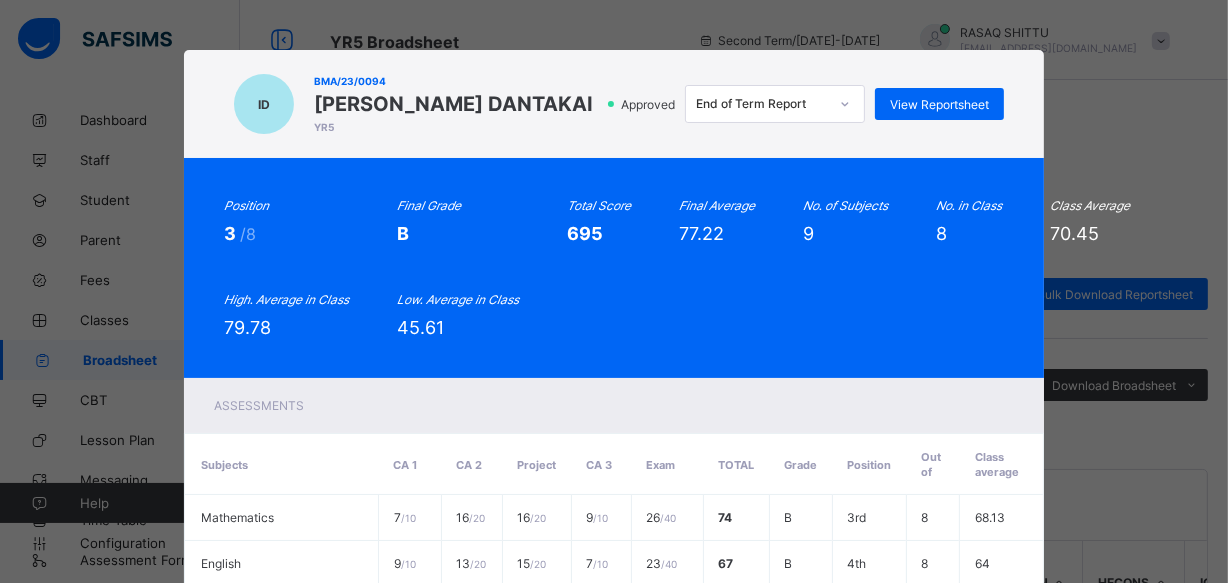 click on "Position         3       /8         Final Grade         B         Total Score         695         Final Average         77.22         No. of Subjects         9         No. in Class         8         Class Average         70.45         High. Average in Class         79.78         Low. Average in Class         45.61" at bounding box center (614, 268) 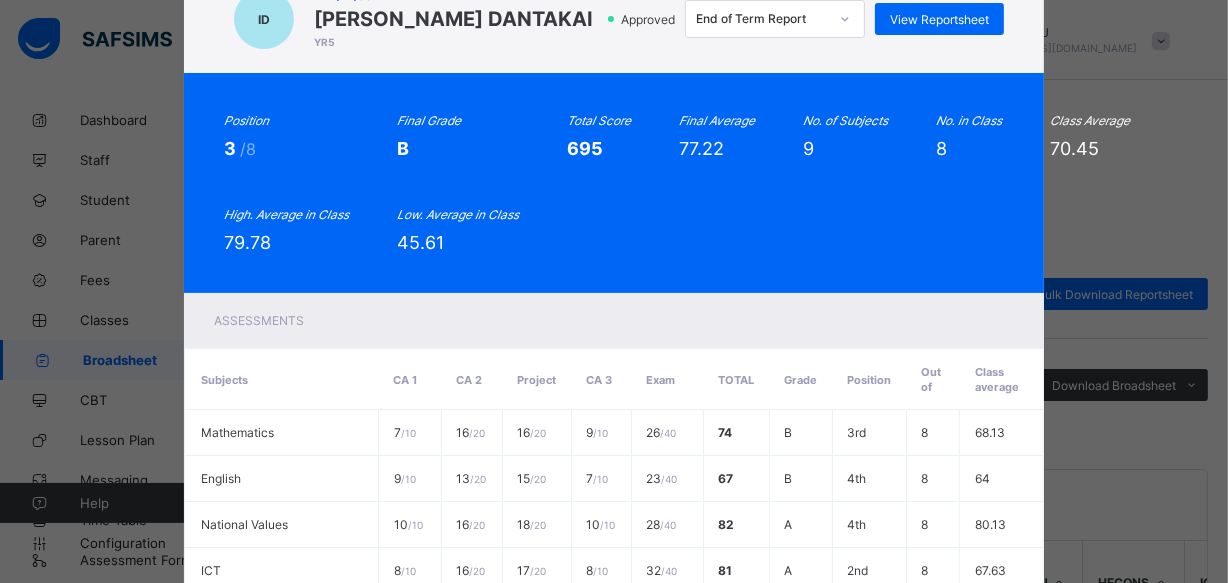 scroll, scrollTop: 585, scrollLeft: 0, axis: vertical 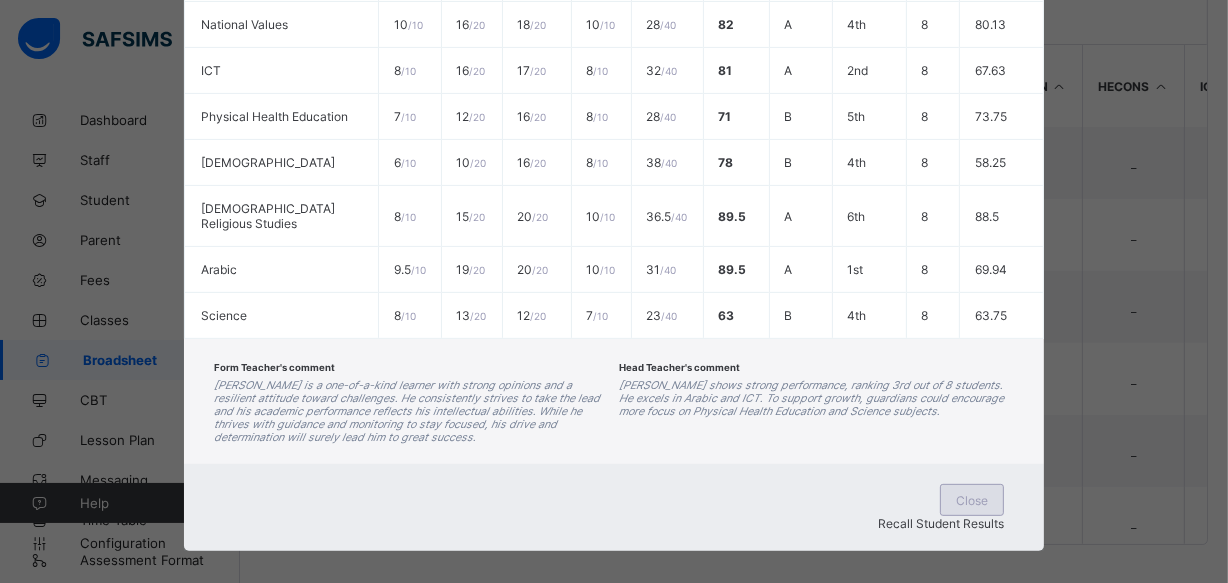 click on "Close" at bounding box center [972, 500] 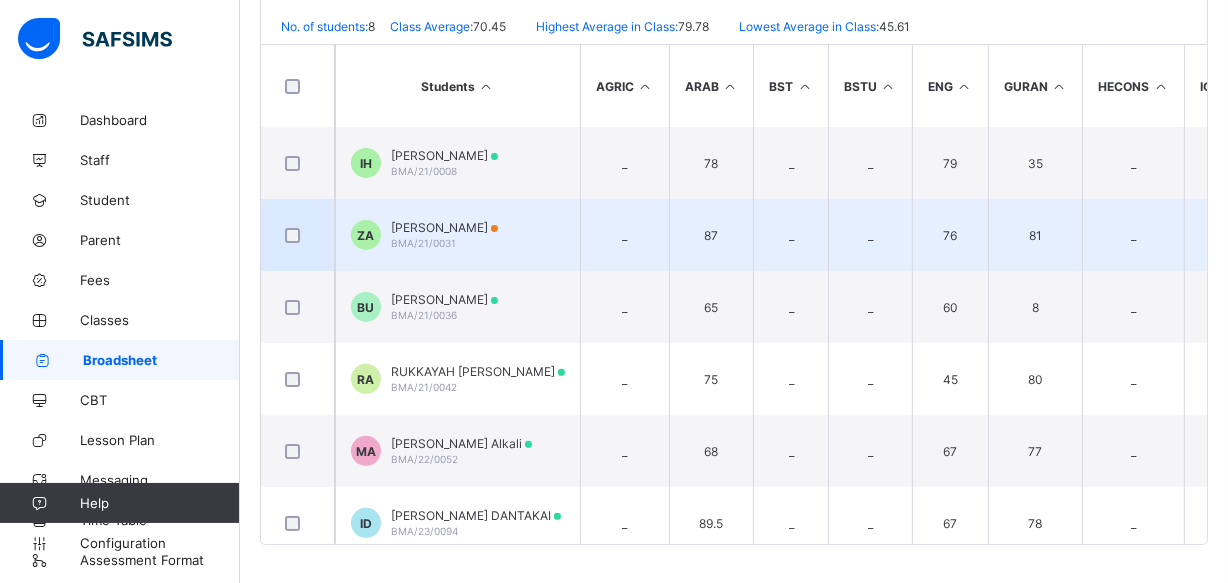 click on "[PERSON_NAME]" at bounding box center (444, 227) 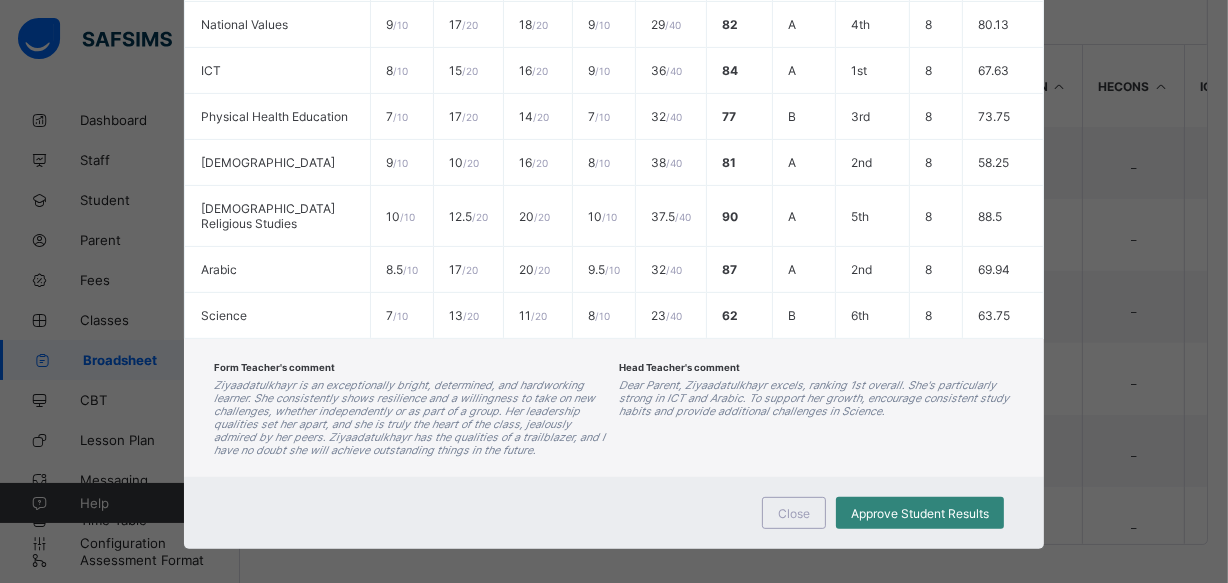 click on "Approve Student Results" at bounding box center (920, 513) 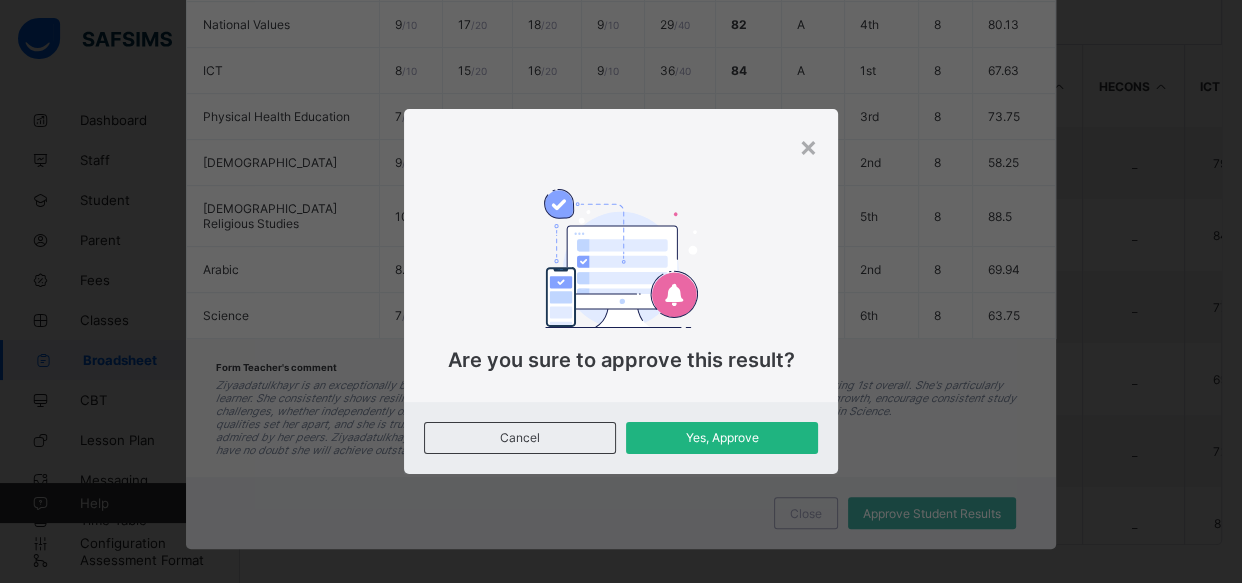 click on "Yes, Approve" at bounding box center [722, 437] 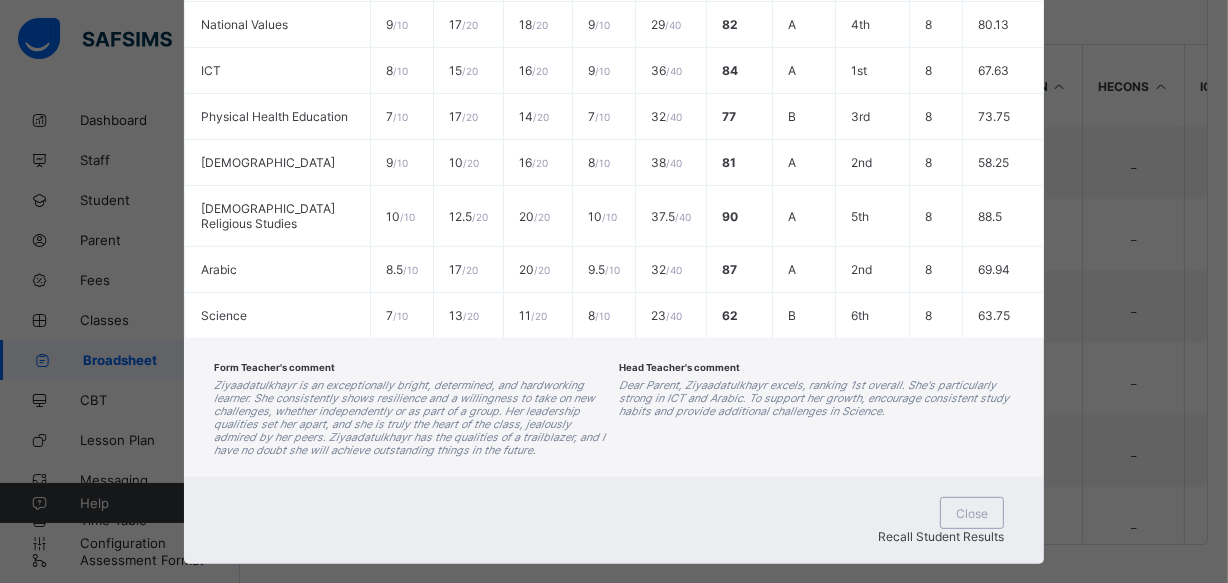 click on "Form Teacher's comment Ziyaadatulkhayr is an exceptionally bright, determined, and hardworking learner. She consistently shows resilience and a willingness to take on new challenges, whether independently or as part of a group. Her leadership qualities set her apart, and she is truly the heart of the class, jealously admired by her peers. Ziyaadatulkhayr has the qualities of a trailblazer, and I have no doubt she will achieve outstanding things in the future." at bounding box center (411, 408) 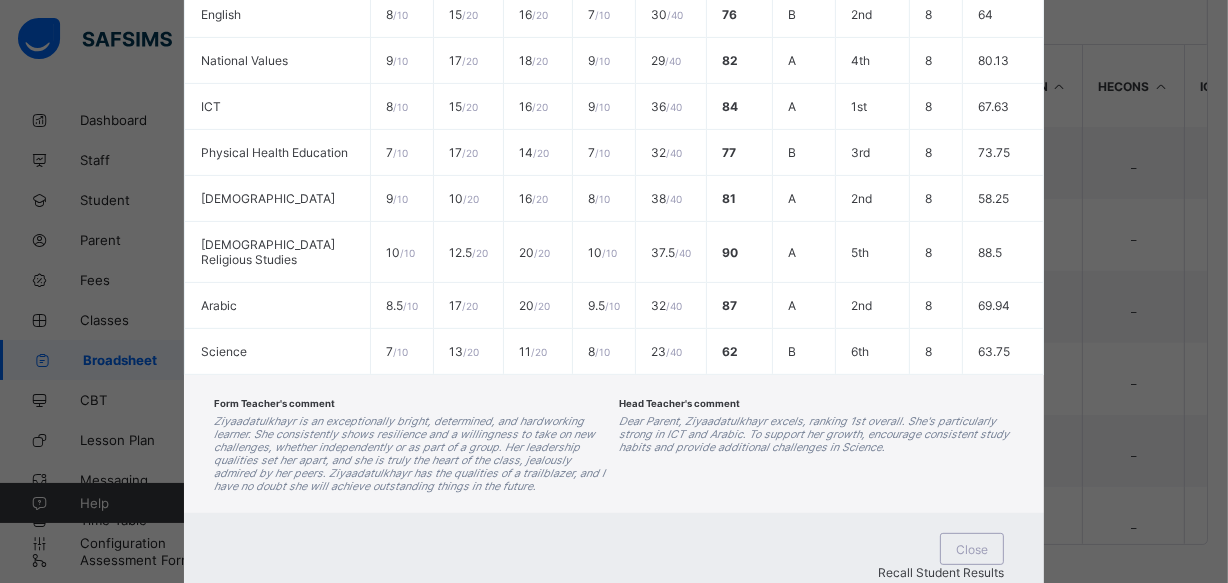 scroll, scrollTop: 420, scrollLeft: 0, axis: vertical 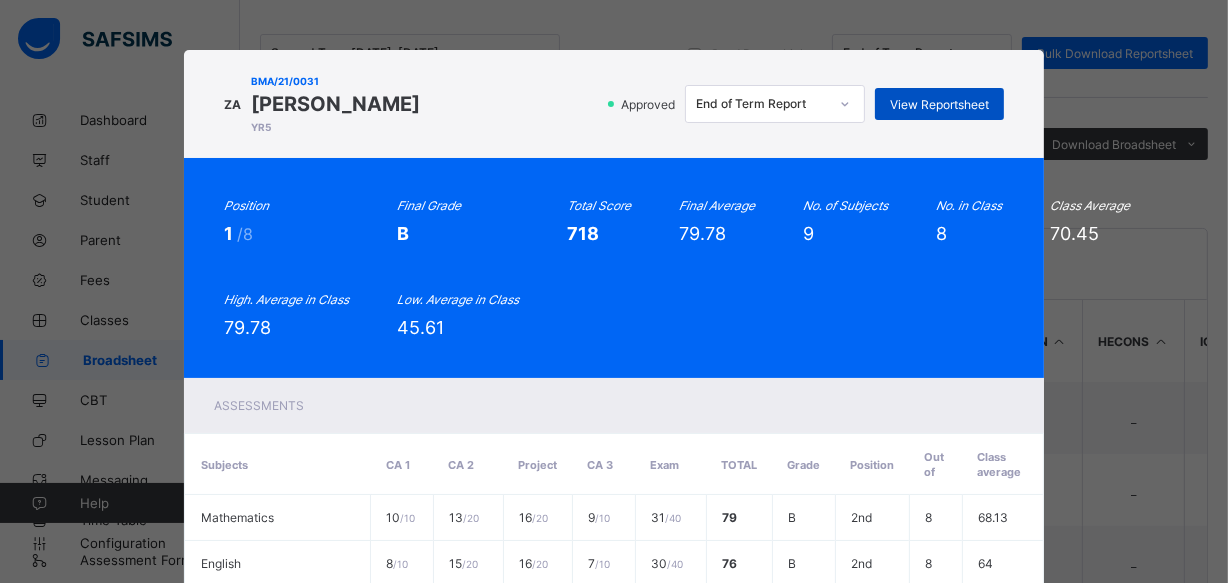 click on "View Reportsheet" at bounding box center (939, 104) 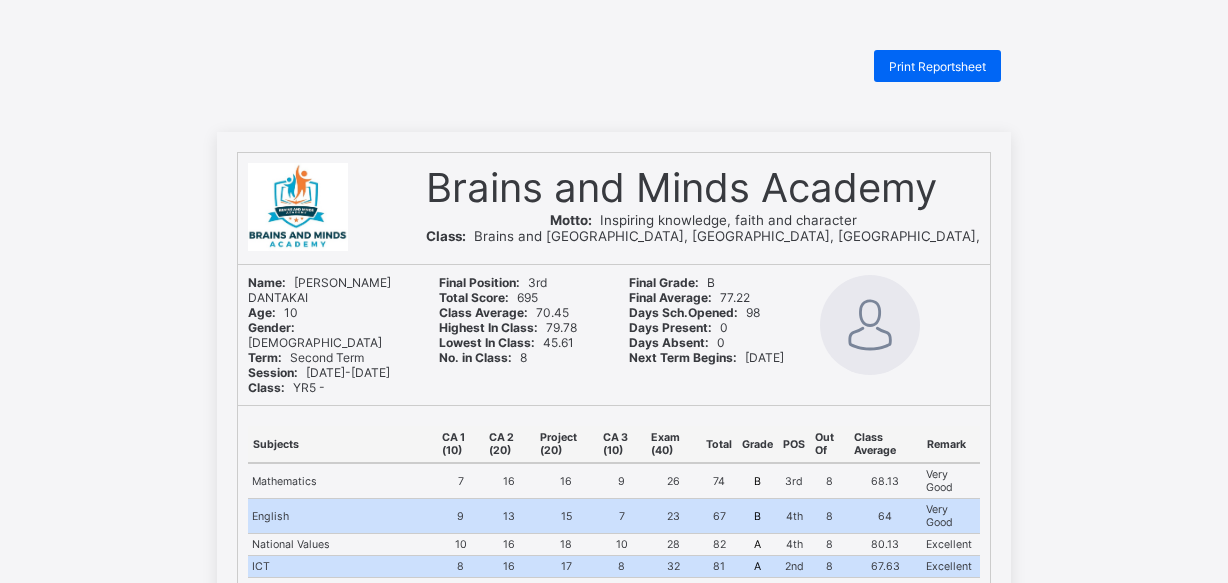 scroll, scrollTop: 0, scrollLeft: 0, axis: both 